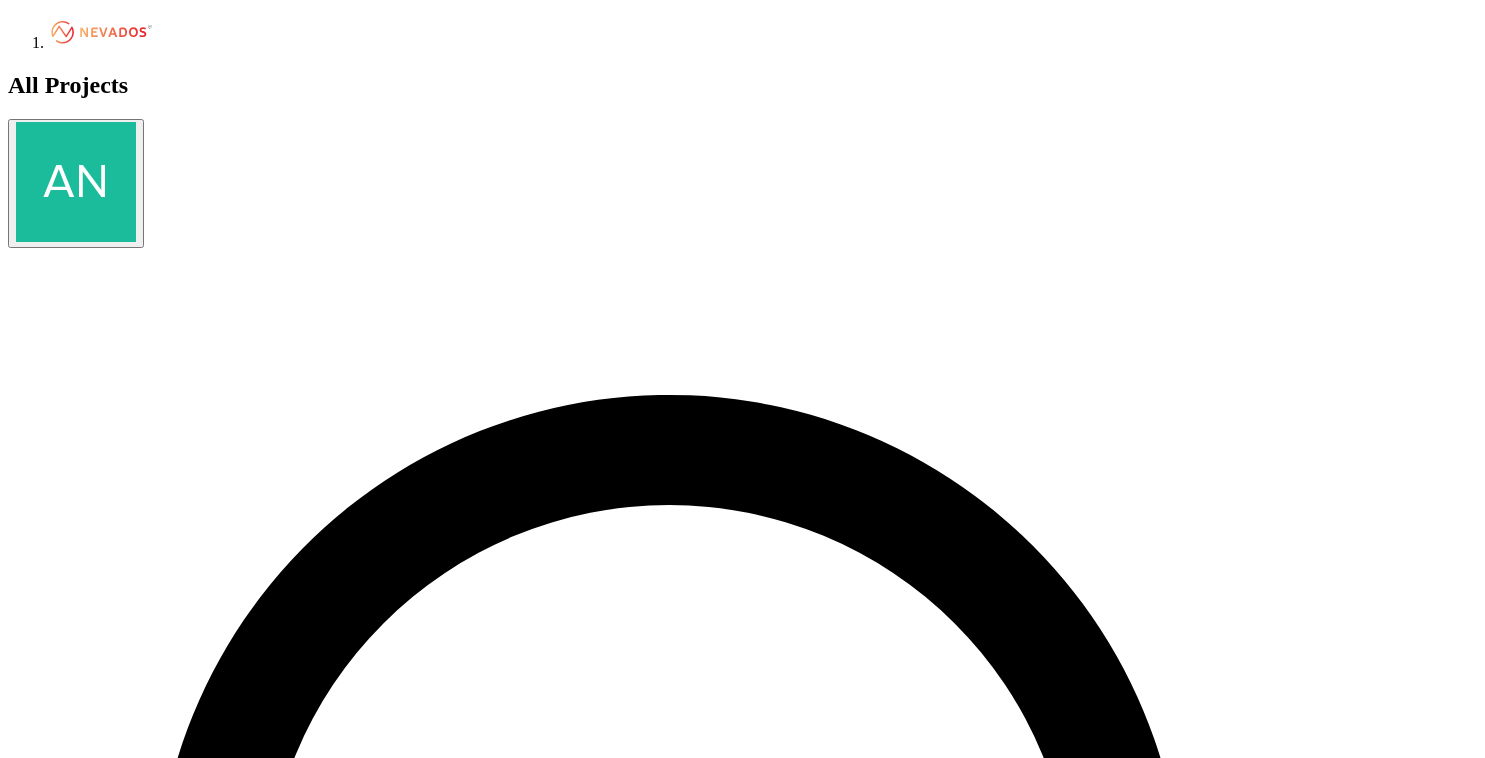scroll, scrollTop: 0, scrollLeft: 0, axis: both 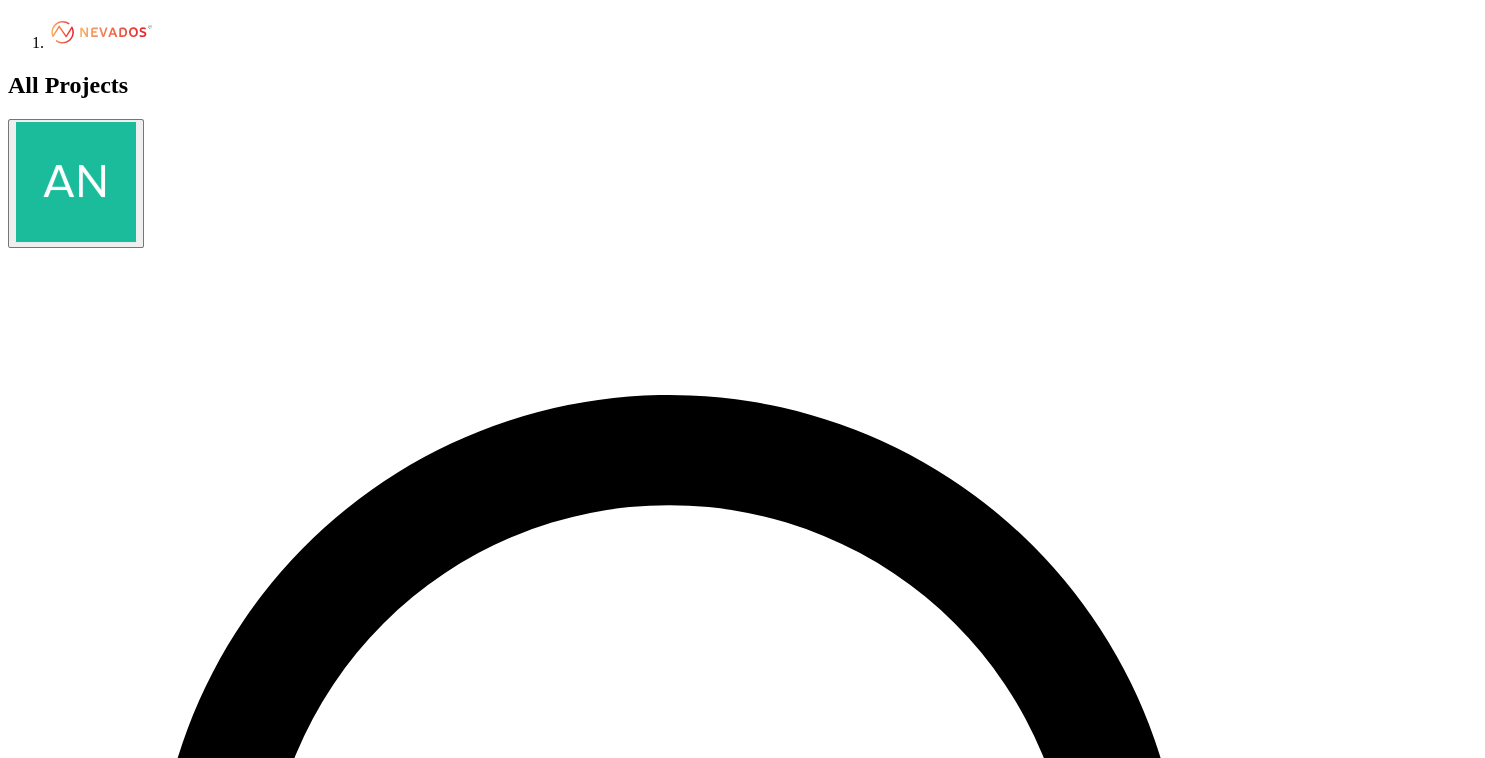 drag, startPoint x: 0, startPoint y: 0, endPoint x: 351, endPoint y: 123, distance: 371.9274 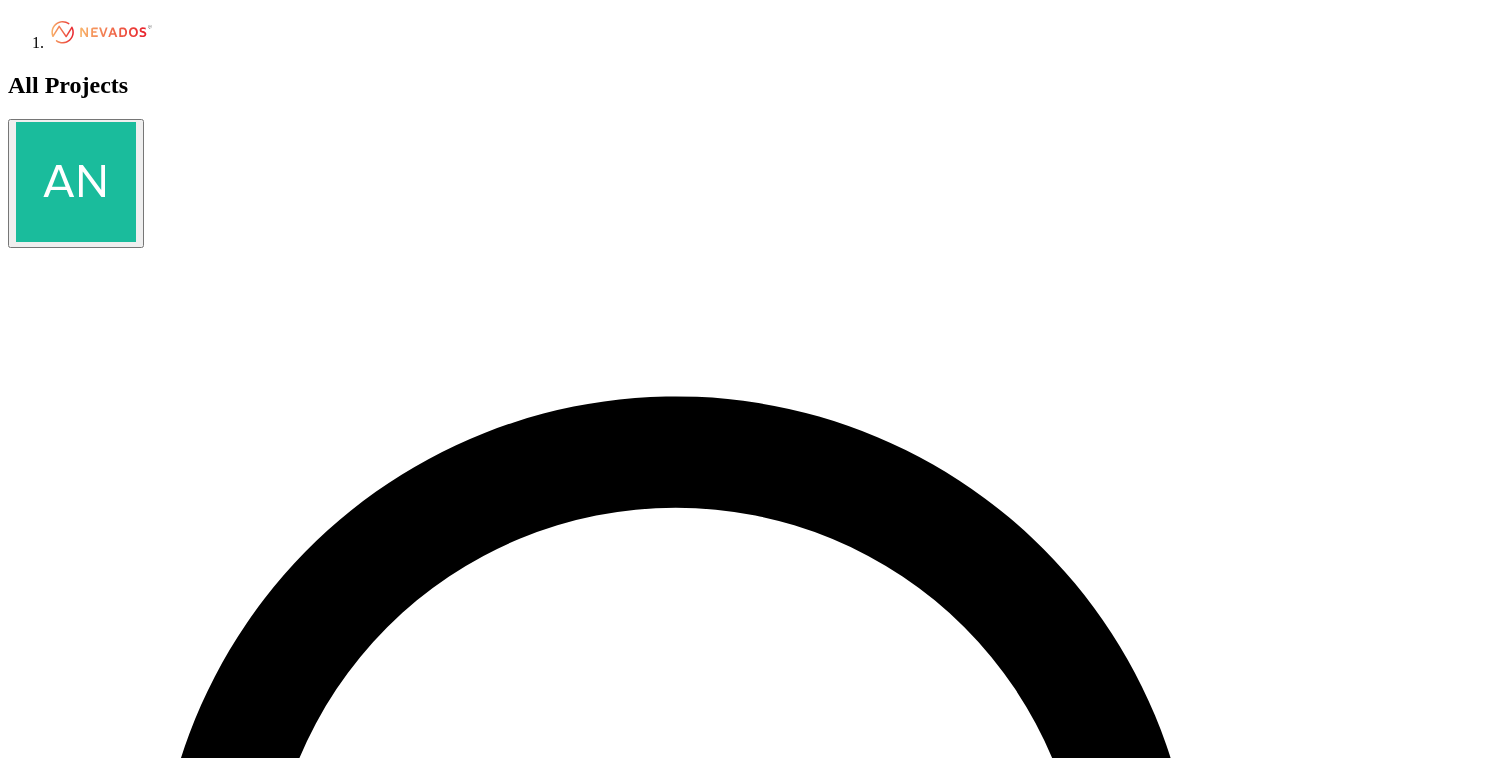 click on "Boston Hill Solar, LLC" at bounding box center [86, 1950] 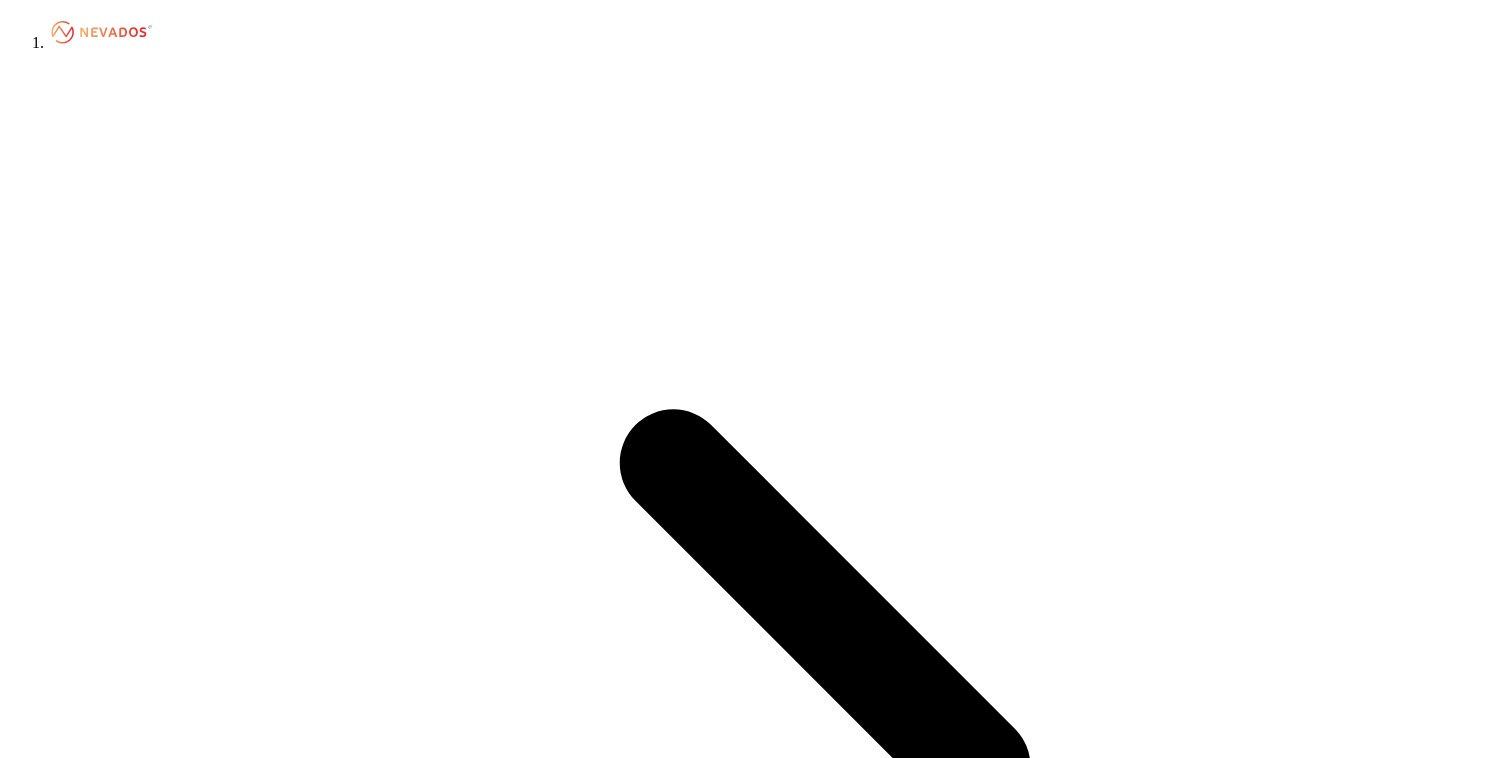 click on "Design Site" at bounding box center [45, 4155] 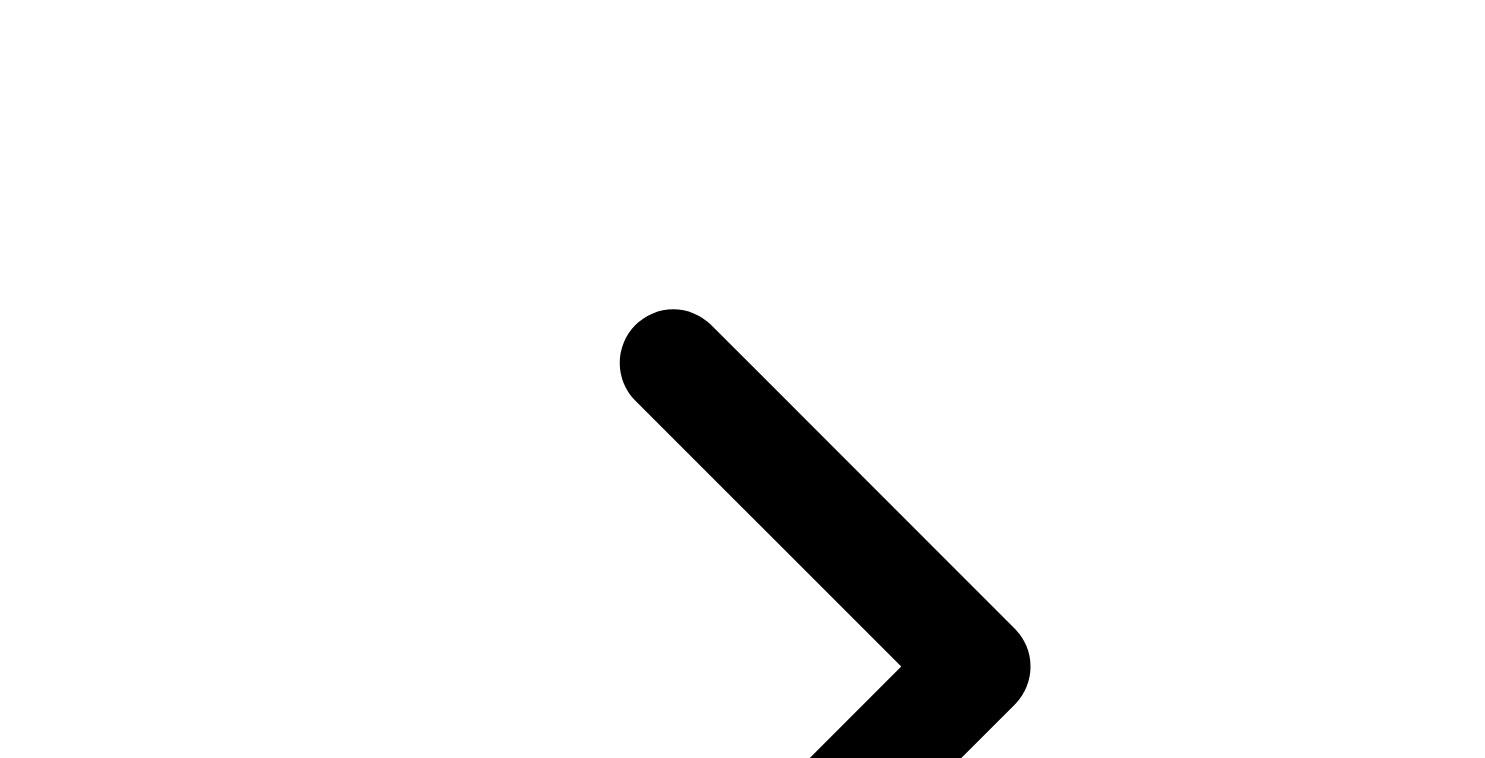scroll, scrollTop: 0, scrollLeft: 0, axis: both 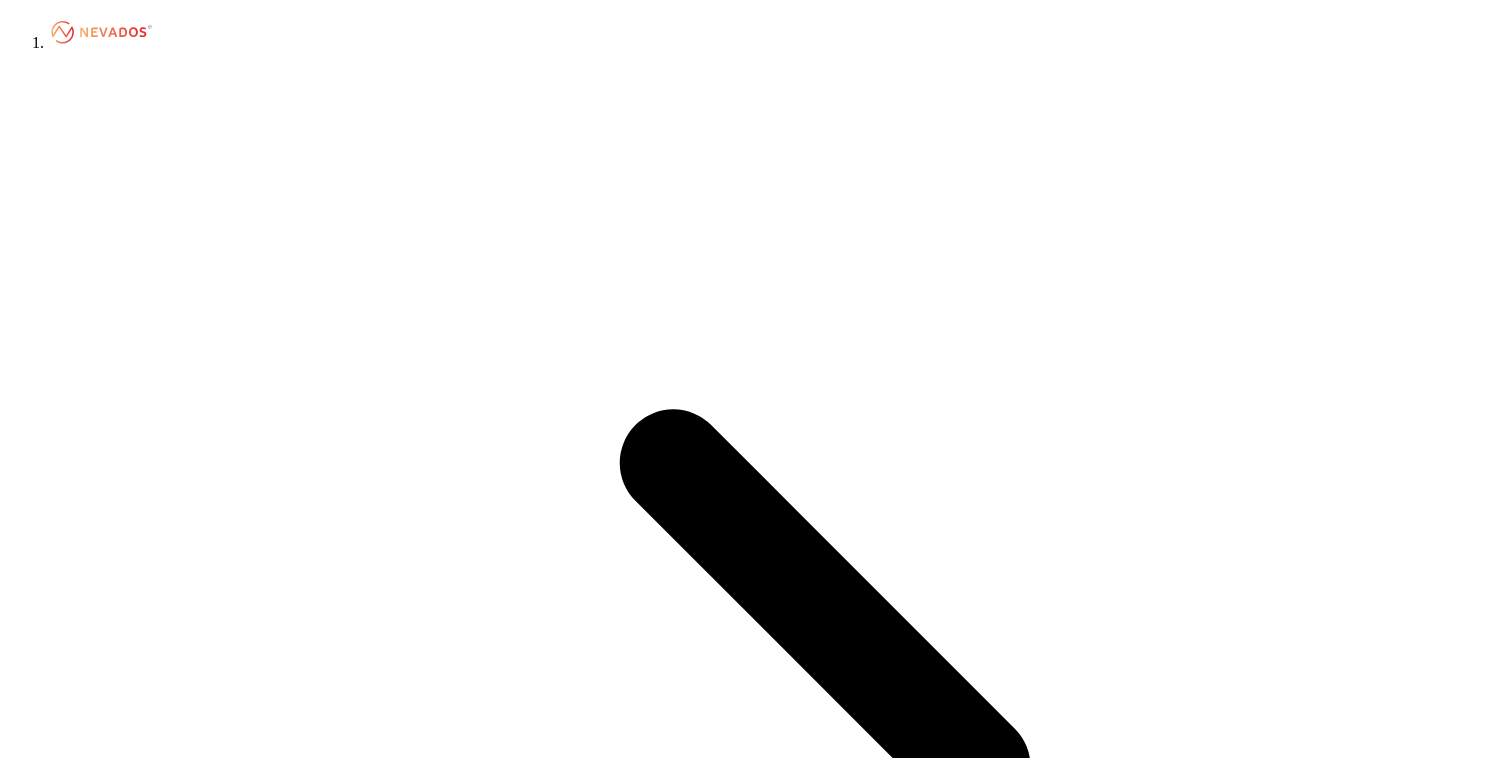 click on "Nevados Specifications" at bounding box center (742, 6344) 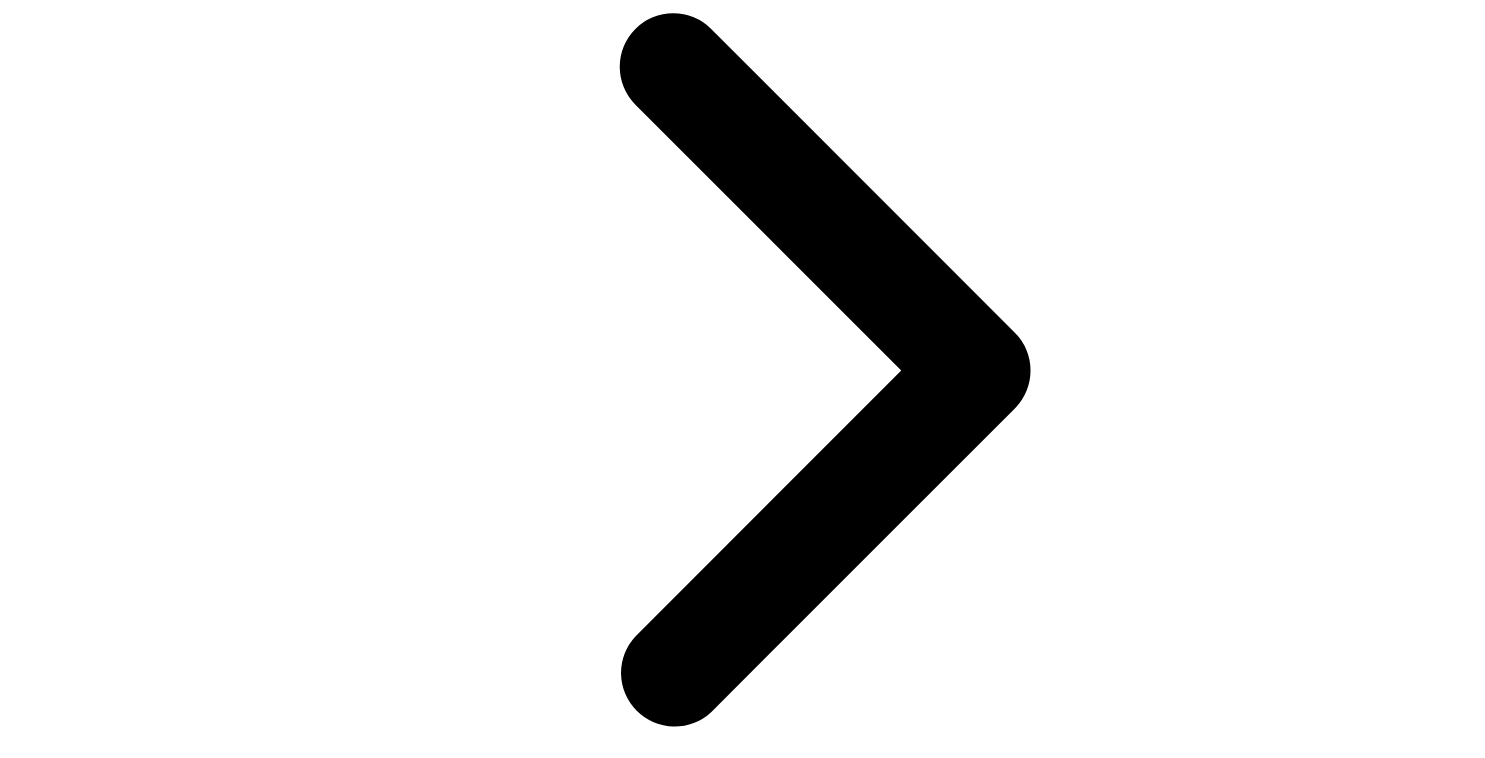 scroll, scrollTop: 461, scrollLeft: 0, axis: vertical 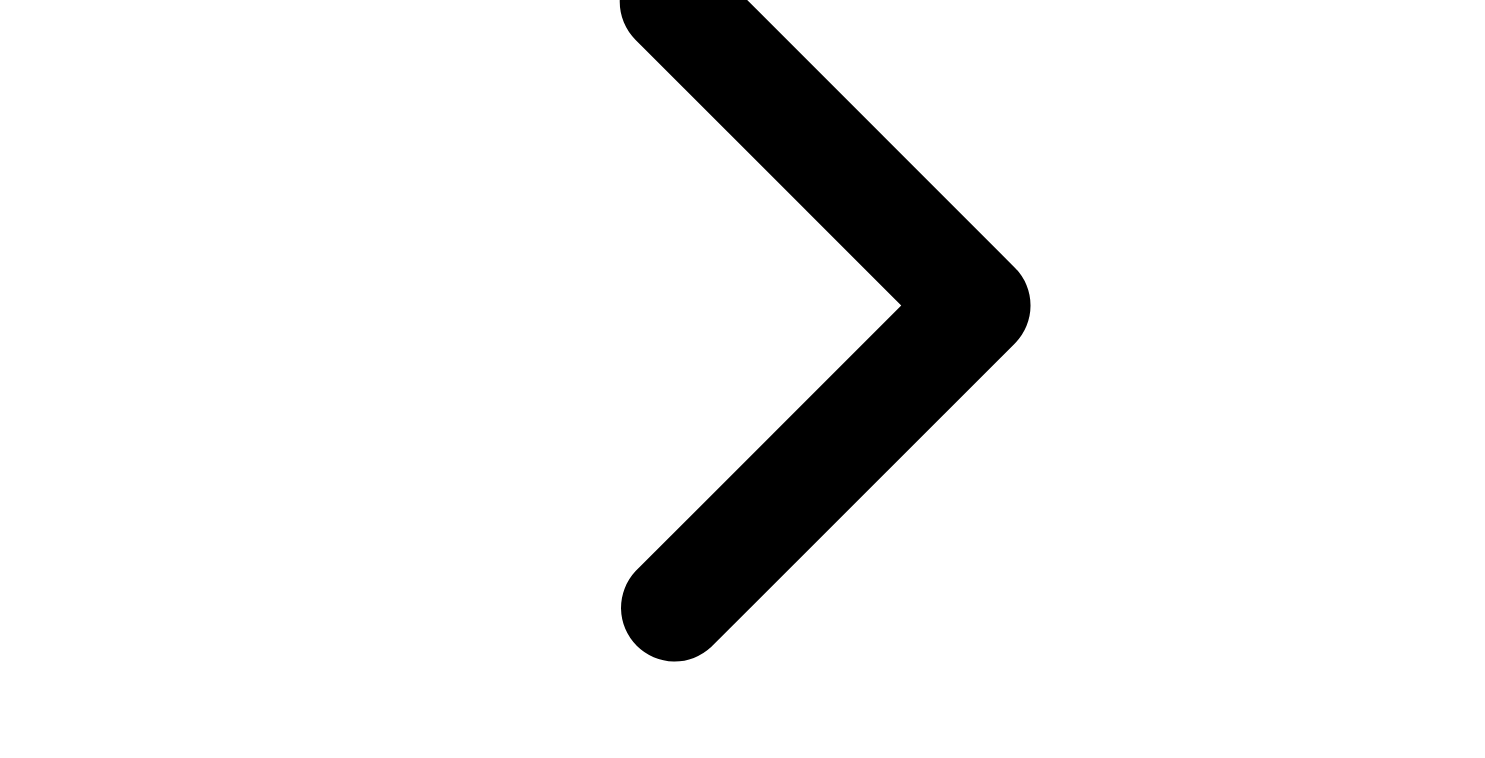 click on "**********" at bounding box center [99, 9427] 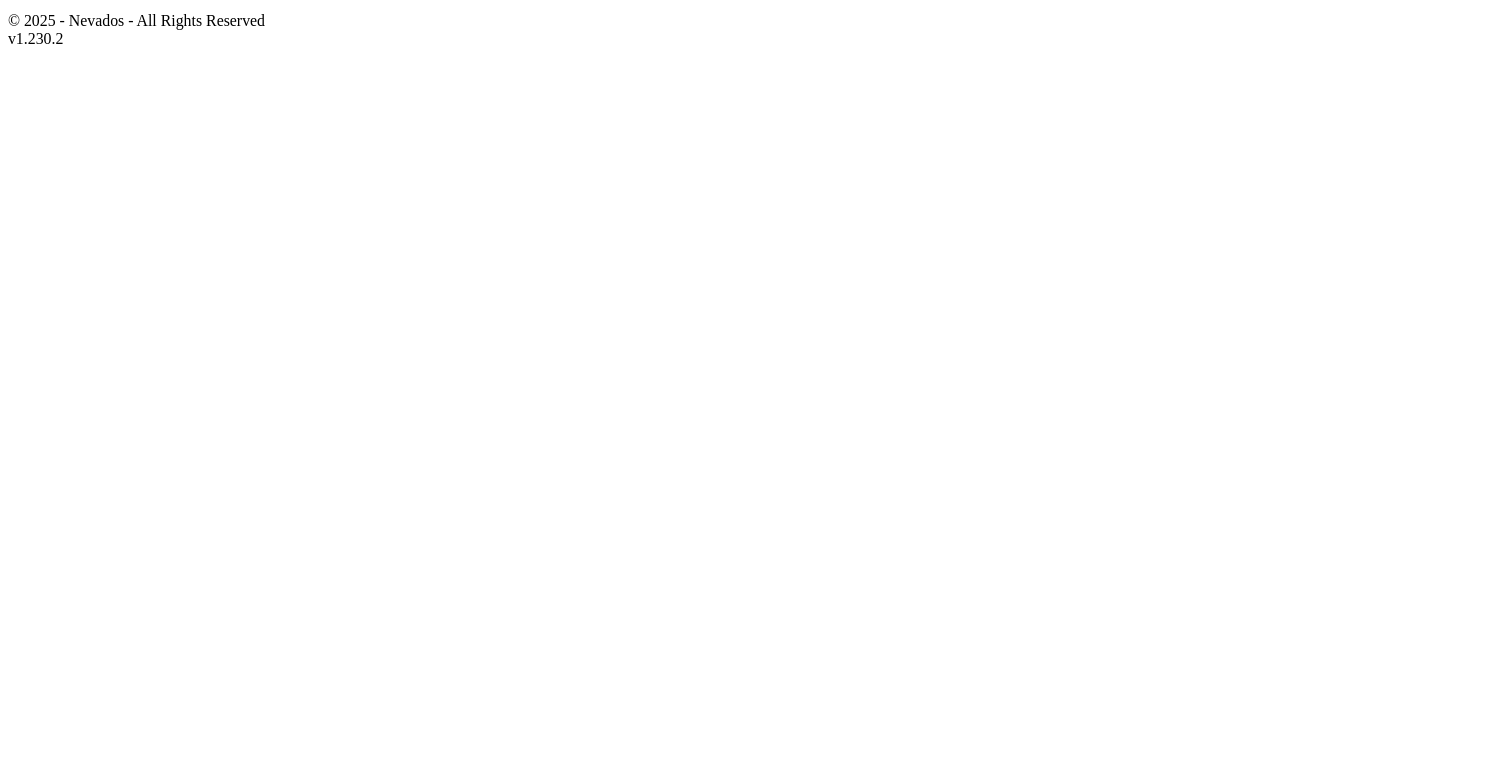scroll, scrollTop: 0, scrollLeft: 0, axis: both 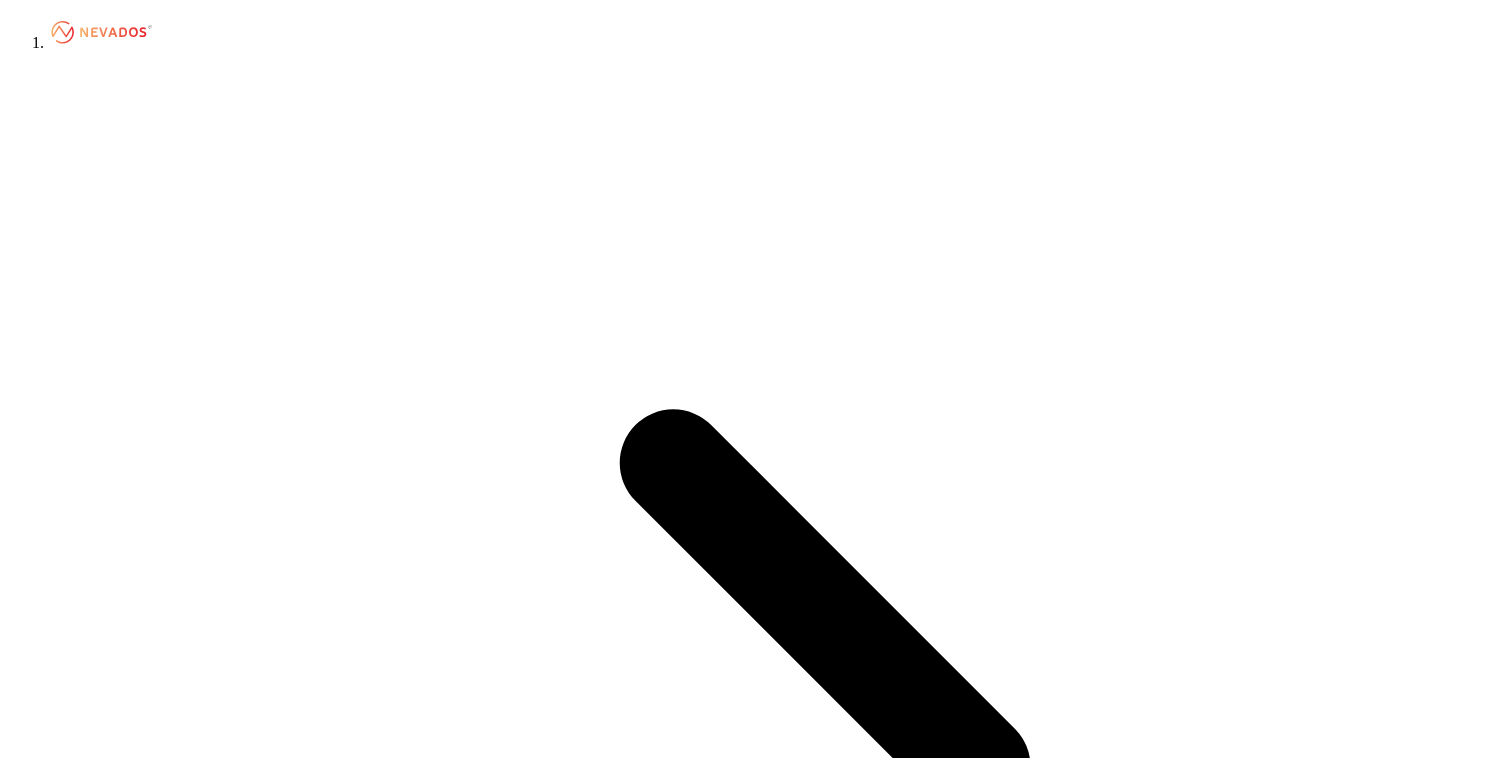 click on "Approve" at bounding box center [977, 11031] 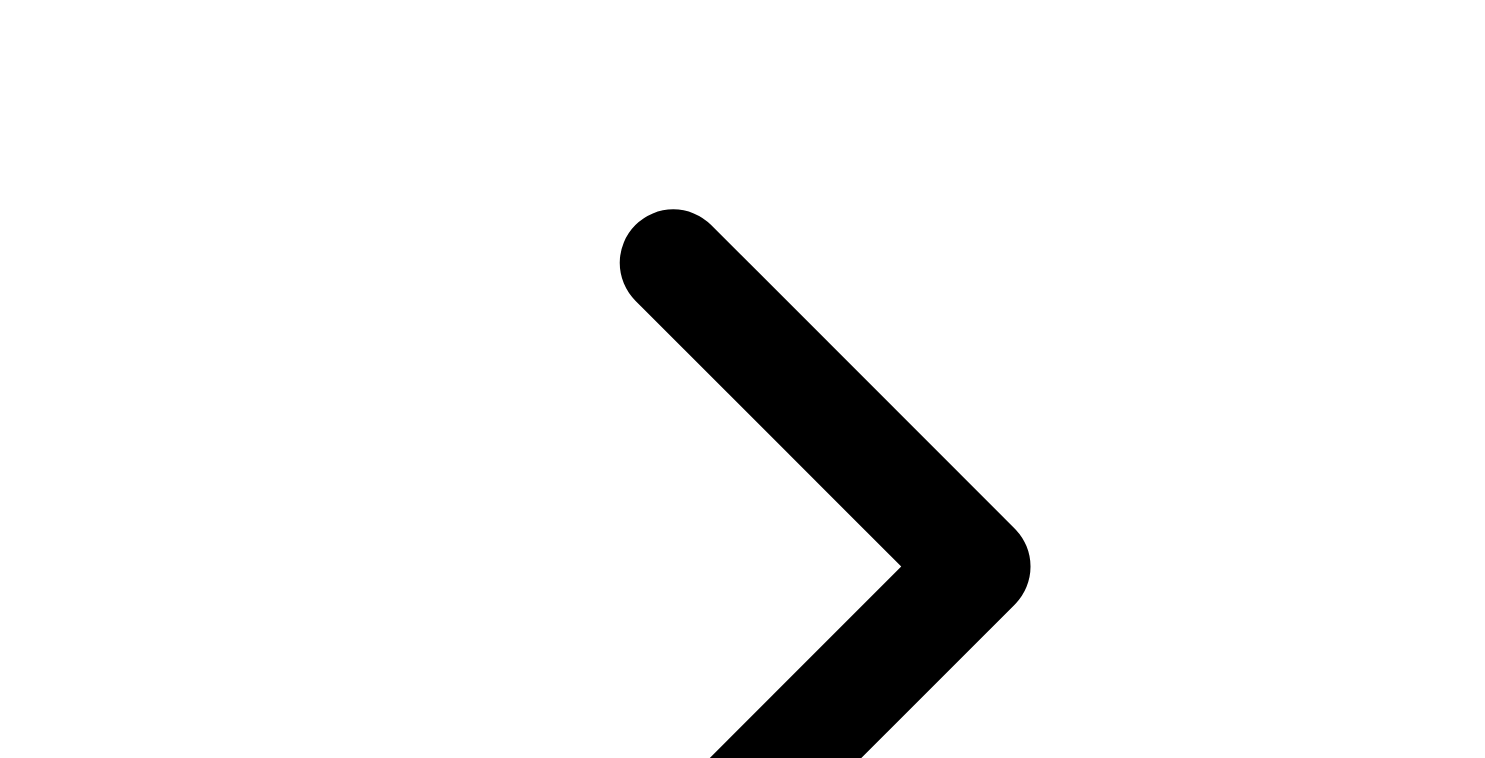 click on "CAD Point Cloud" at bounding box center (81, 11043) 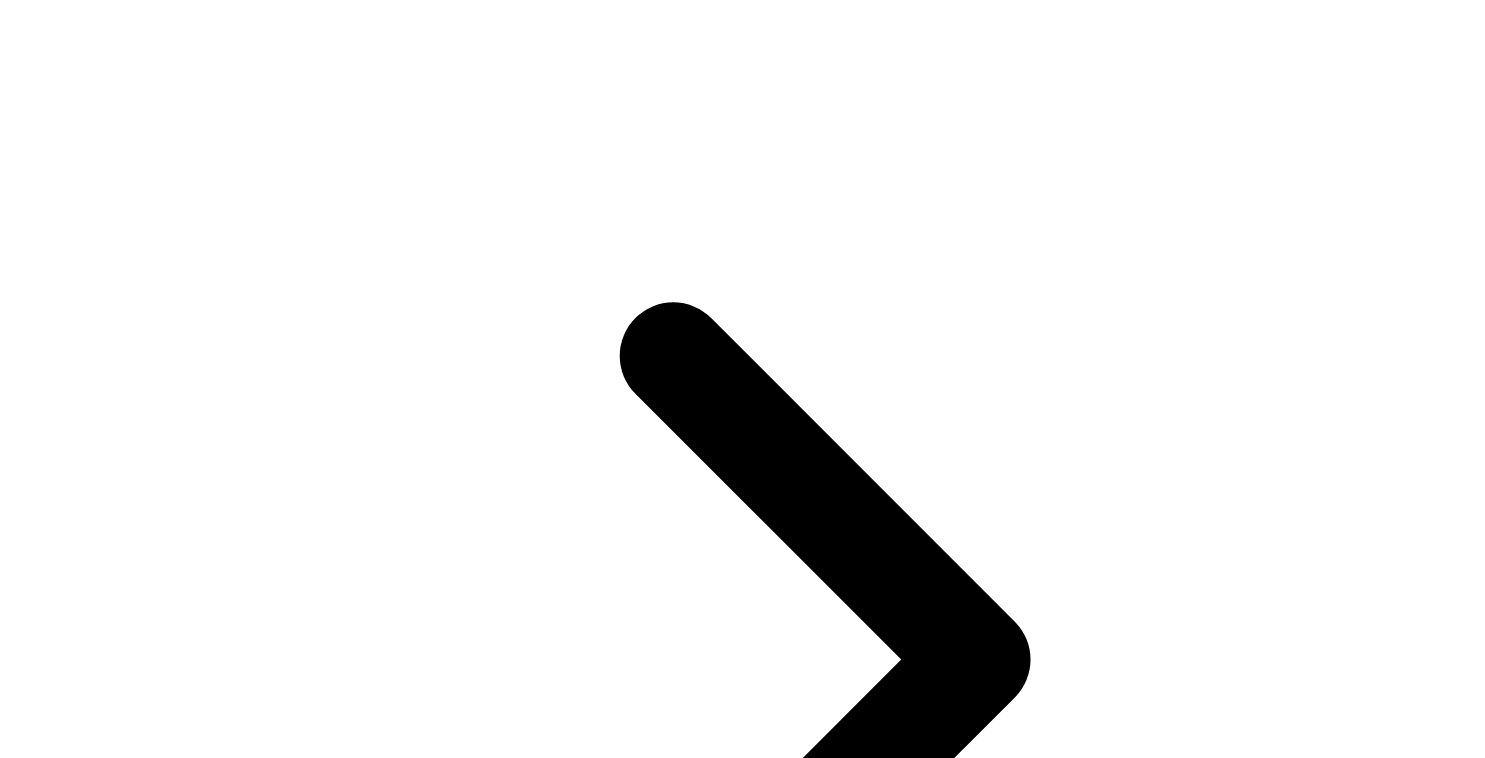 scroll, scrollTop: 105, scrollLeft: 0, axis: vertical 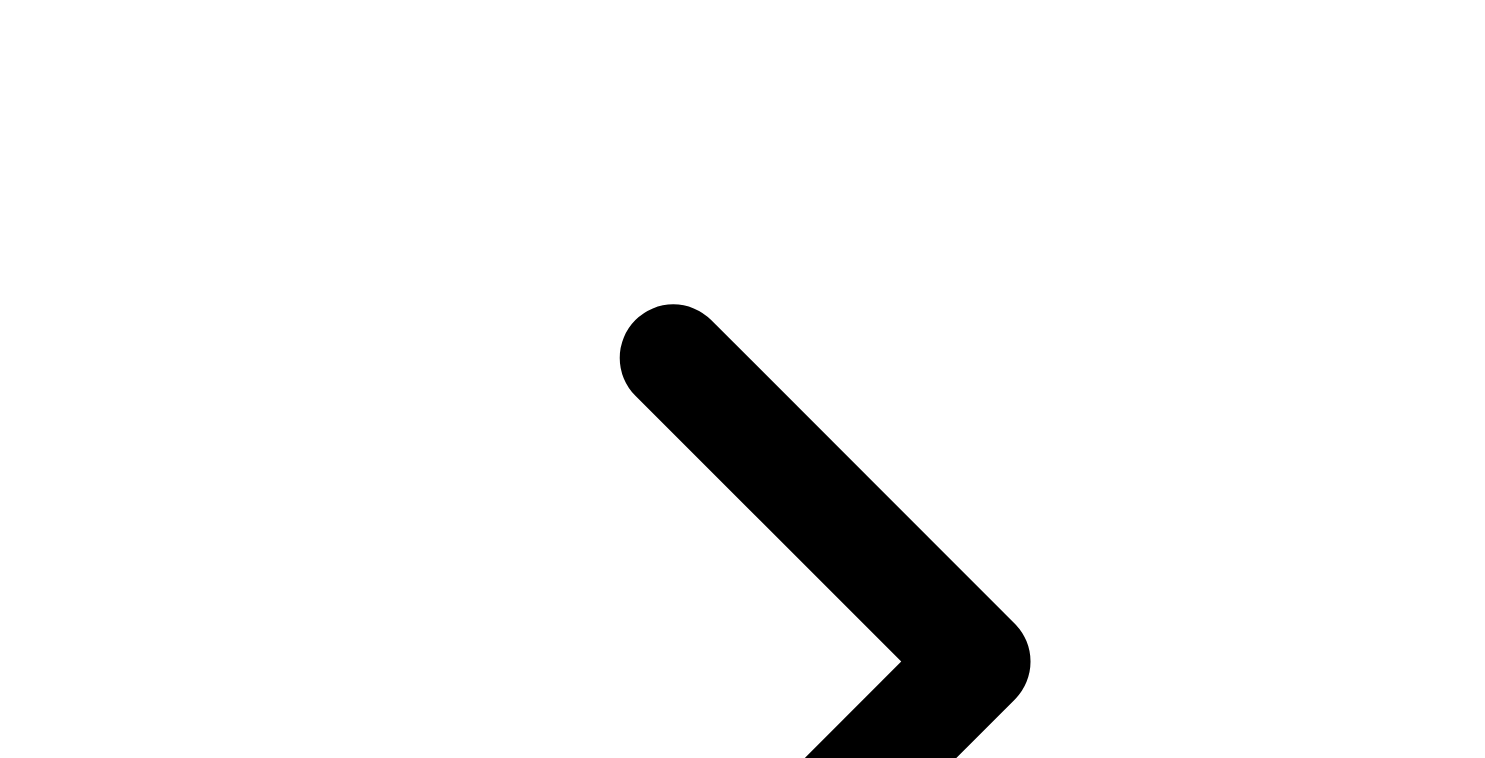 click on "3D Site Design" at bounding box center [70, 15785] 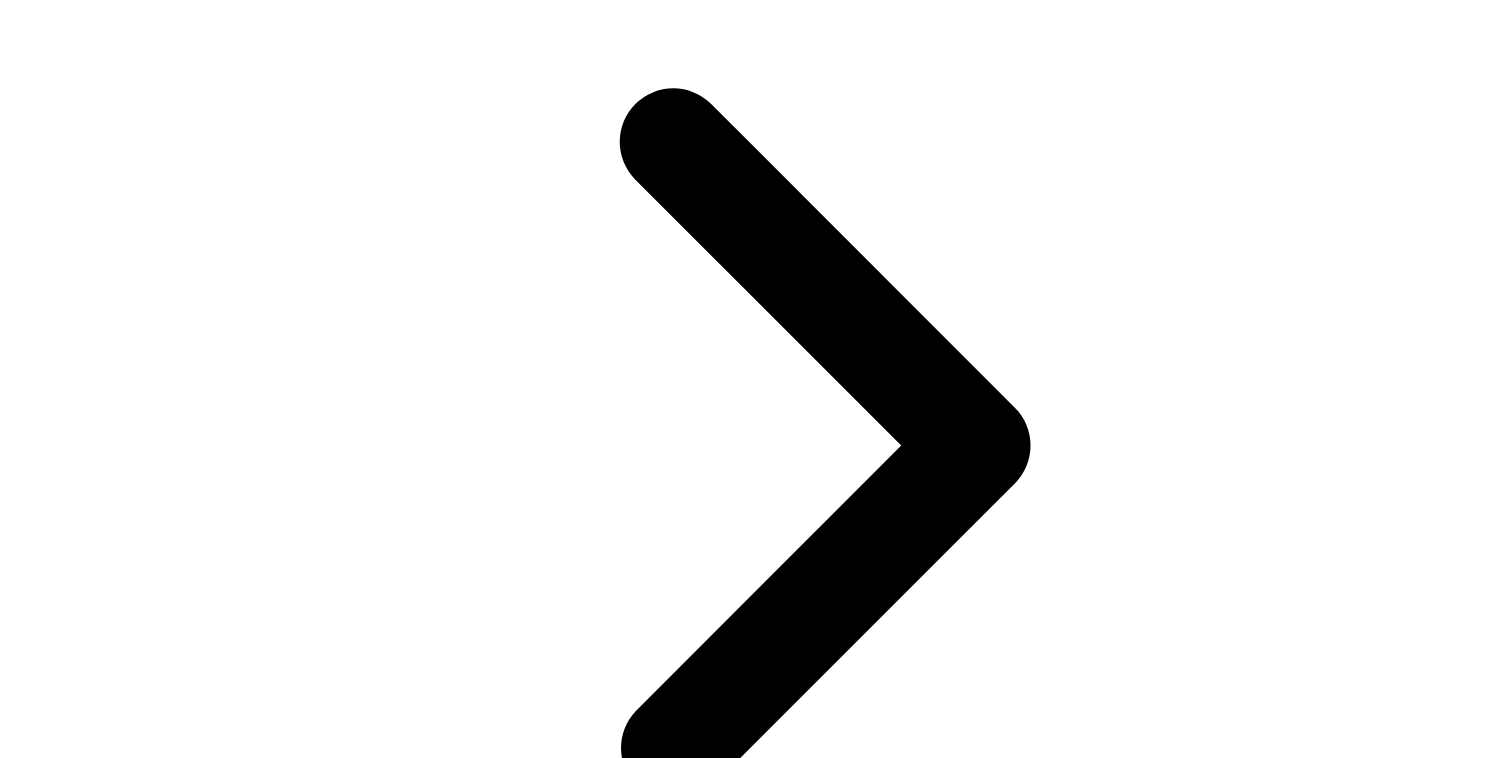 scroll, scrollTop: 0, scrollLeft: 0, axis: both 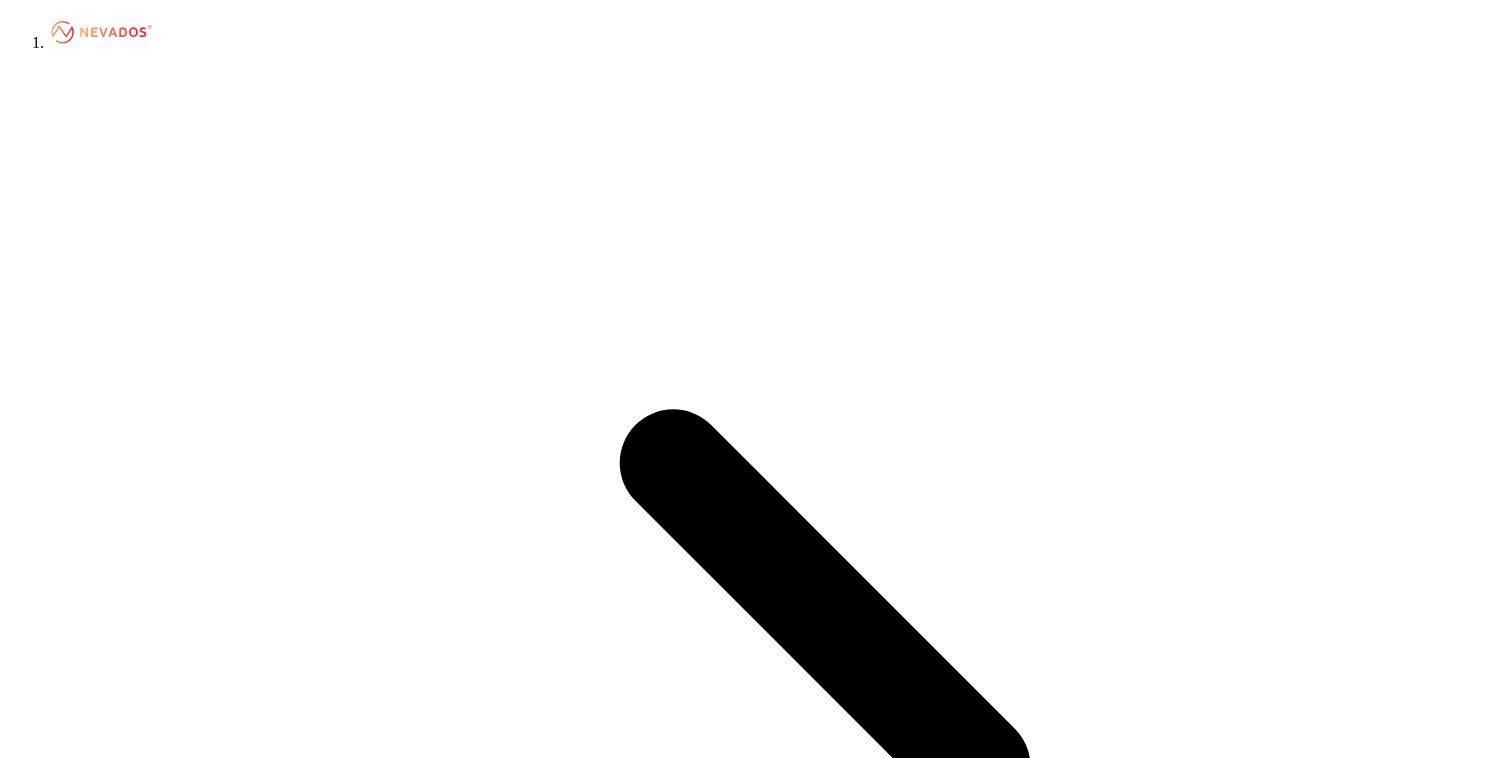 click on "CAD Point Cloud" at bounding box center (81, 6531) 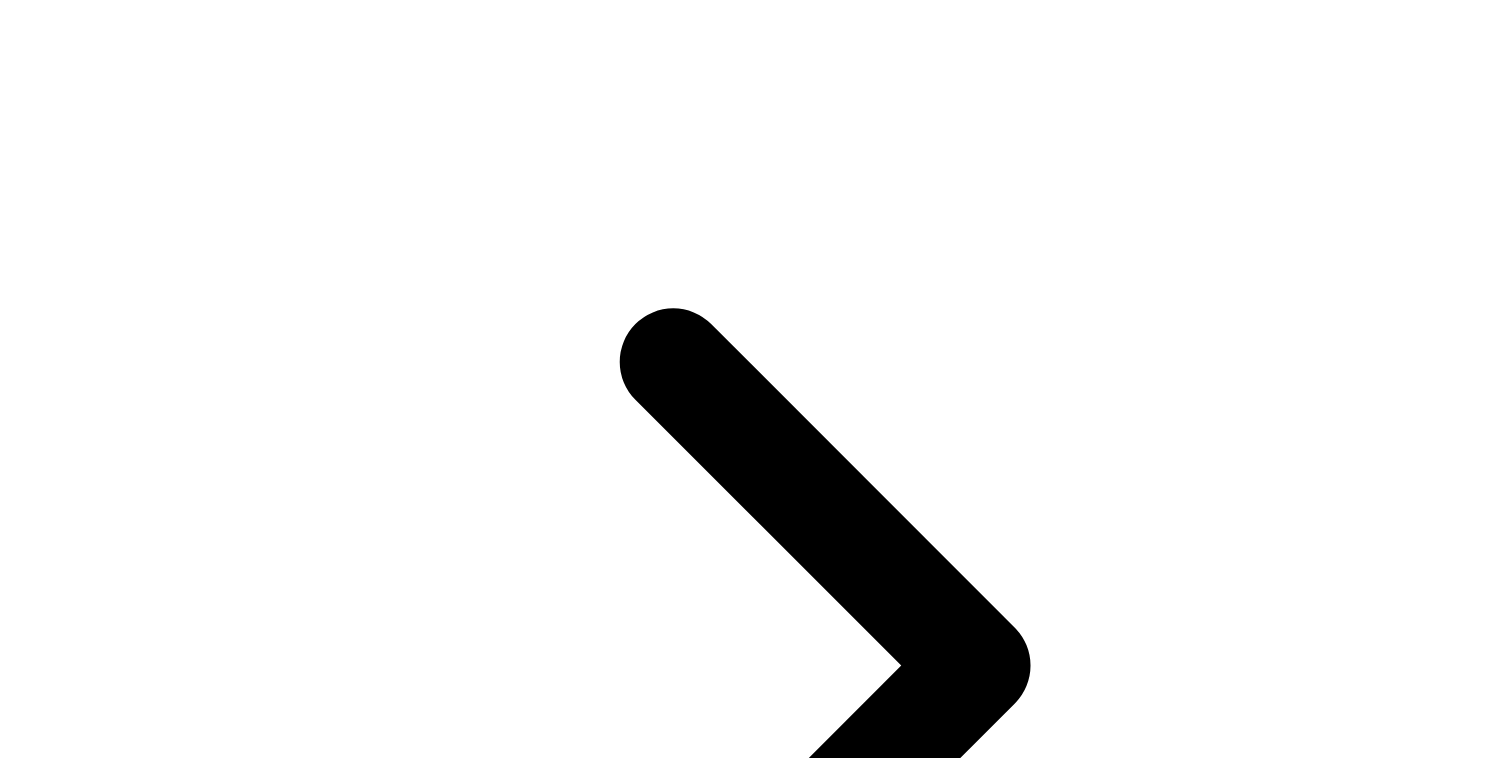scroll, scrollTop: 105, scrollLeft: 0, axis: vertical 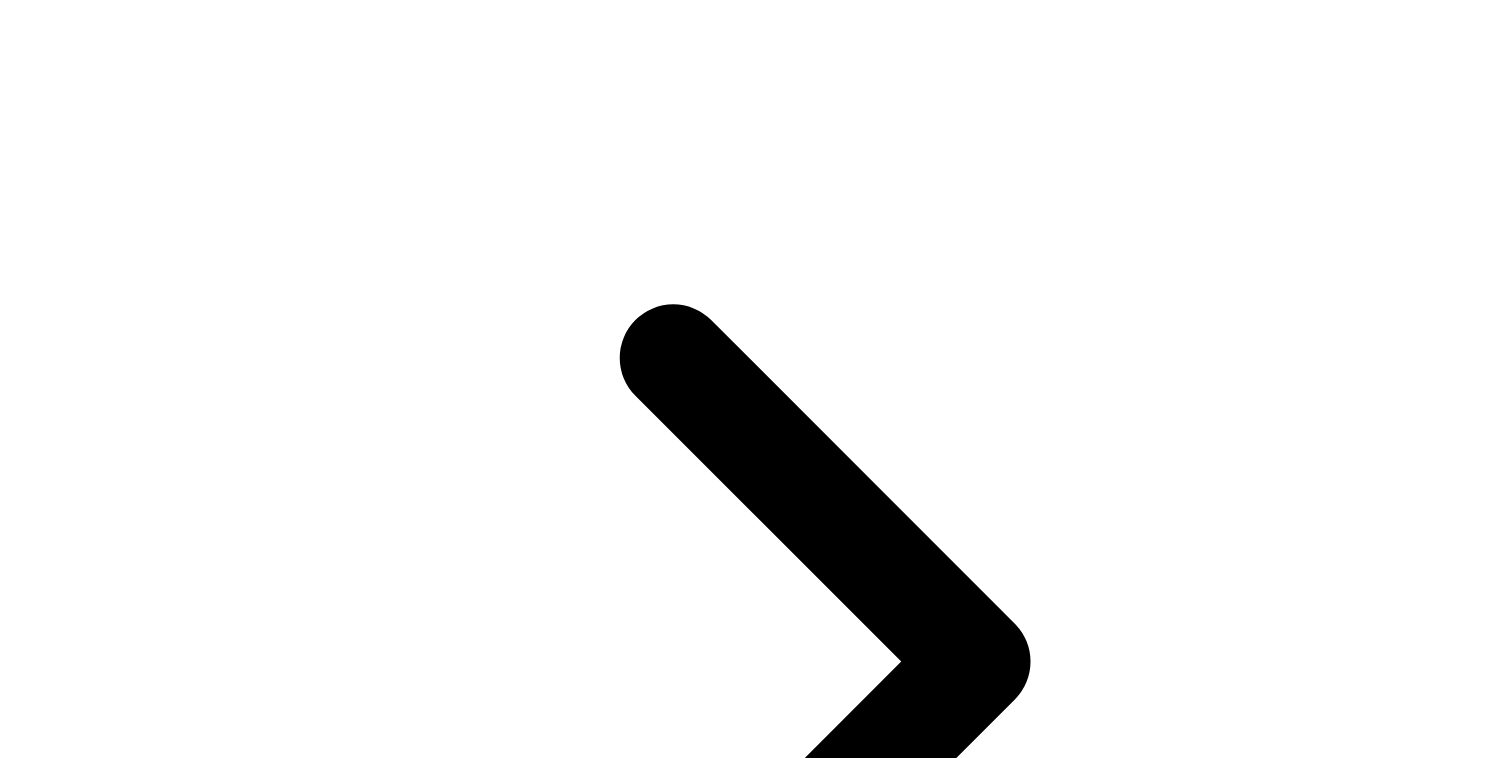 click on "Site Design 1 Status" at bounding box center [742, 5997] 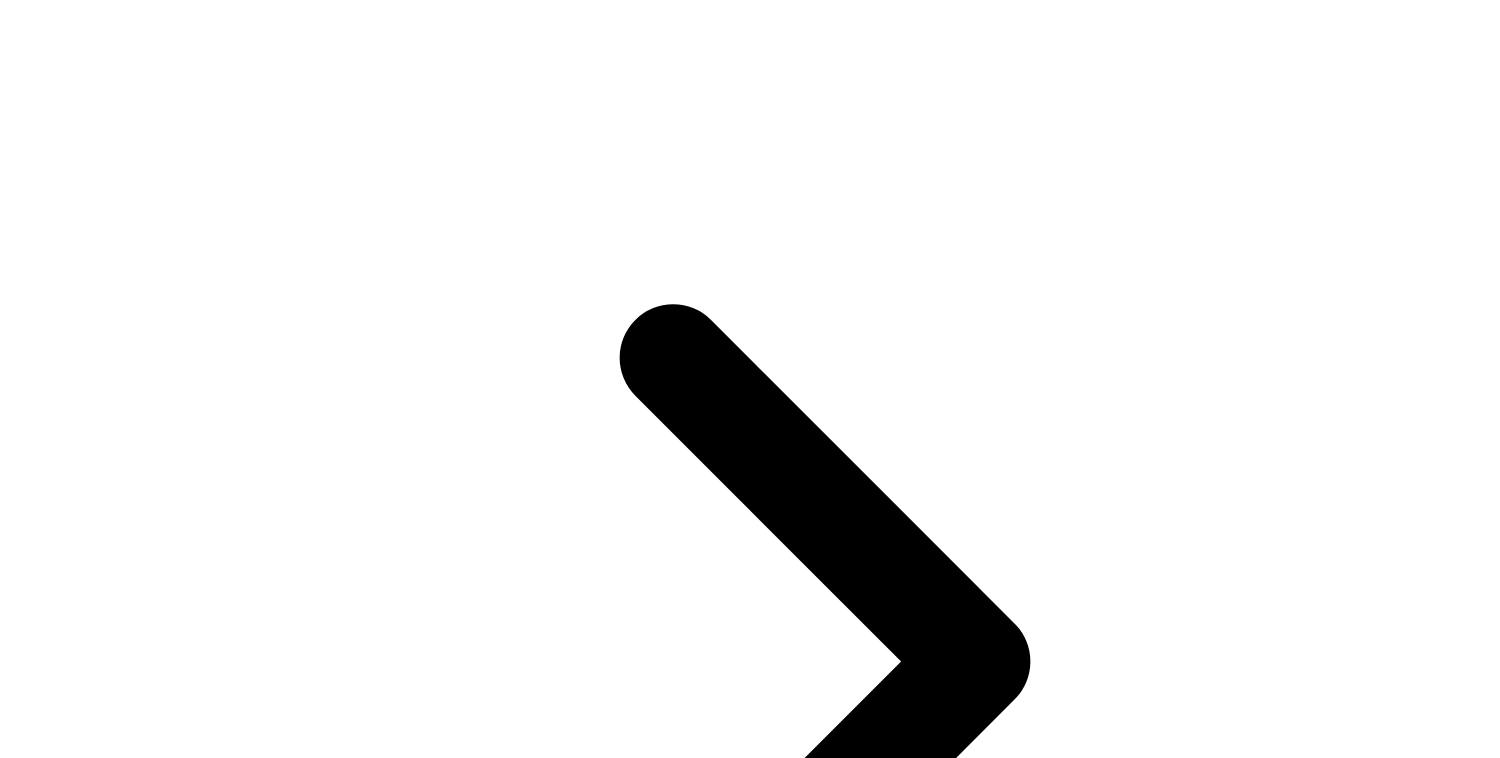 click on "**********" at bounding box center (99, 36257) 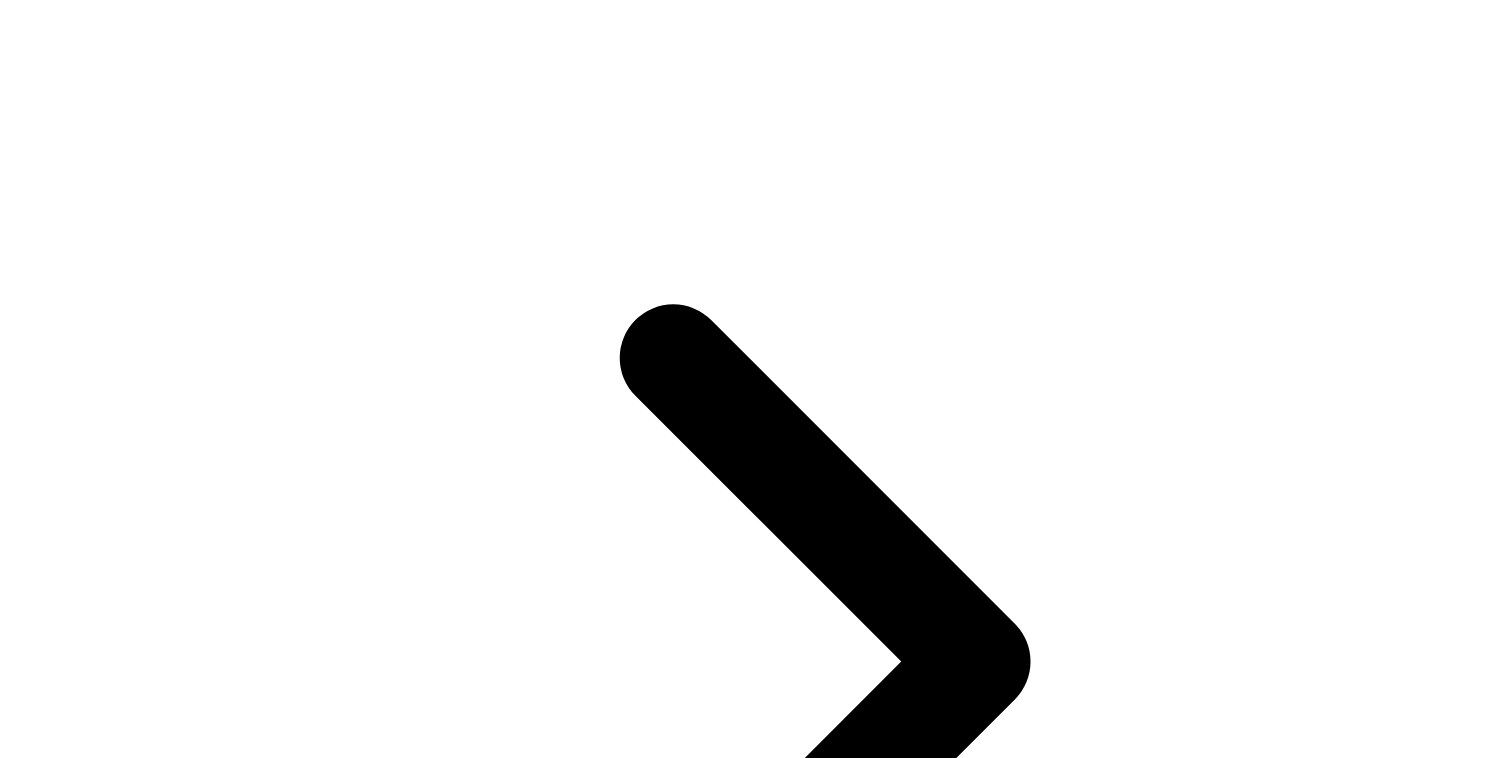click on "Approve" at bounding box center (1157, 8101) 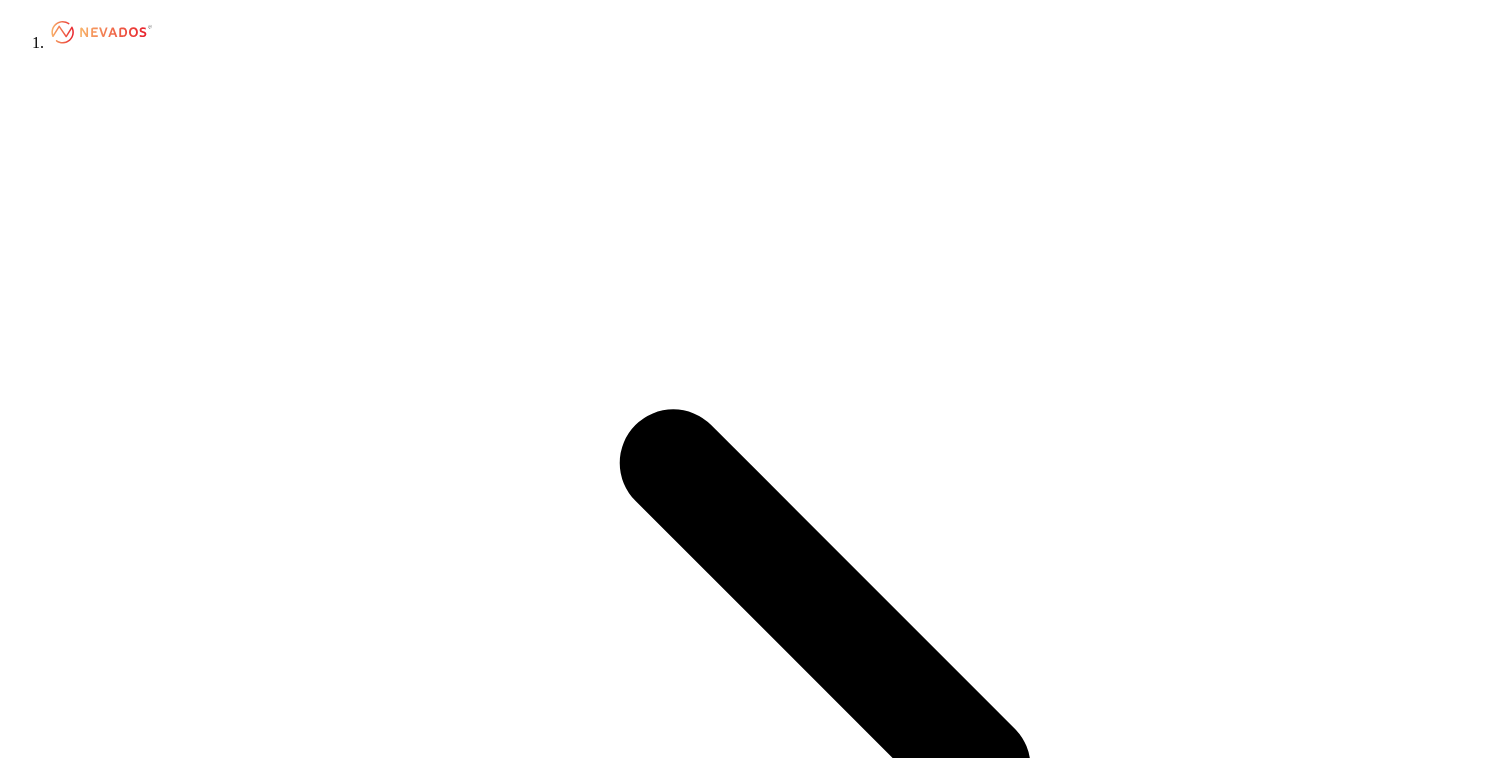 click on "**********" at bounding box center [99, 7964] 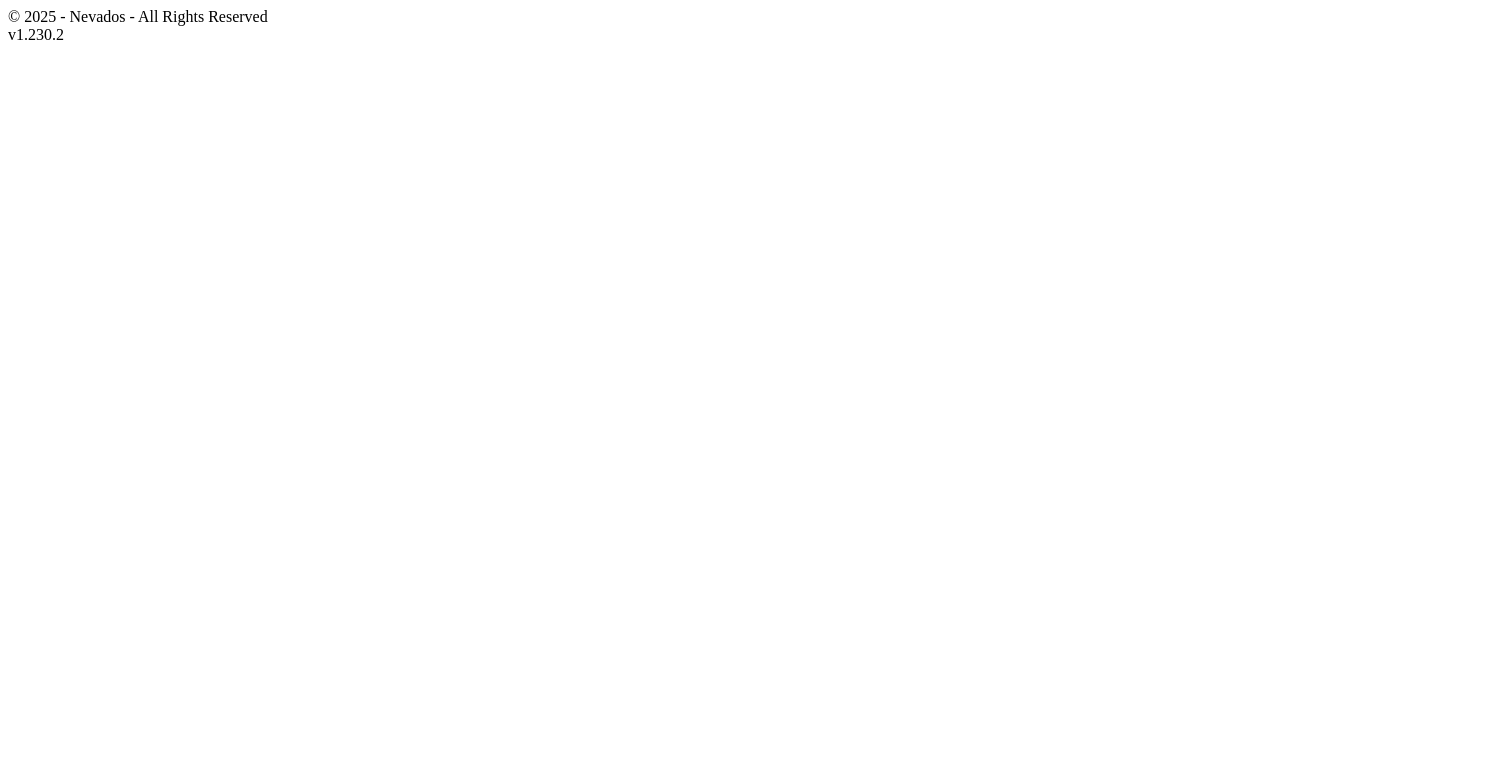 scroll, scrollTop: 0, scrollLeft: 0, axis: both 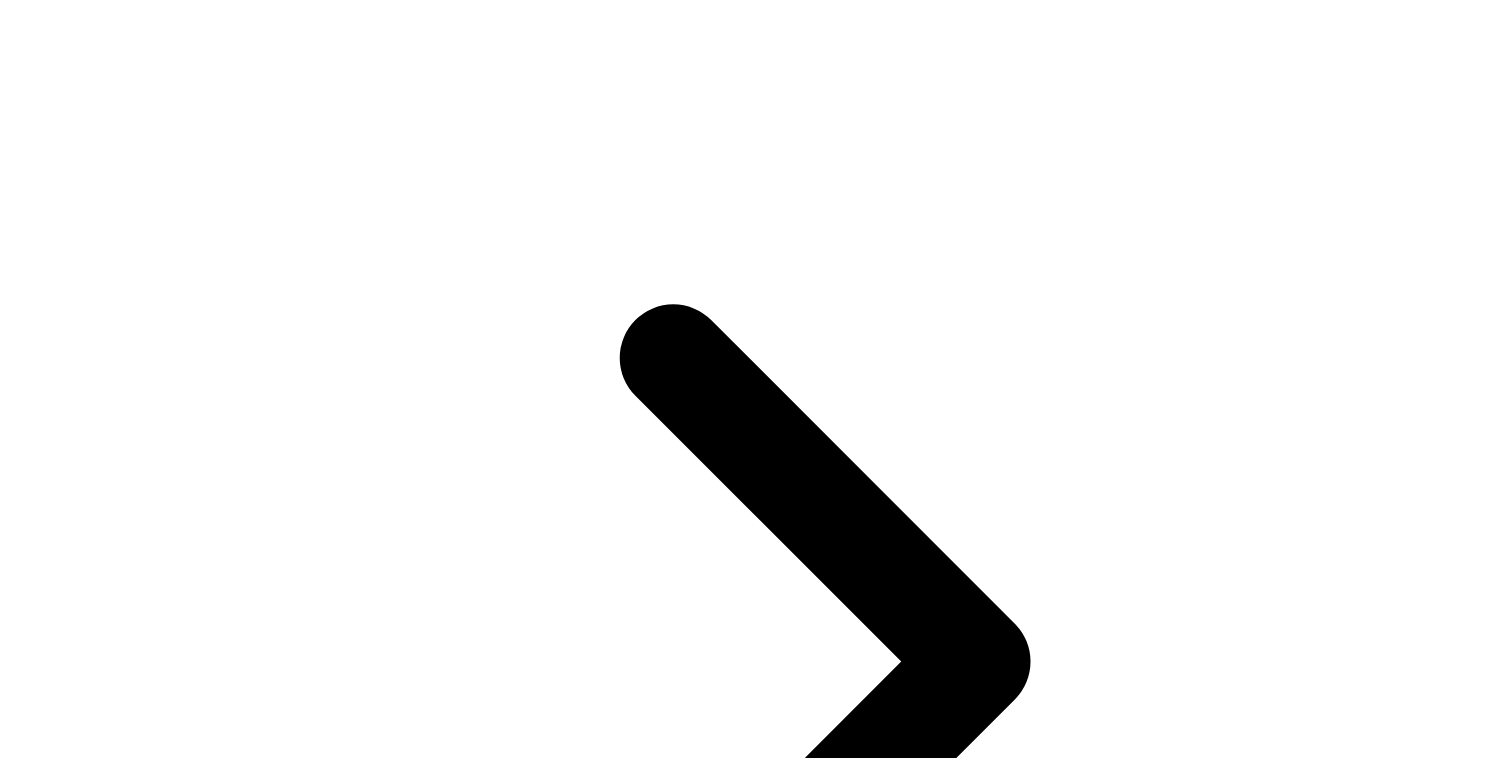 click on "488af4c0" at bounding box center (90, 11212) 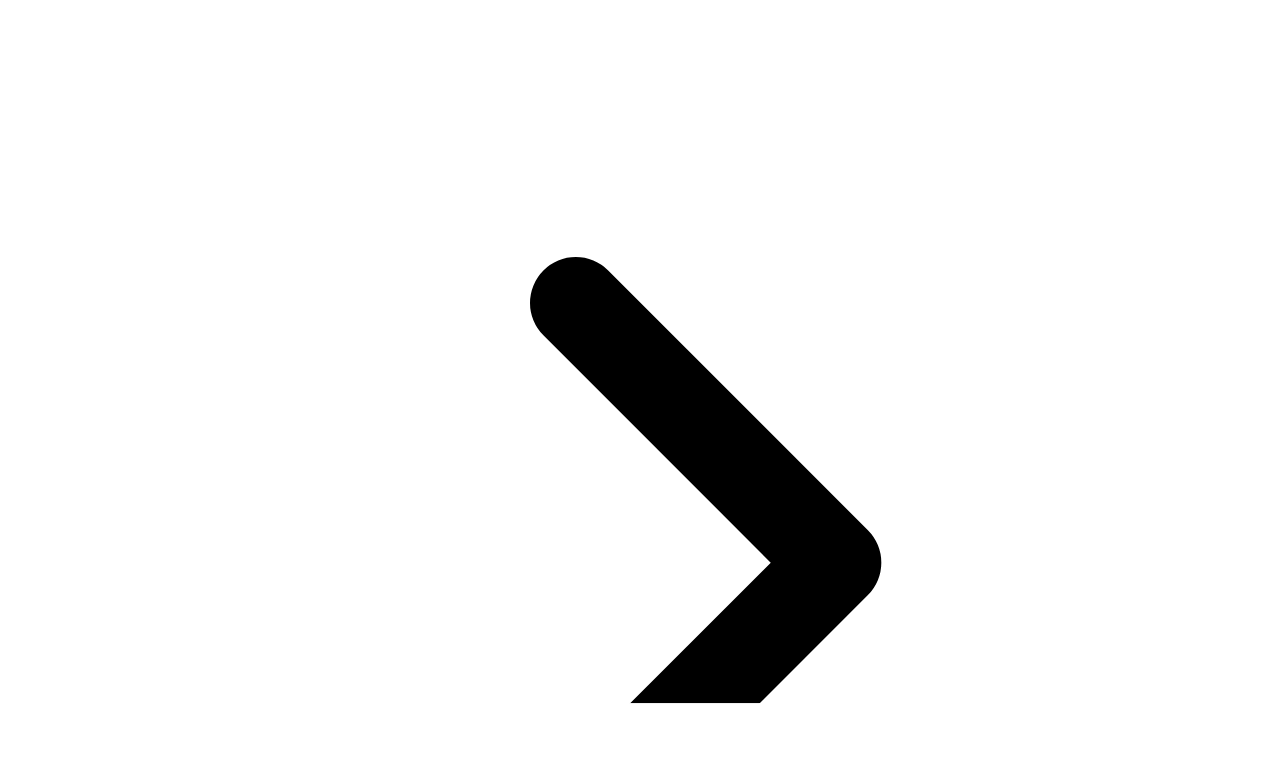 scroll, scrollTop: 239, scrollLeft: 0, axis: vertical 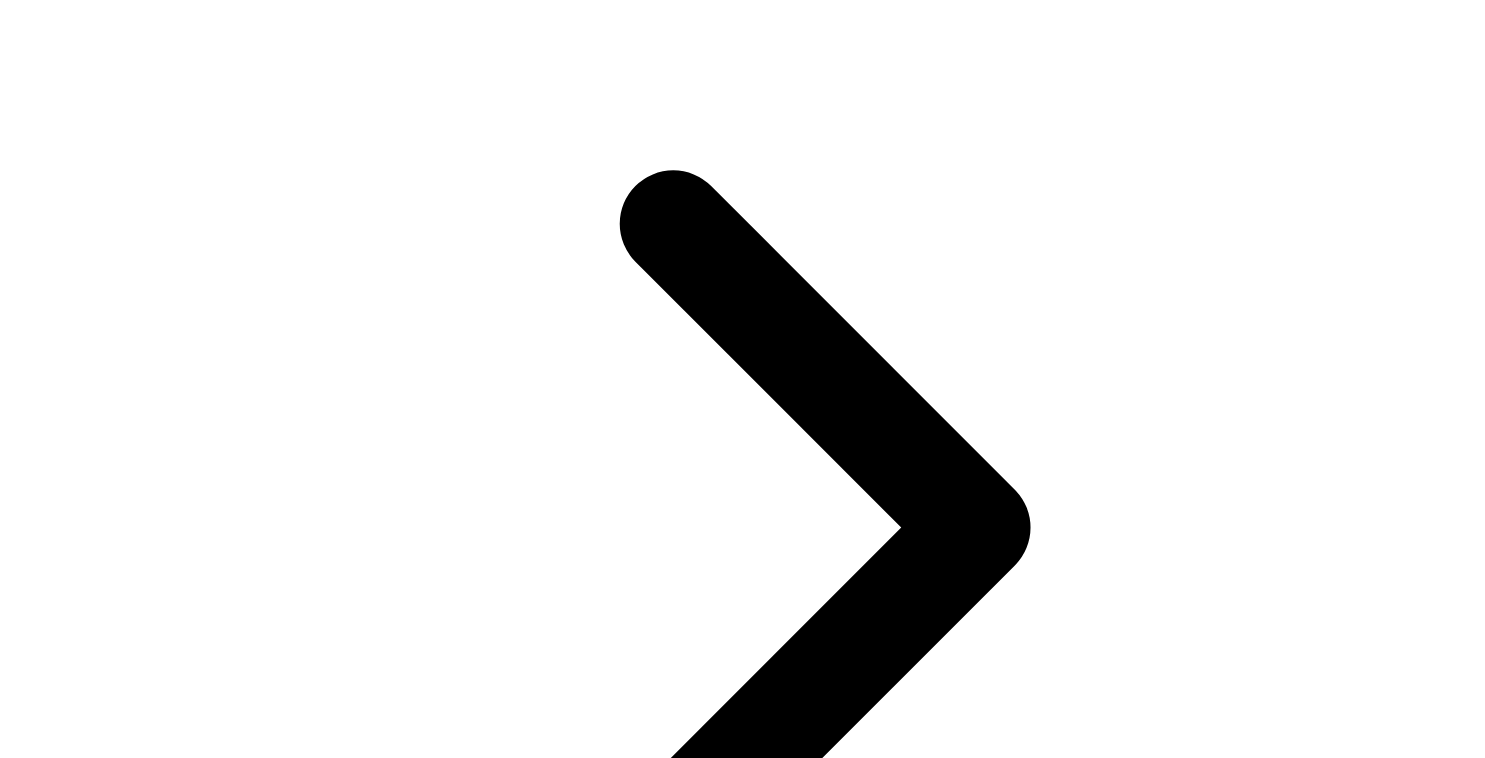 click at bounding box center [578, 7897] 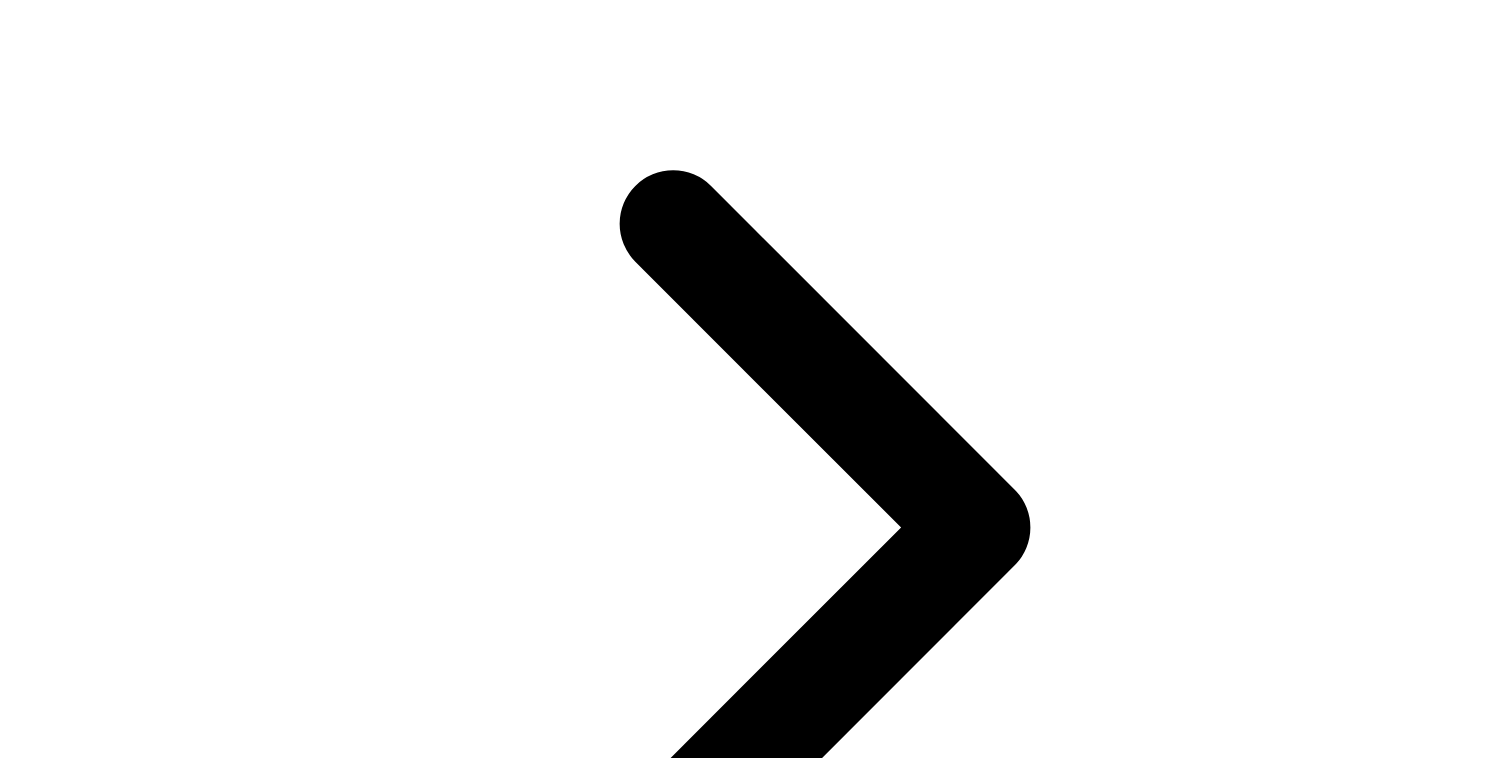 click on "Validating CSV file
Validating input headers against schema
Missing required headers in input file:
netslope_SOP" at bounding box center [742, 8049] 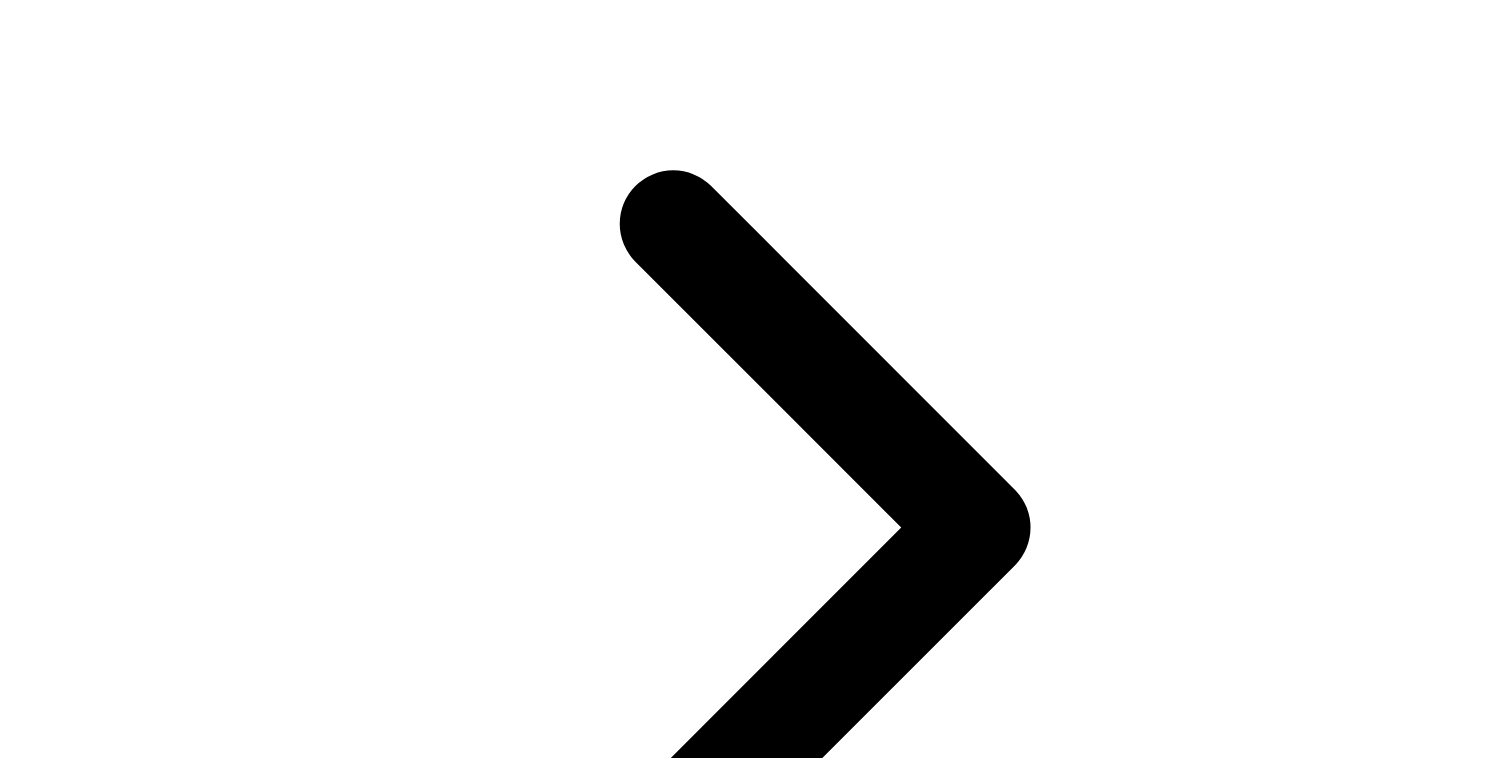 click at bounding box center [593, 7861] 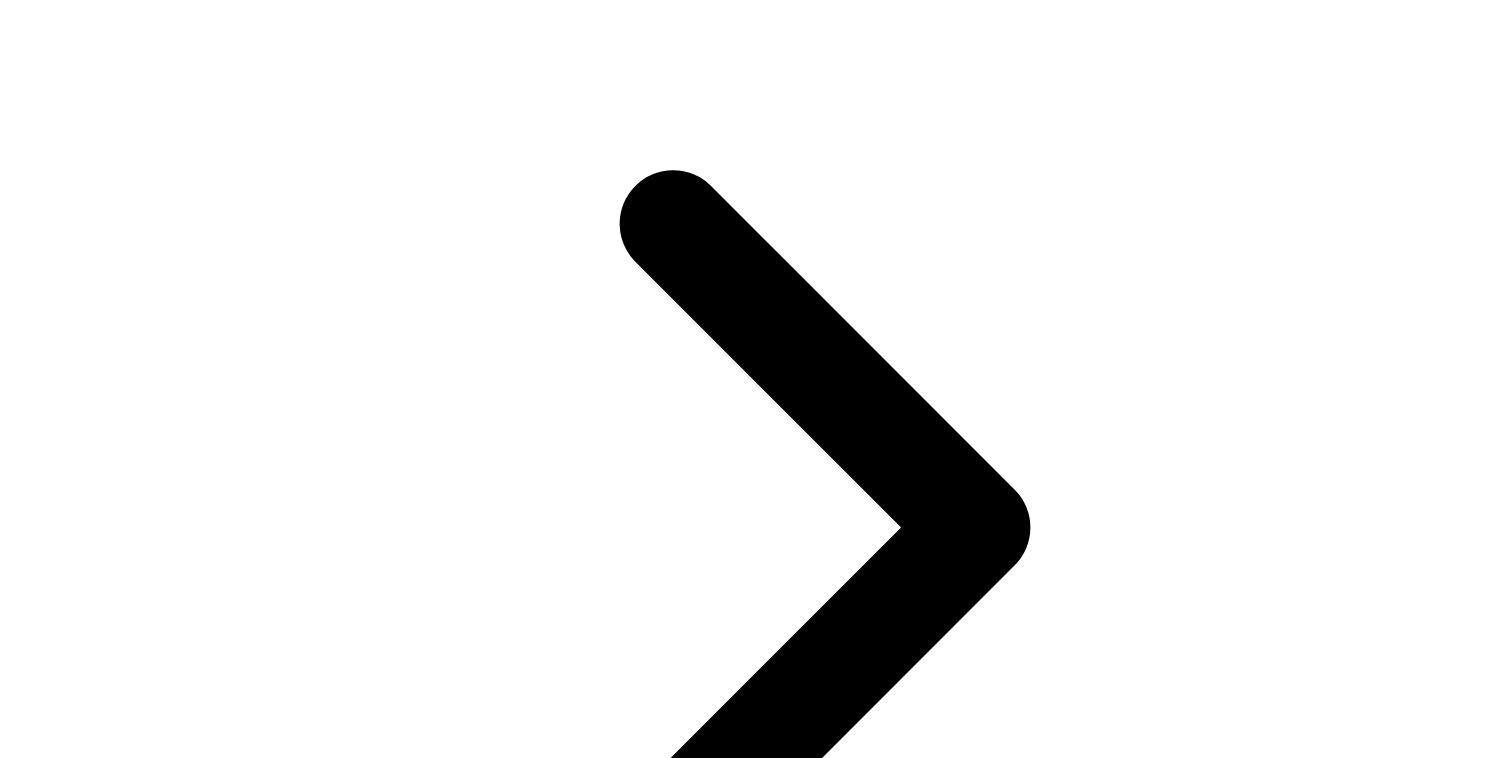 drag, startPoint x: 79, startPoint y: 337, endPoint x: 118, endPoint y: 389, distance: 65 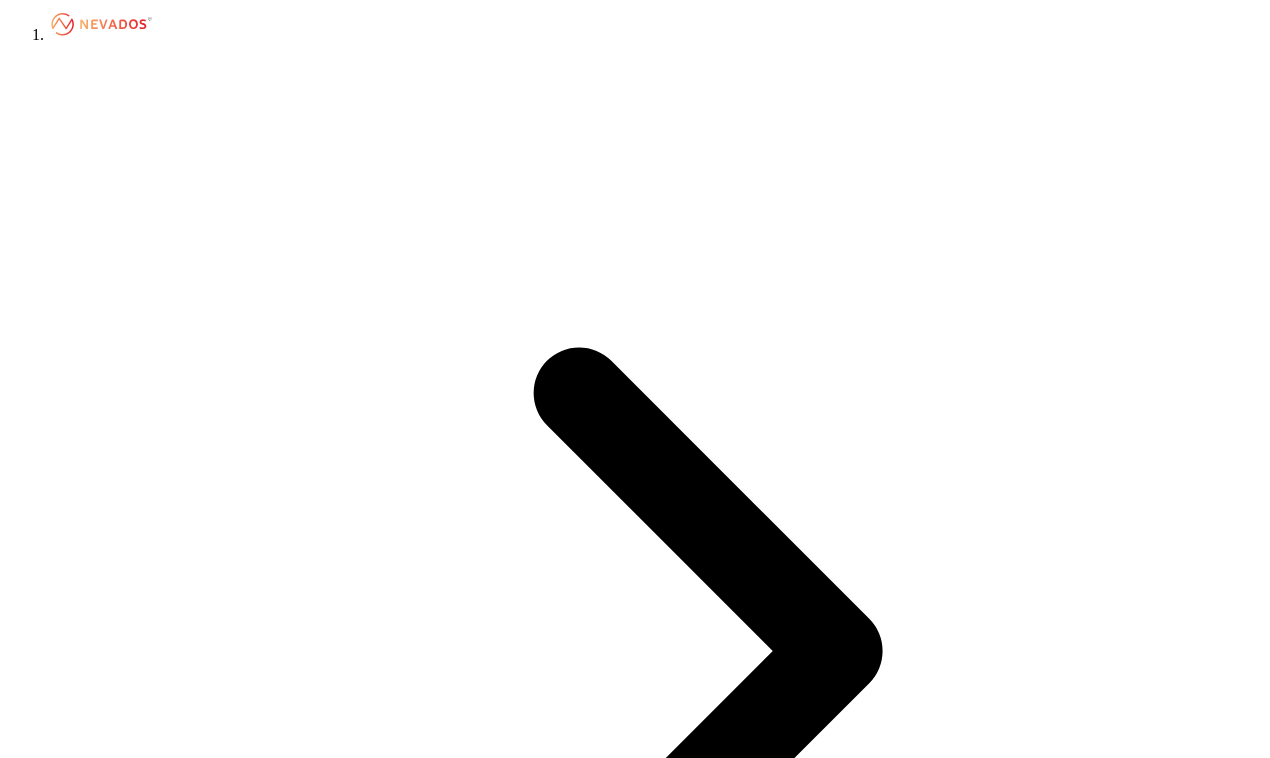 scroll, scrollTop: 0, scrollLeft: 0, axis: both 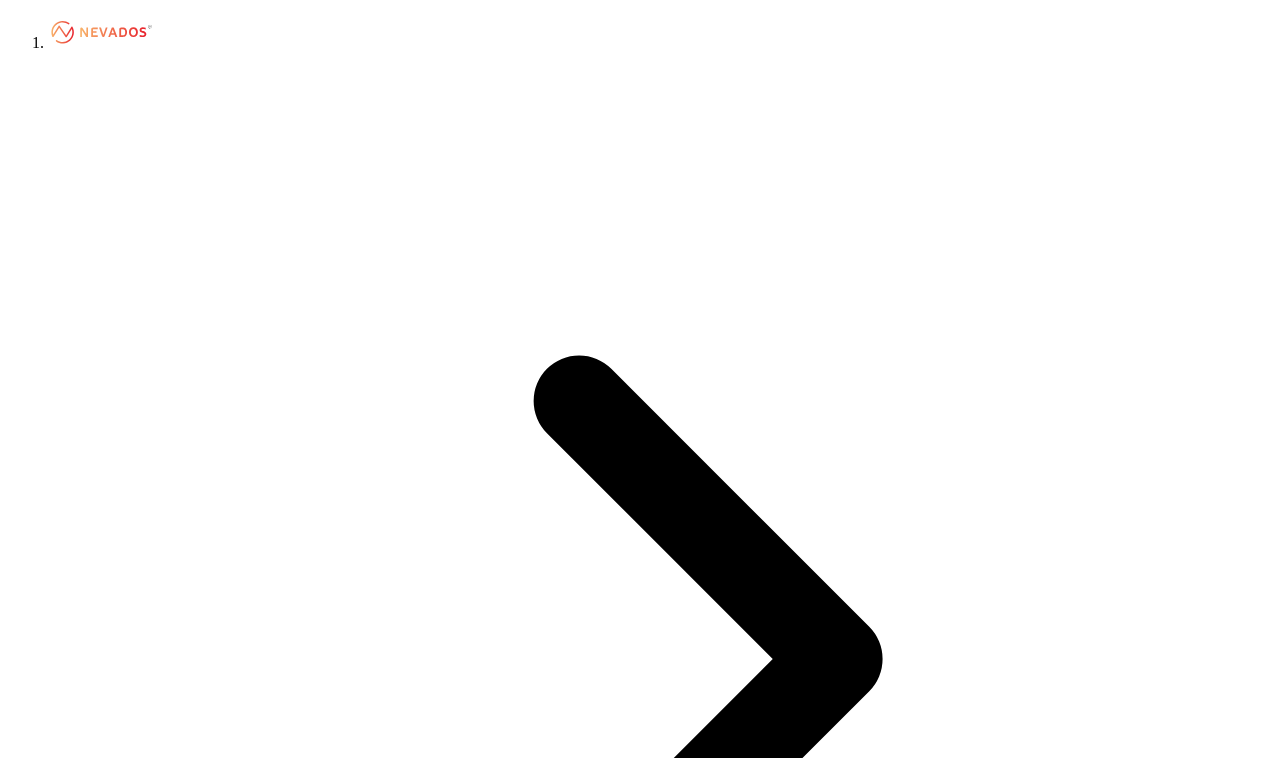 click on "Site Design" at bounding box center (85, 4986) 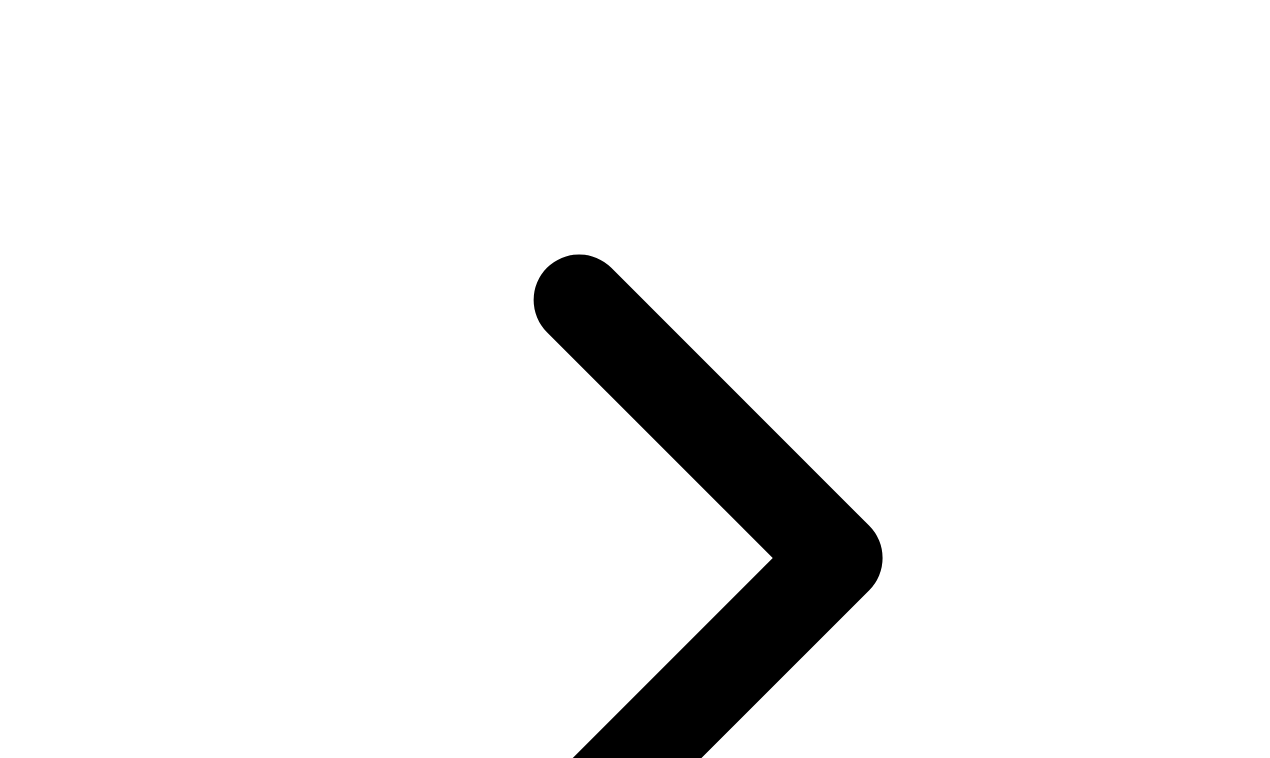 scroll, scrollTop: 105, scrollLeft: 0, axis: vertical 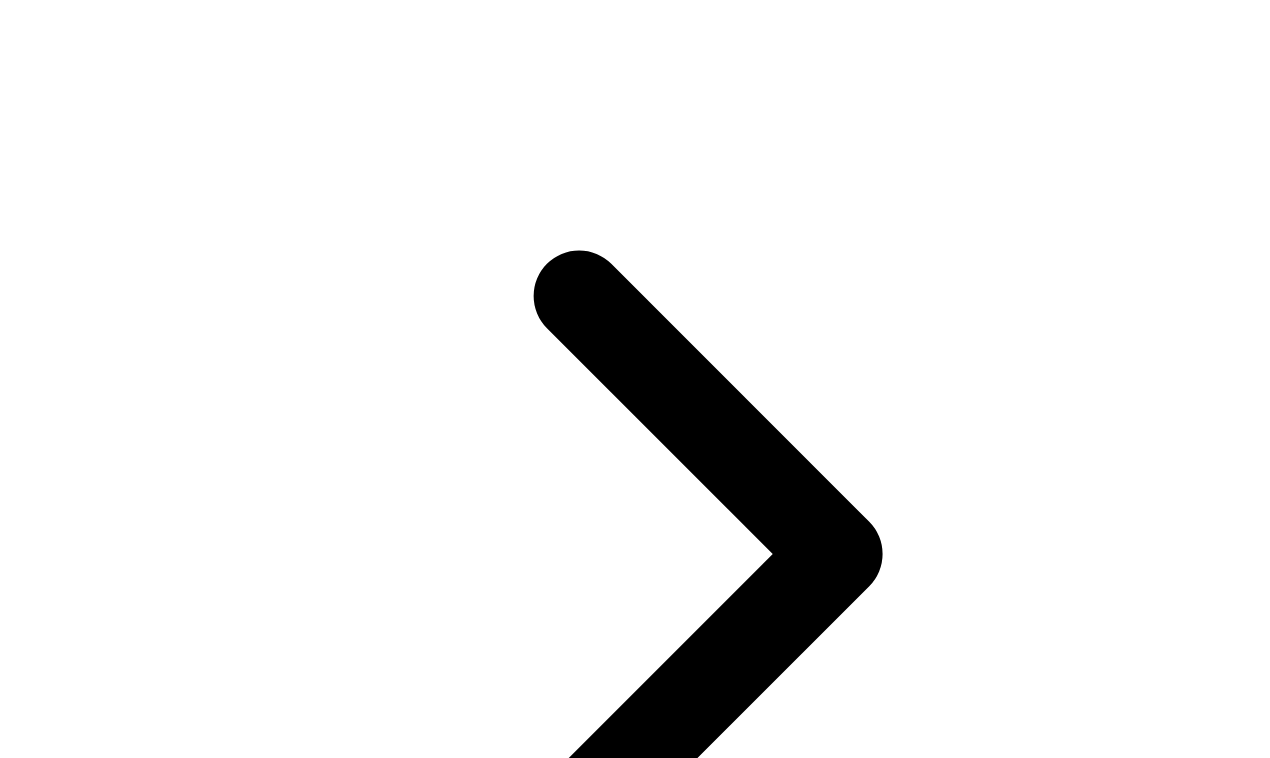 click on "Upload New File" at bounding box center [635, 9643] 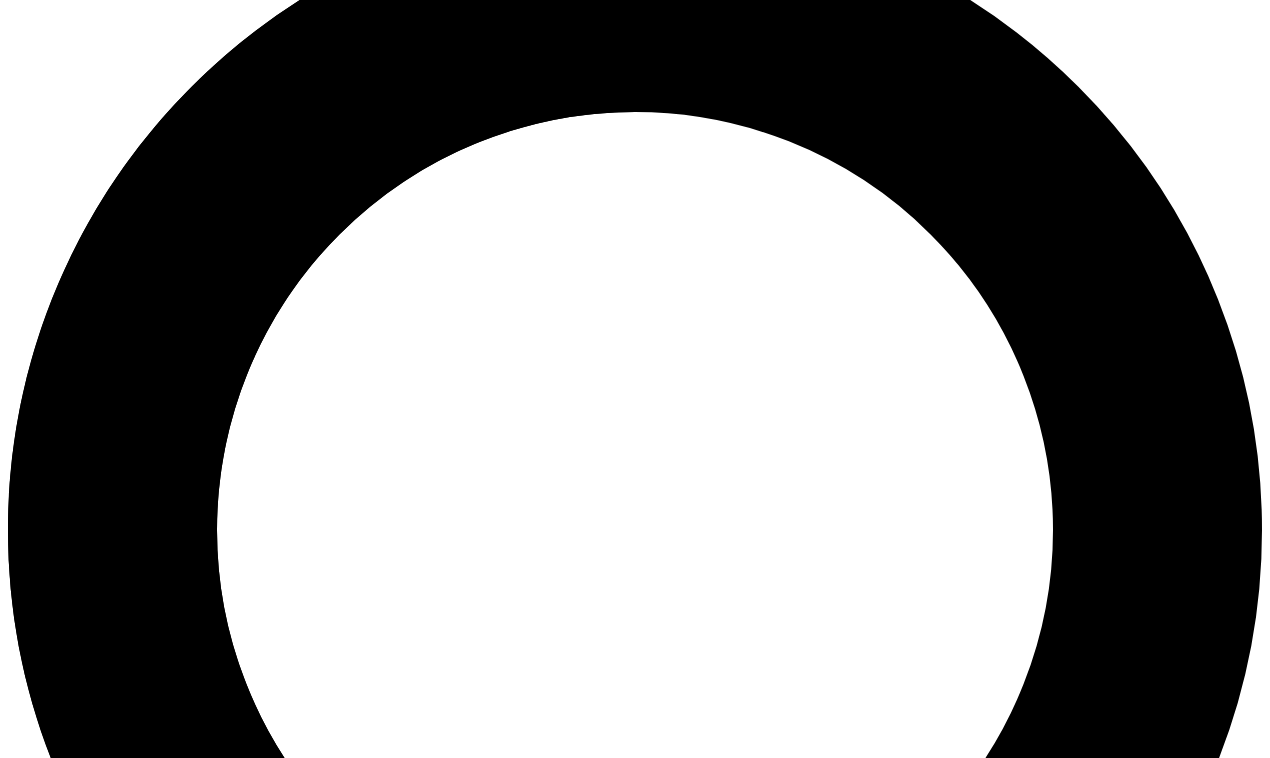 scroll, scrollTop: 0, scrollLeft: 0, axis: both 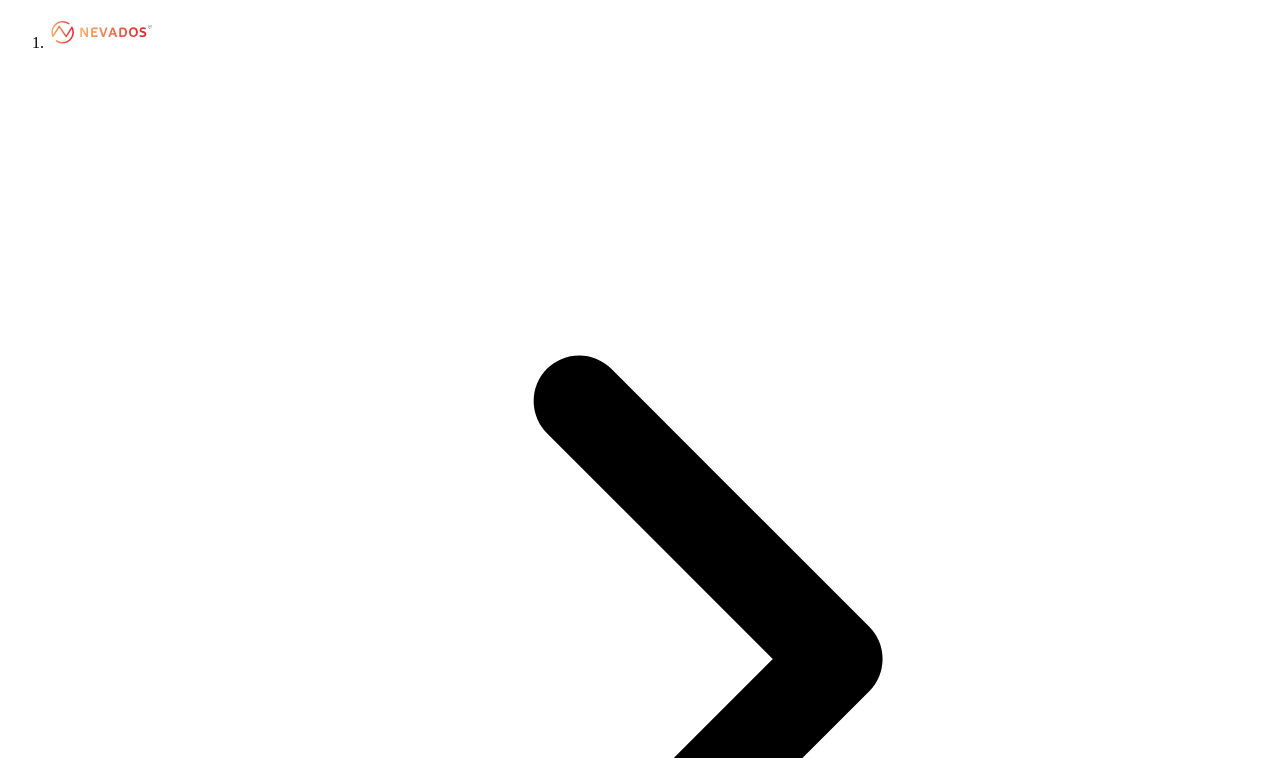 drag, startPoint x: 689, startPoint y: 582, endPoint x: 690, endPoint y: 595, distance: 13.038404 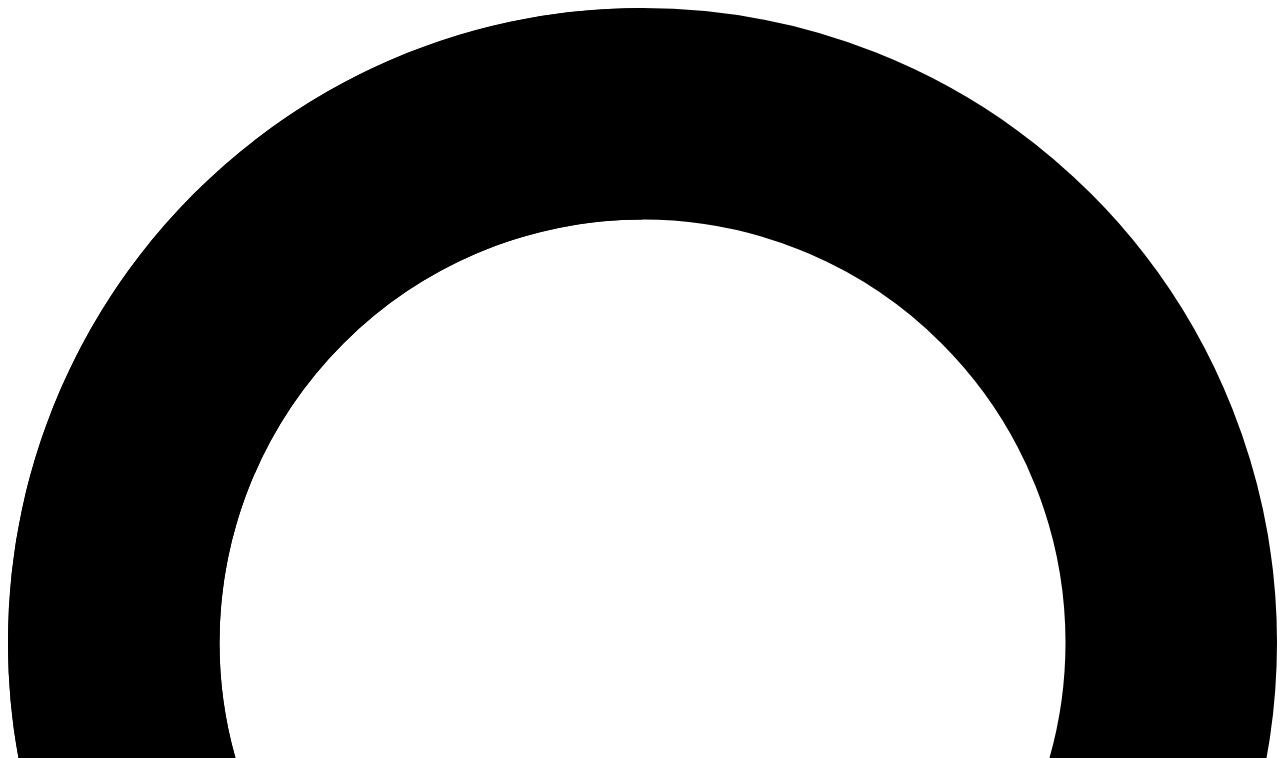 scroll, scrollTop: 0, scrollLeft: 0, axis: both 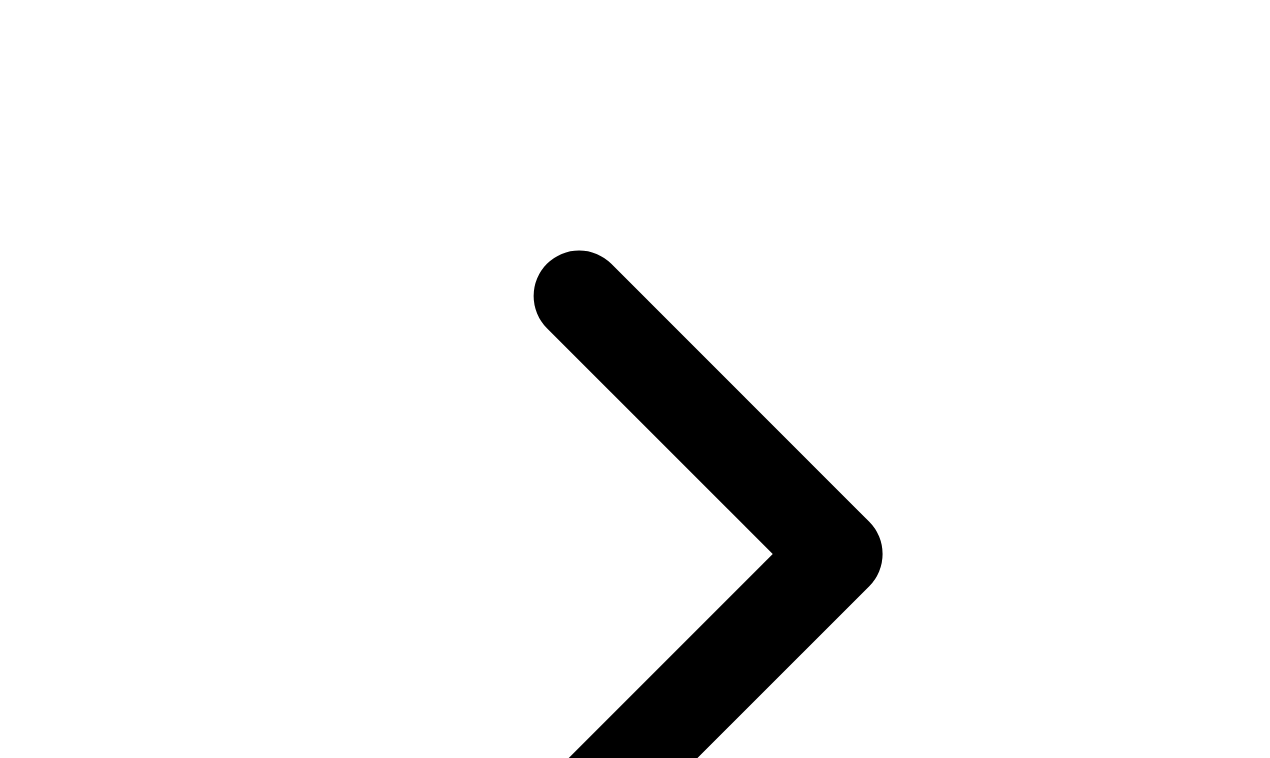 click on "ecb40e2c" at bounding box center (90, 9707) 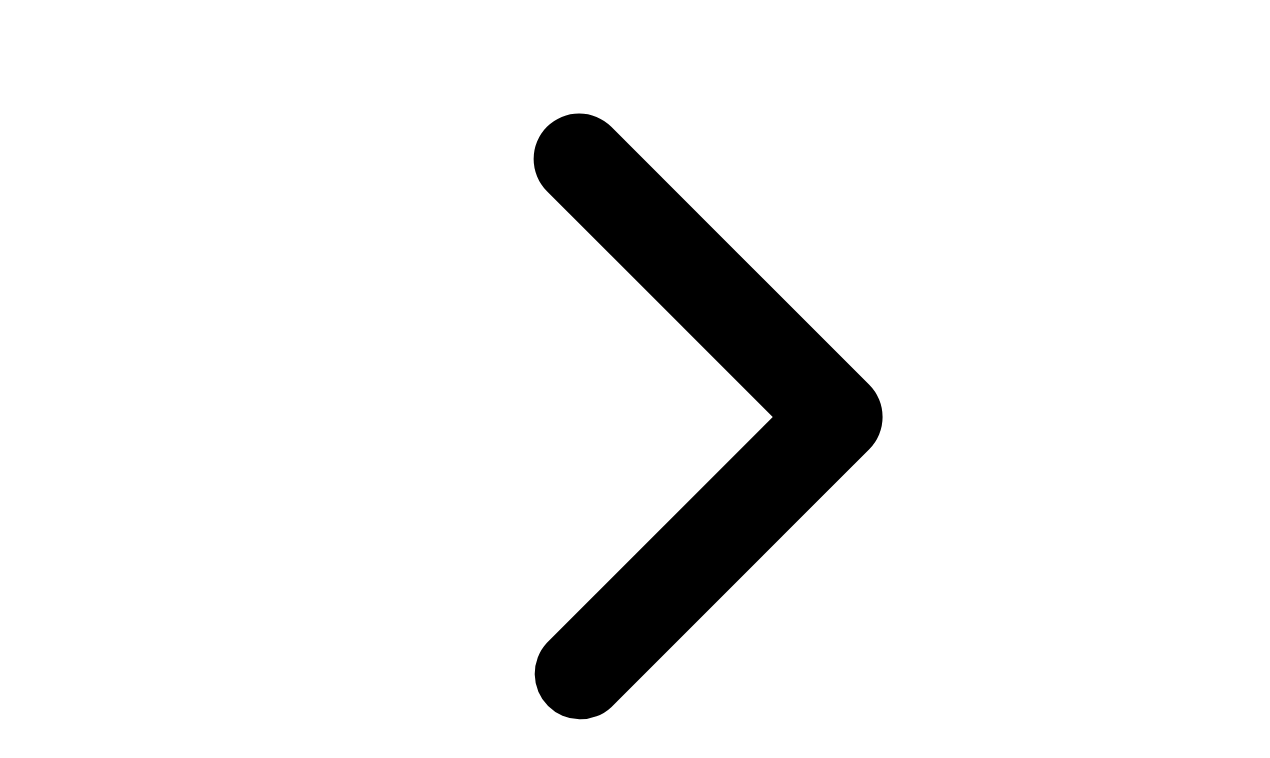 scroll, scrollTop: 259, scrollLeft: 0, axis: vertical 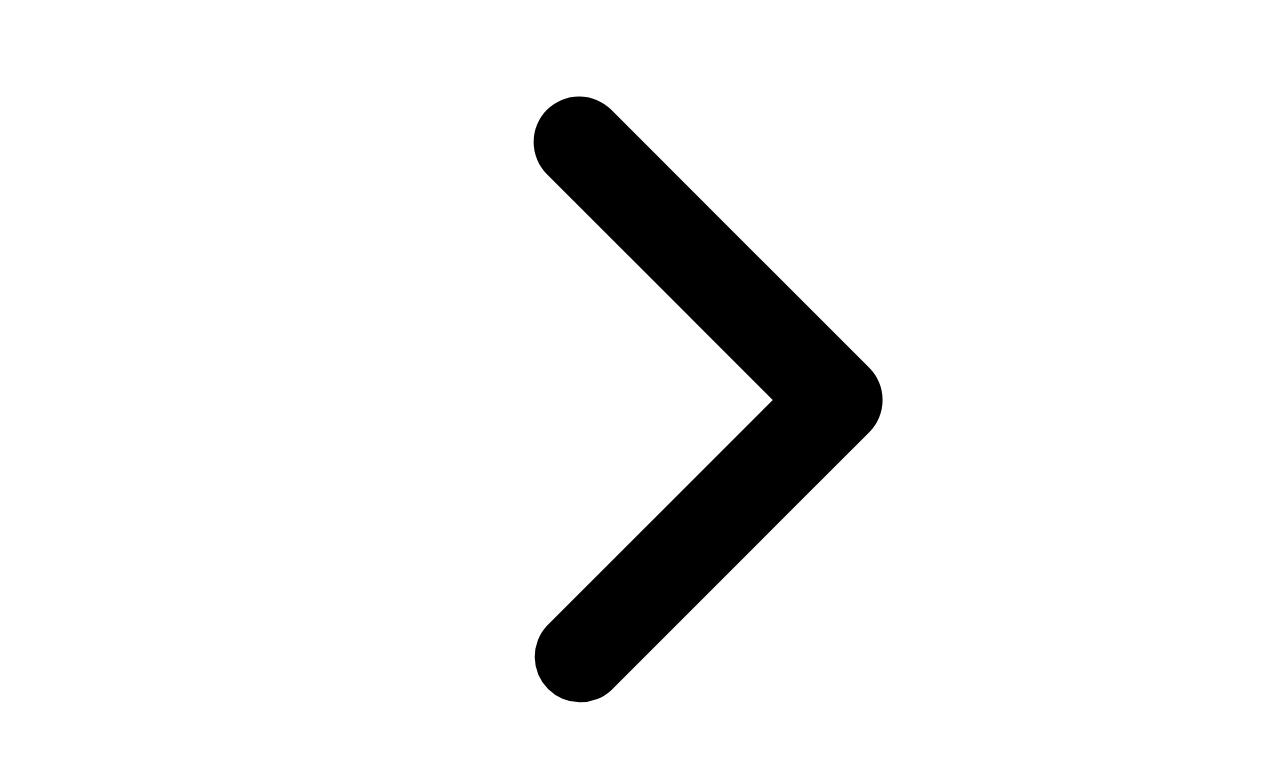 click at bounding box center (800, 6820) 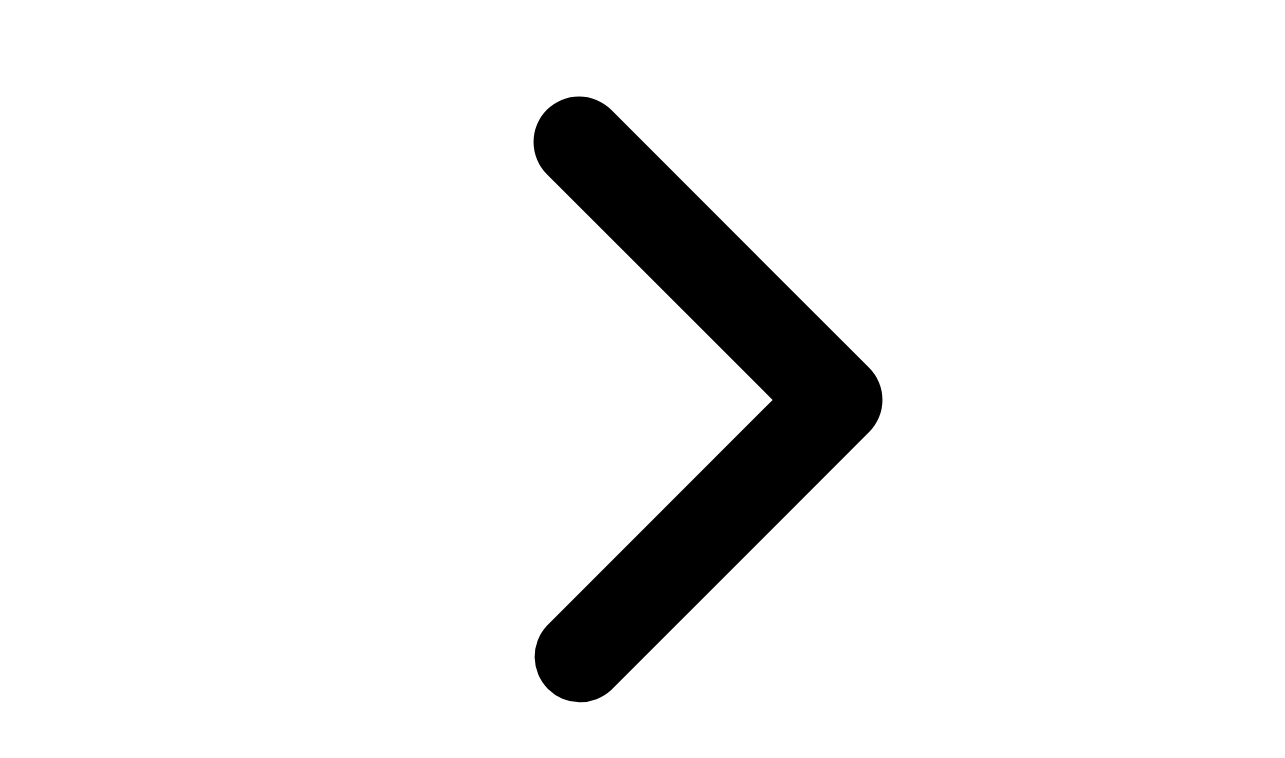 click on "OK" at bounding box center (25, 7031) 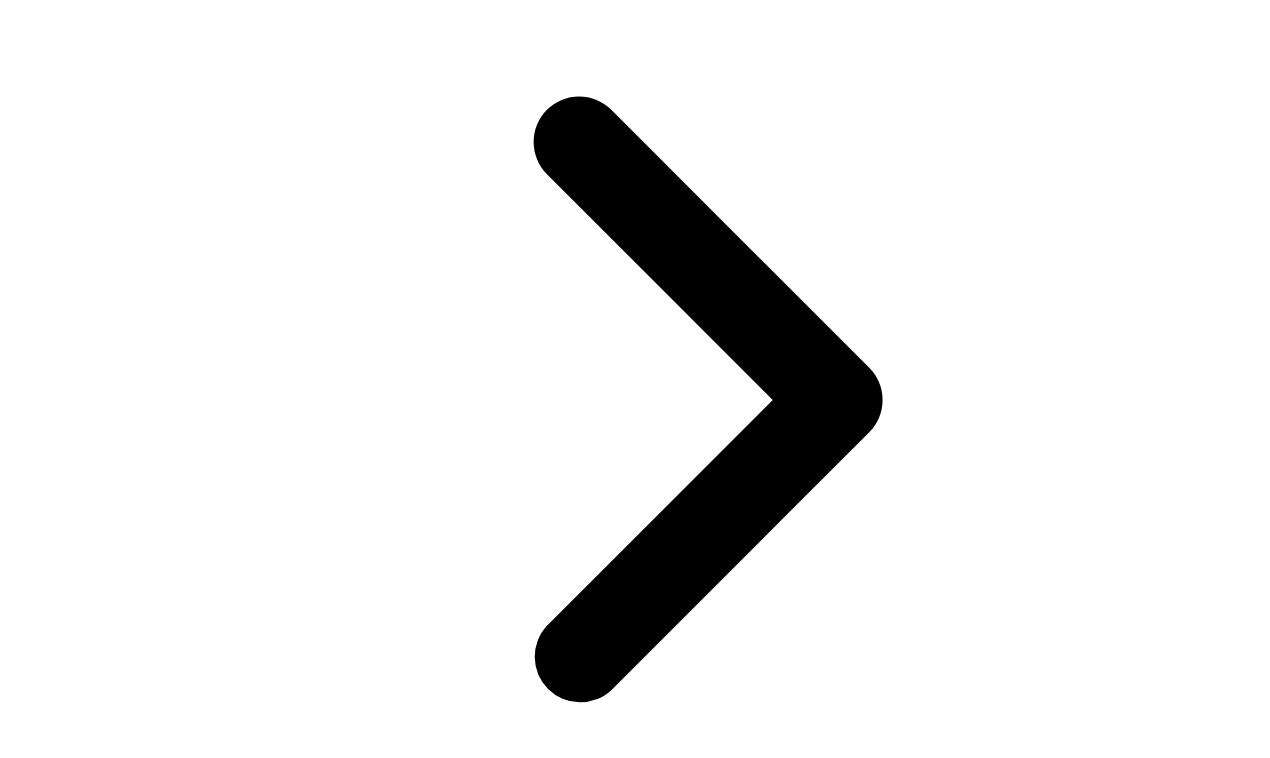 scroll, scrollTop: 0, scrollLeft: 0, axis: both 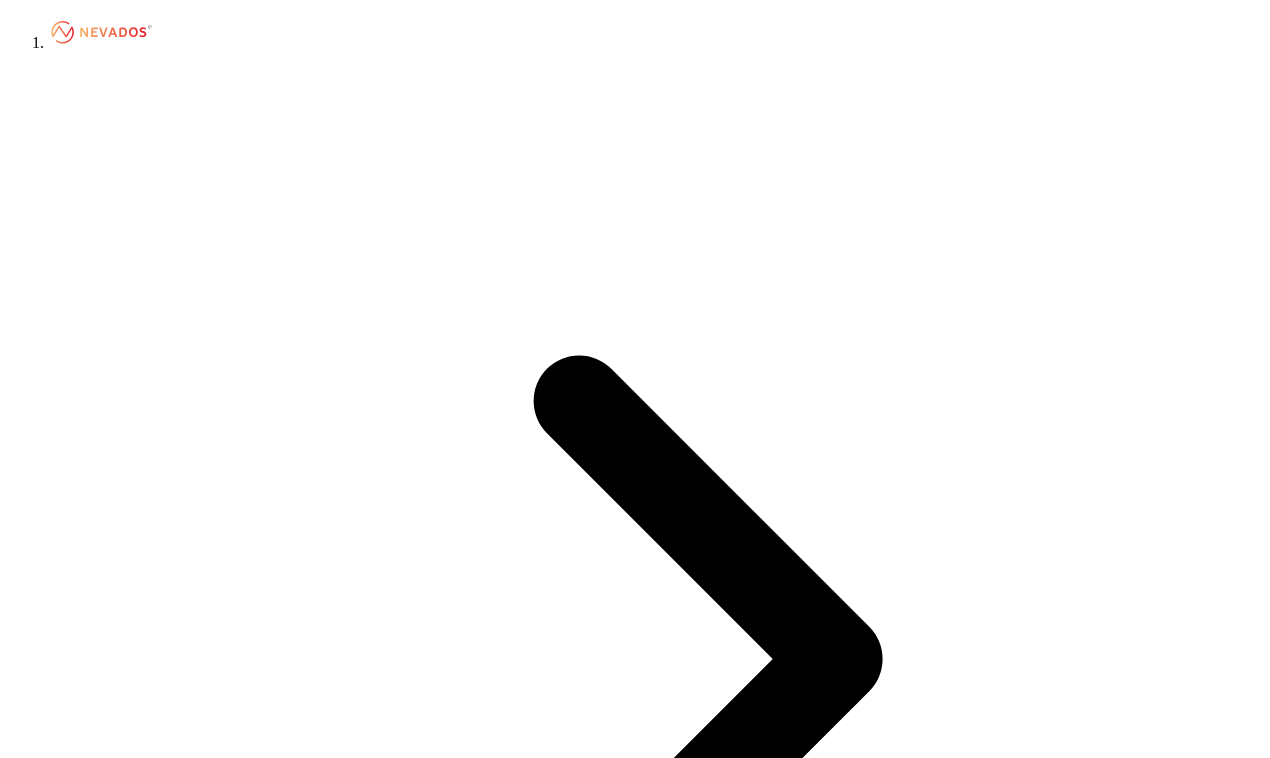click on "Site Design" at bounding box center [85, 4986] 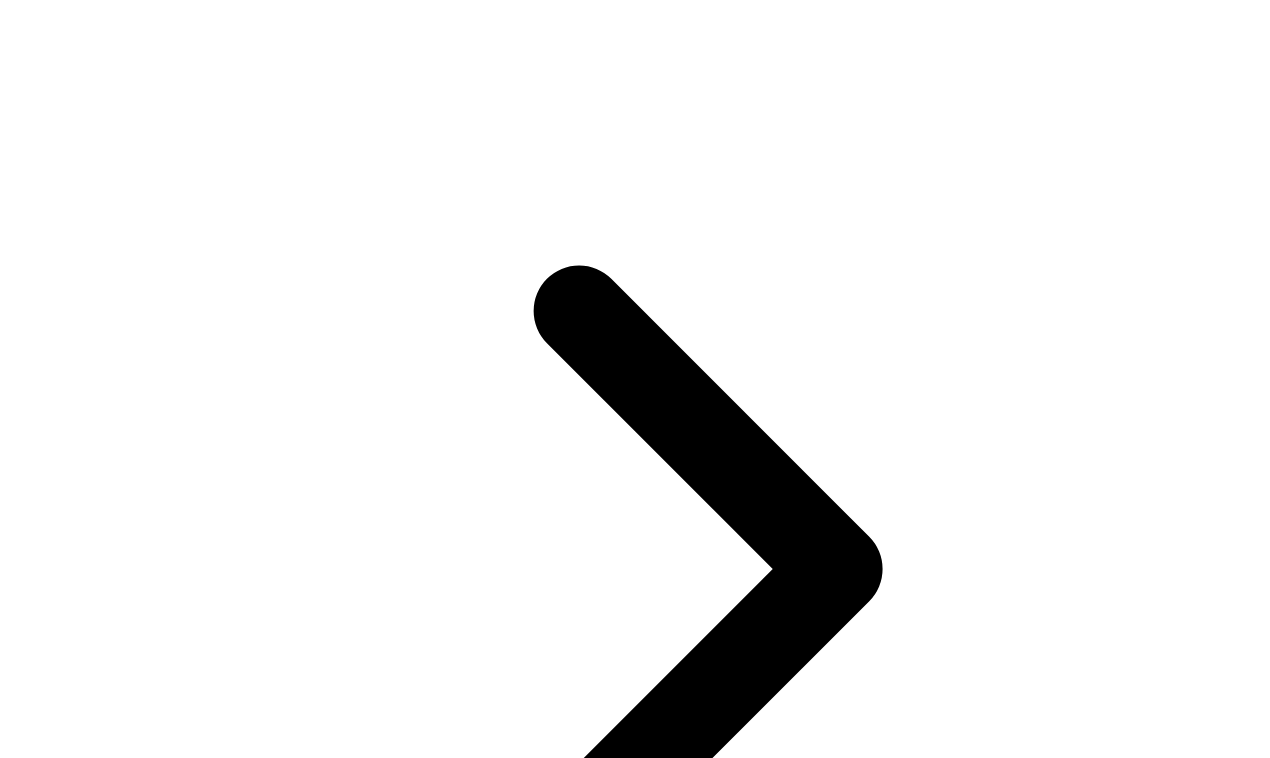 scroll, scrollTop: 105, scrollLeft: 0, axis: vertical 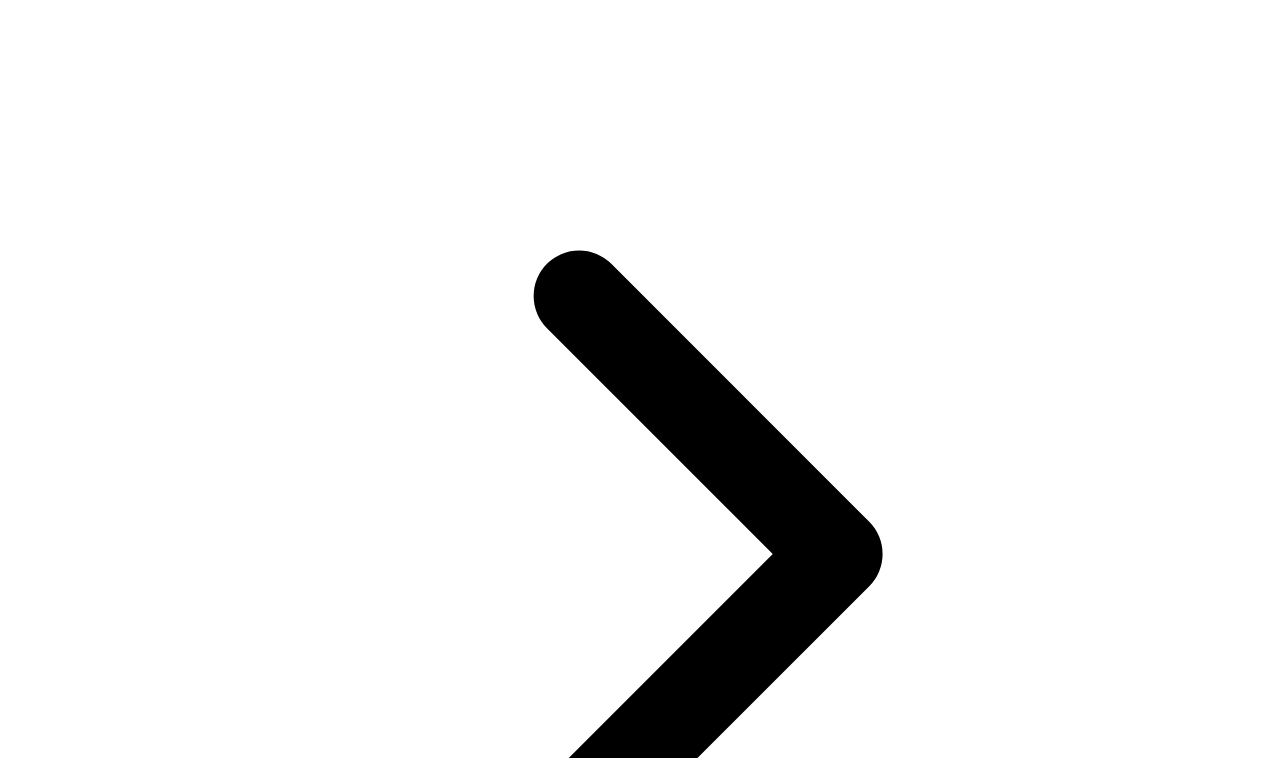 click on "Upload New File" at bounding box center [635, 9643] 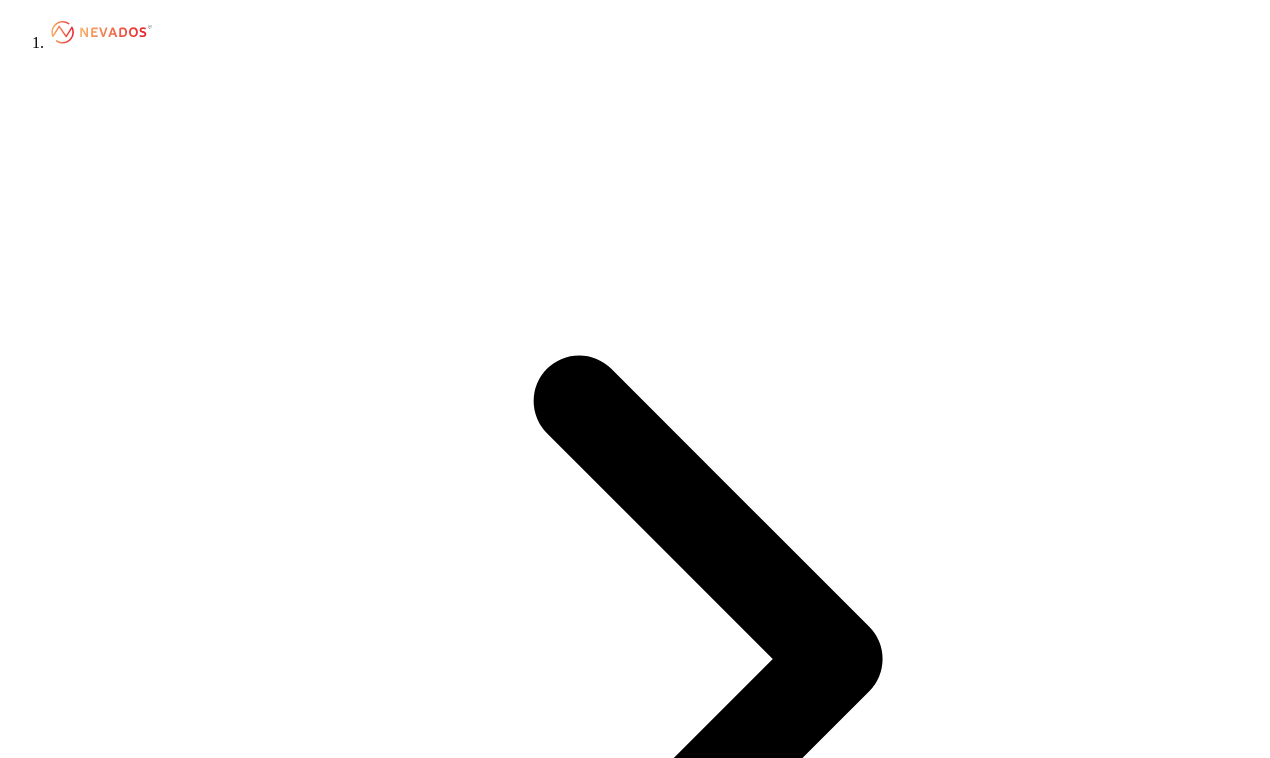 click on "Comment" at bounding box center [142, 6819] 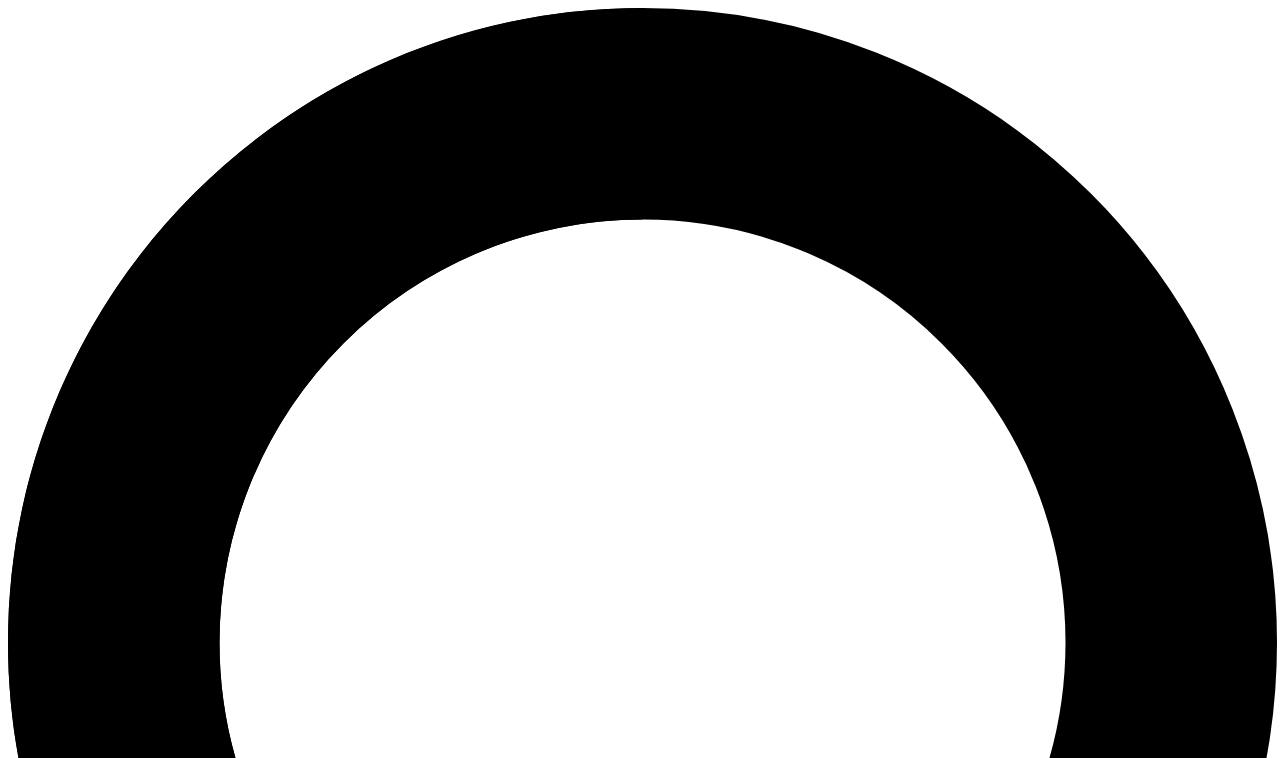 scroll, scrollTop: 0, scrollLeft: 0, axis: both 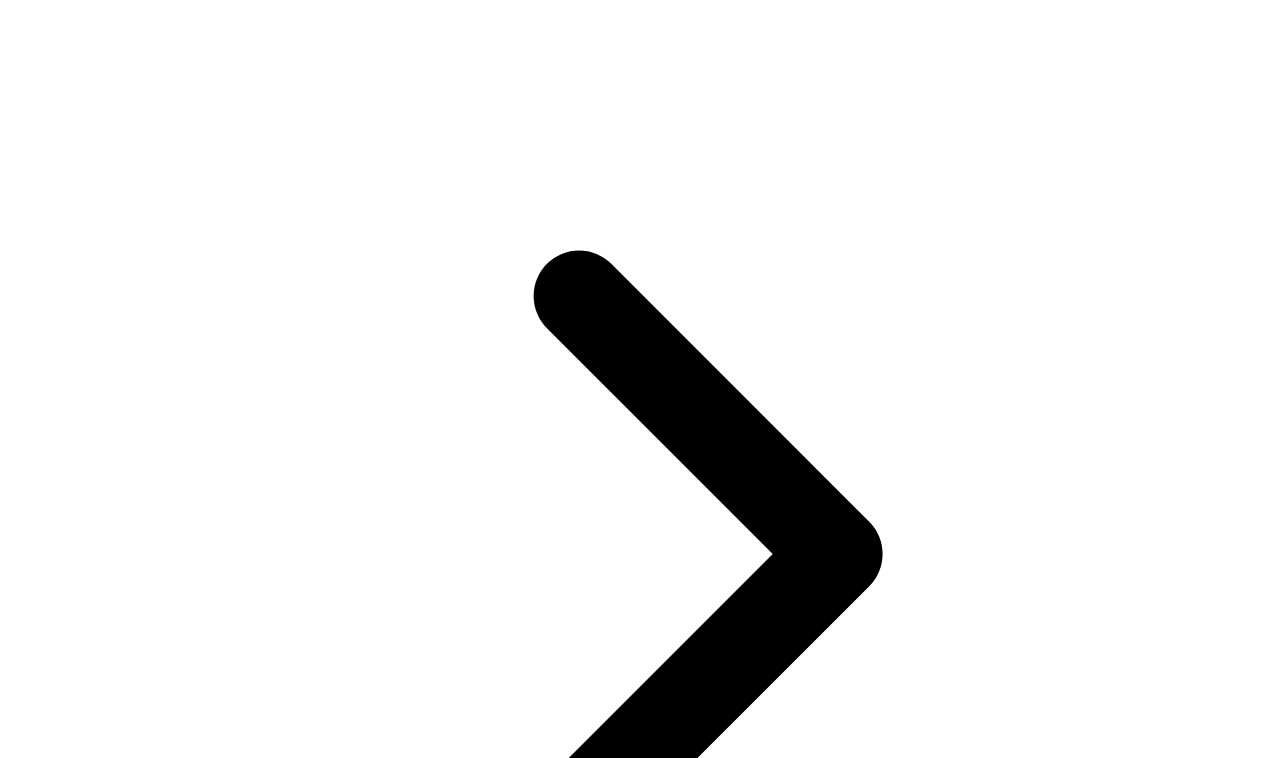 click on "Approve" at bounding box center [1136, 9697] 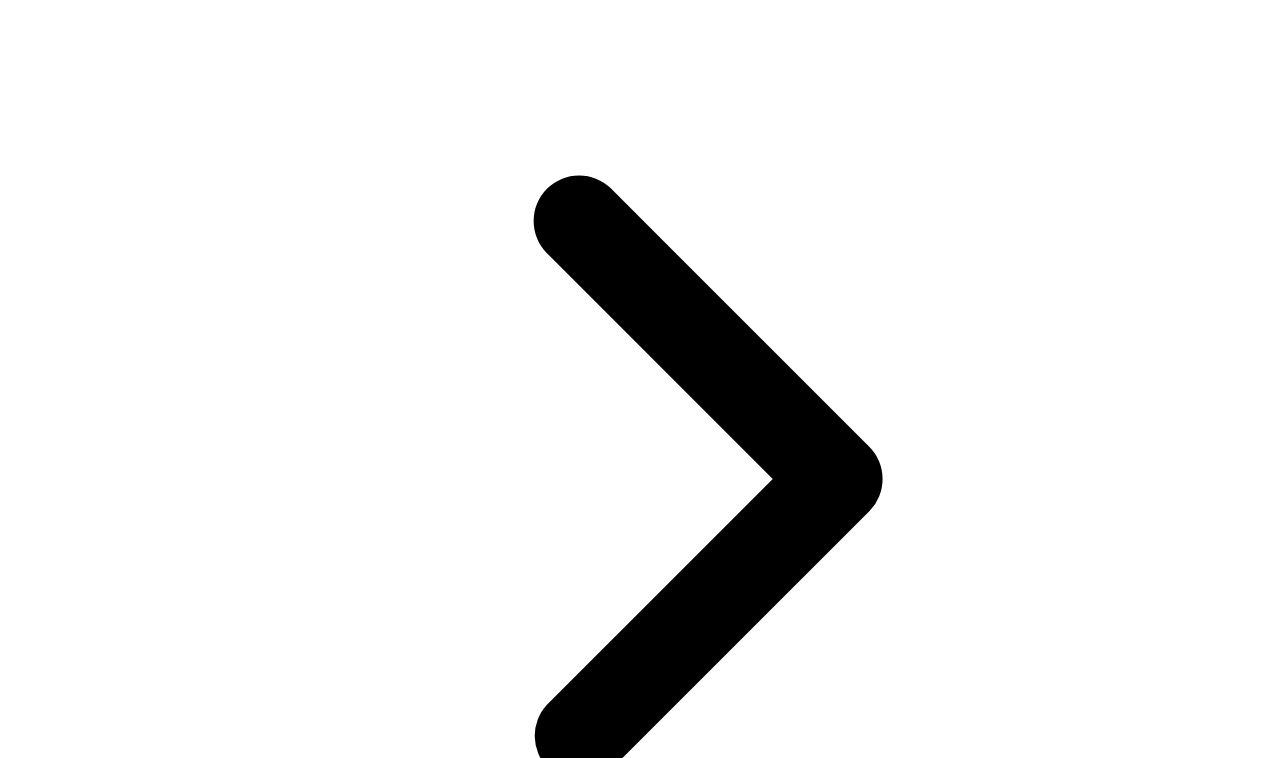 scroll, scrollTop: 205, scrollLeft: 0, axis: vertical 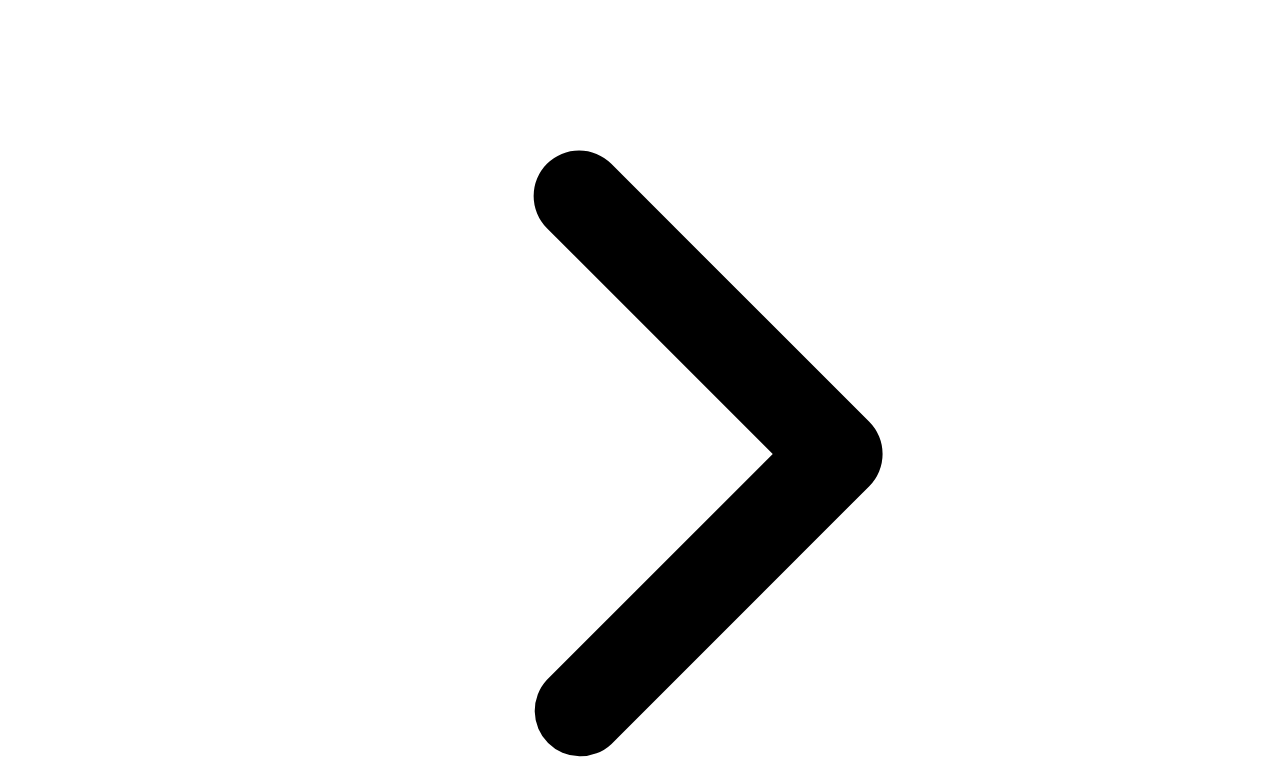 click on "Auto Exposure" at bounding box center [72, 9799] 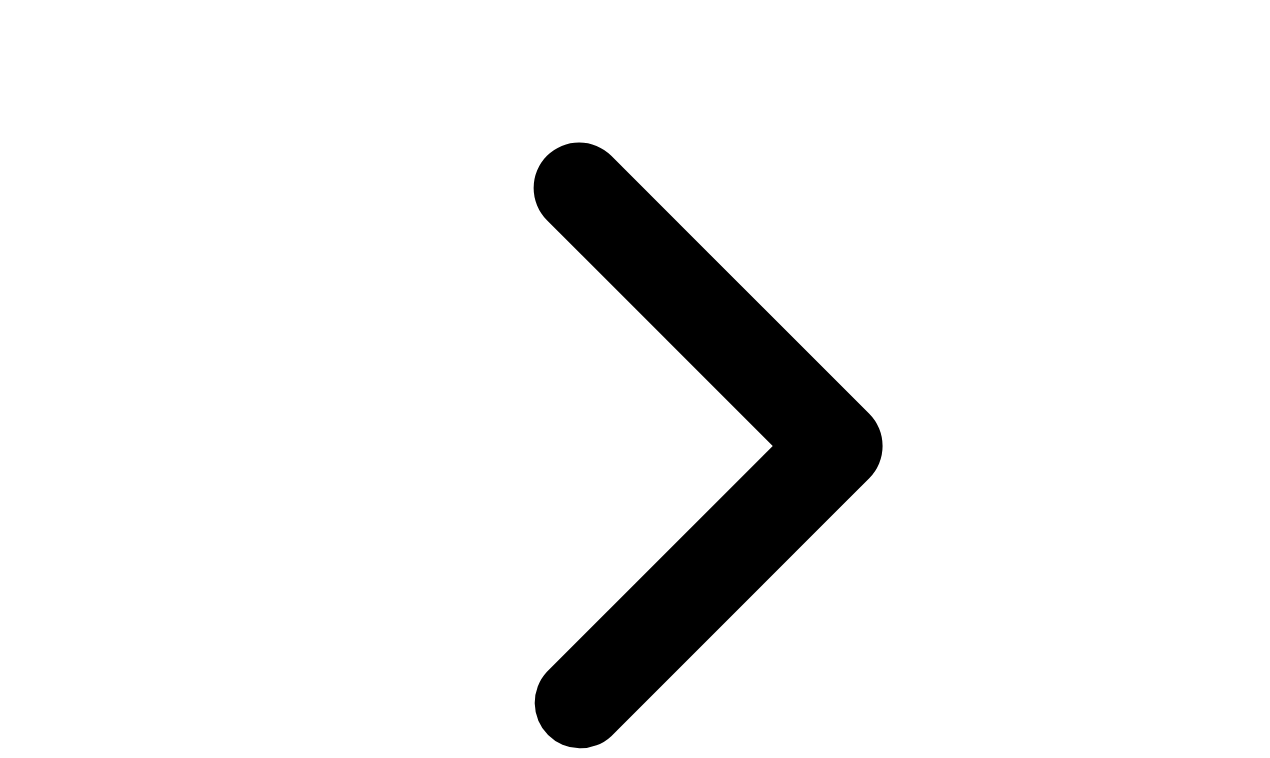 click on "New Run" at bounding box center [635, 10774] 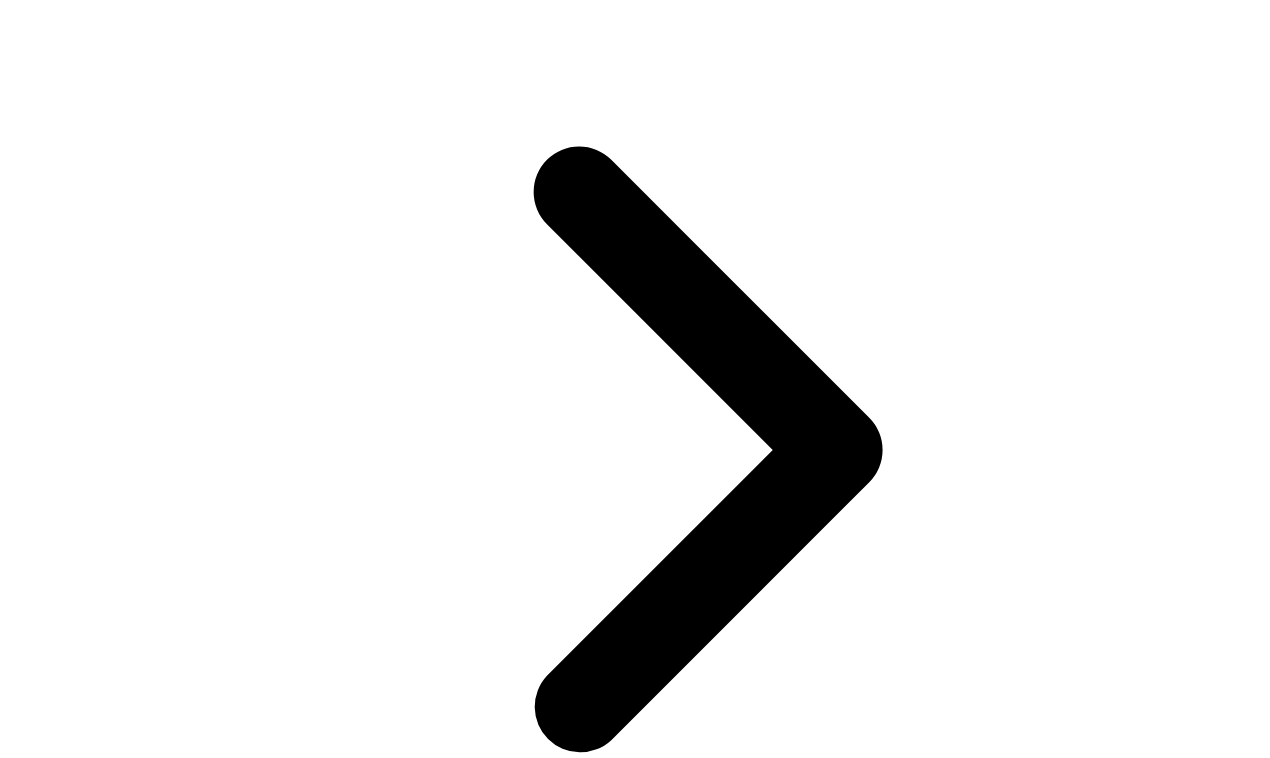 scroll, scrollTop: 434, scrollLeft: 0, axis: vertical 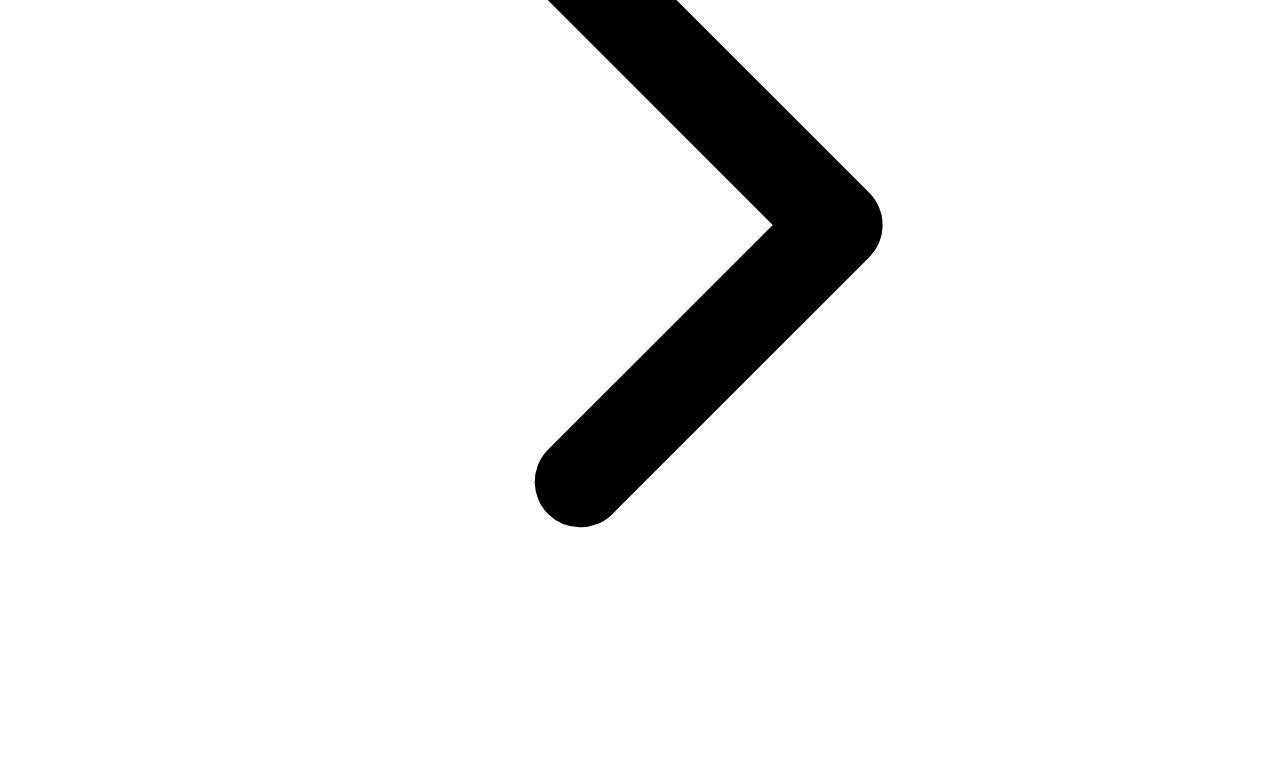 click on "**********" at bounding box center [99, 12220] 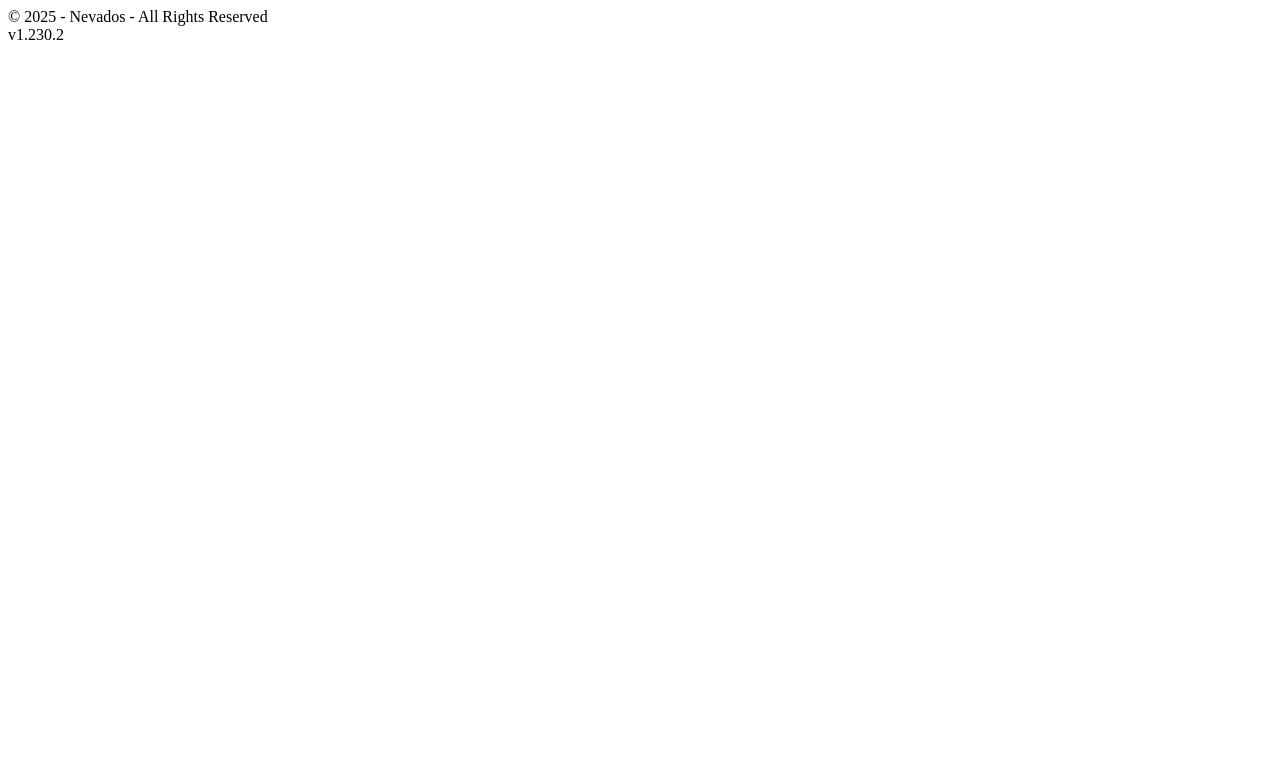 scroll, scrollTop: 0, scrollLeft: 0, axis: both 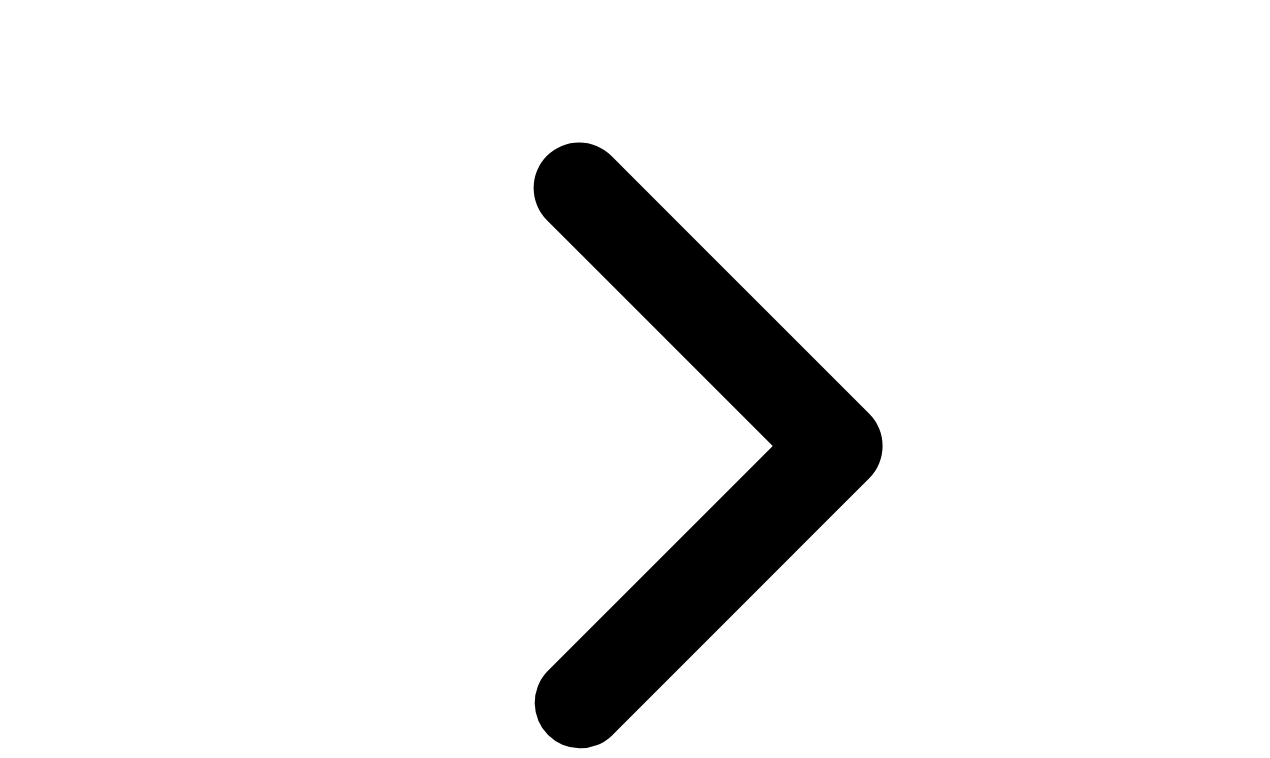 click on "7eade132" at bounding box center [90, 10838] 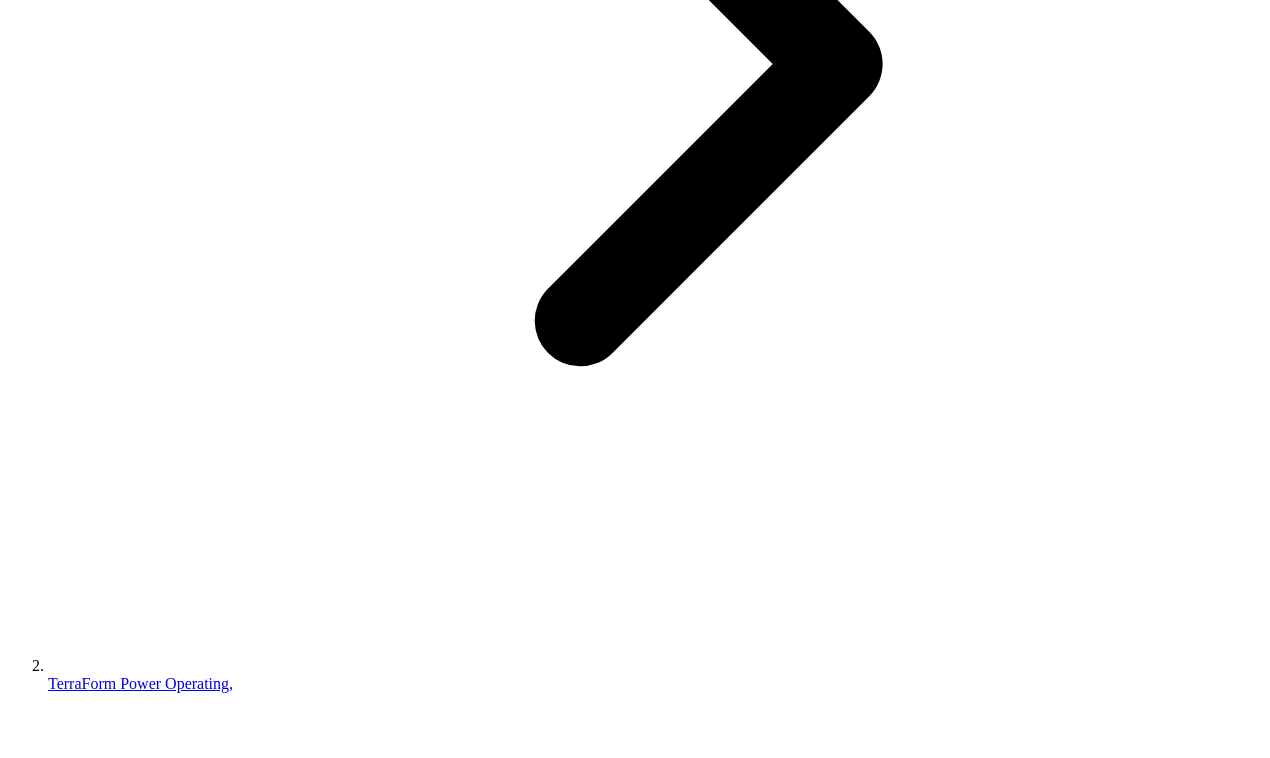 scroll, scrollTop: 600, scrollLeft: 0, axis: vertical 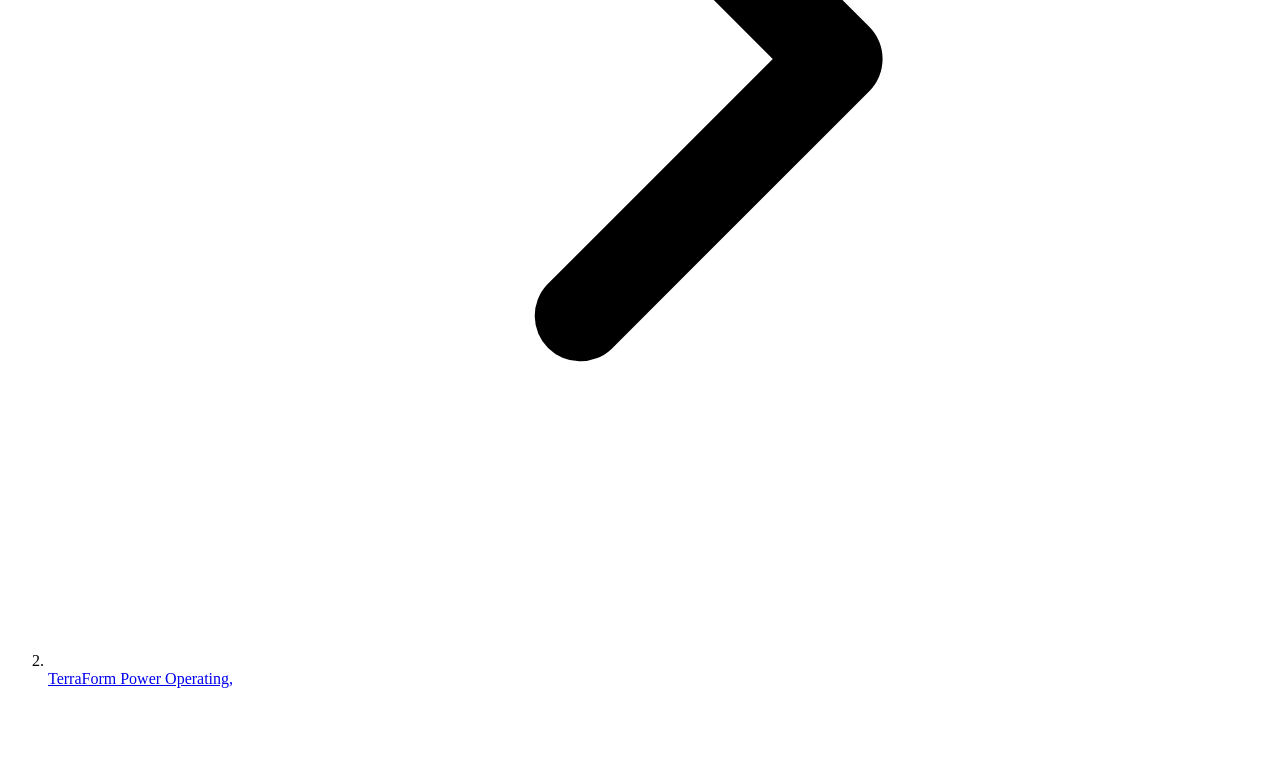 click on "boston-hill-solar-llc_auto-exposure_log-file_7eade132.txt" at bounding box center (55, 11575) 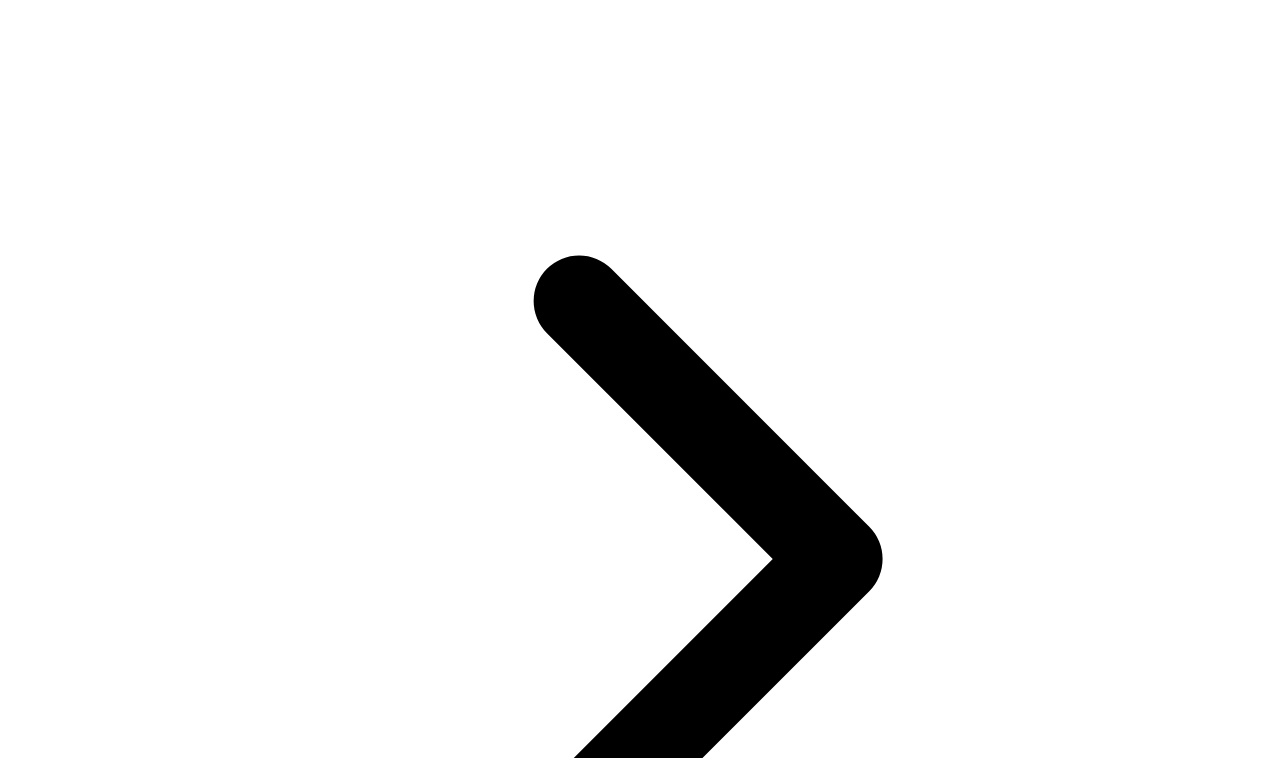 scroll, scrollTop: 0, scrollLeft: 0, axis: both 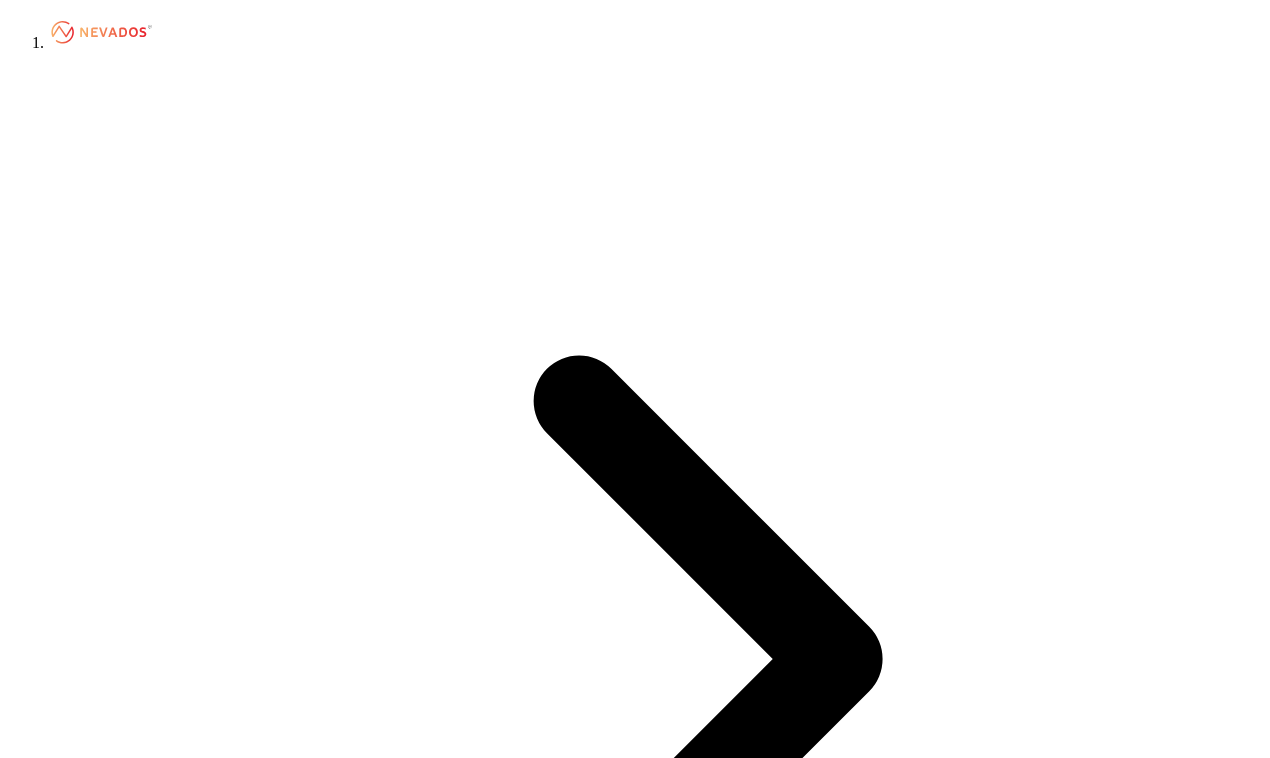 click on "Site Design" at bounding box center (85, 4986) 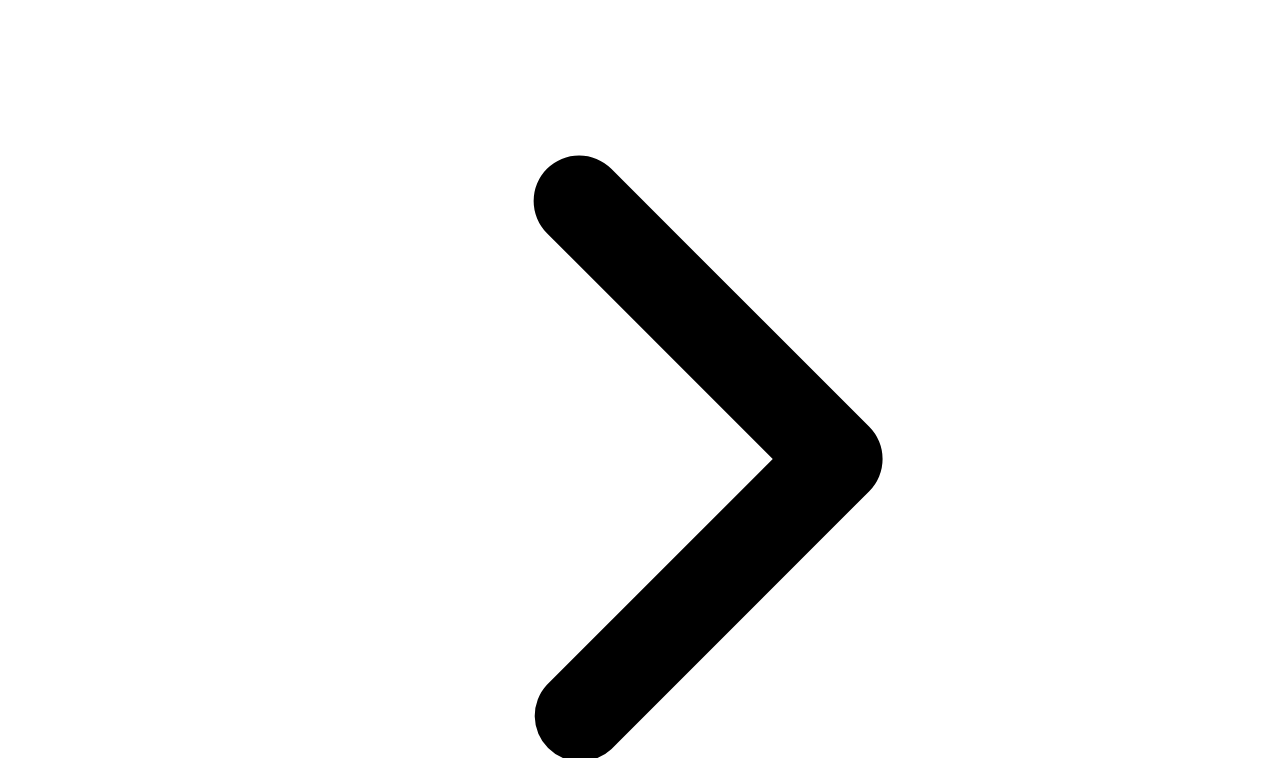 scroll, scrollTop: 213, scrollLeft: 0, axis: vertical 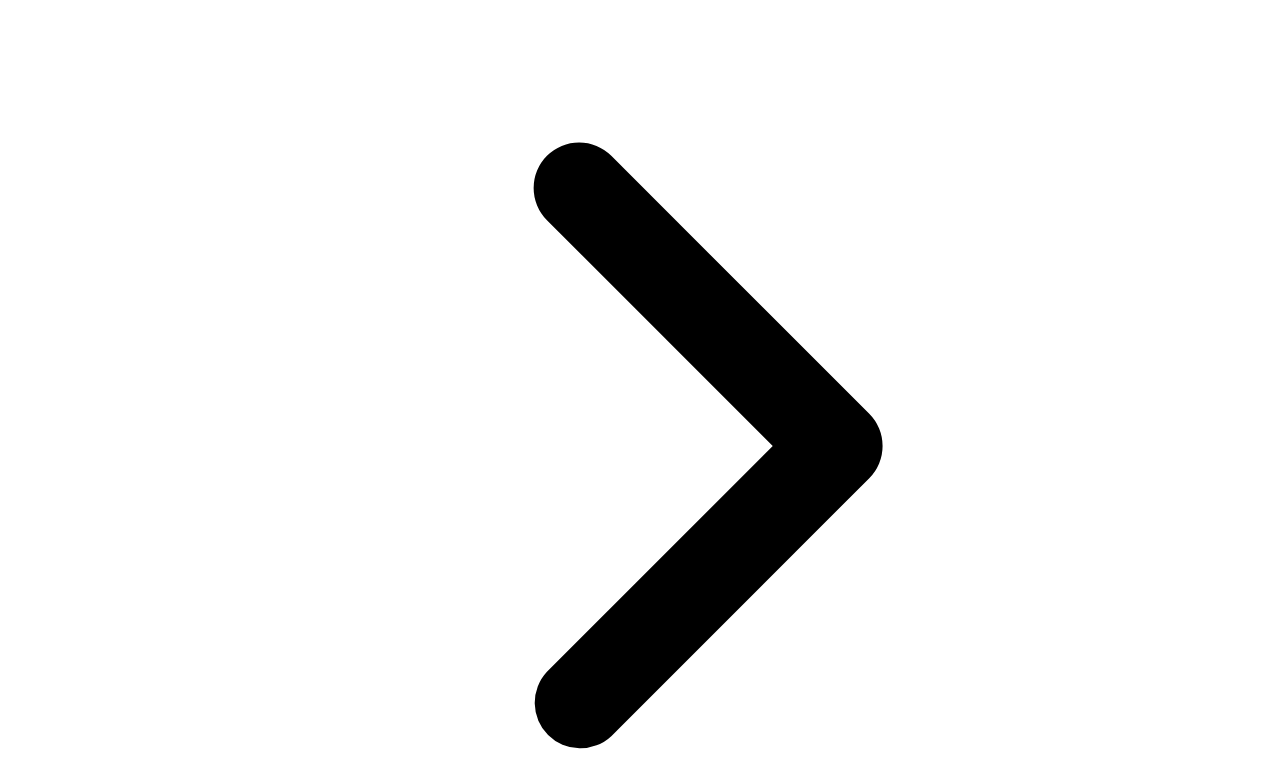 click on "7eade132" at bounding box center (90, 10838) 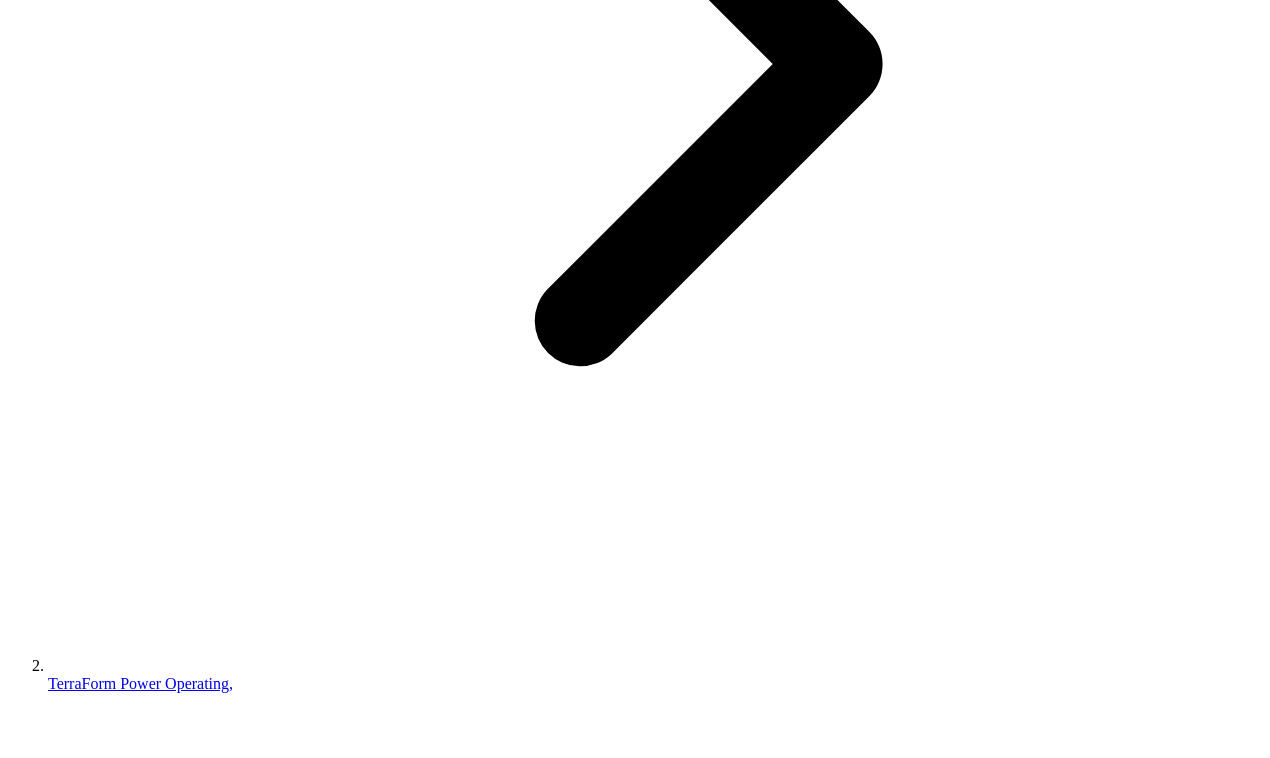 scroll, scrollTop: 600, scrollLeft: 0, axis: vertical 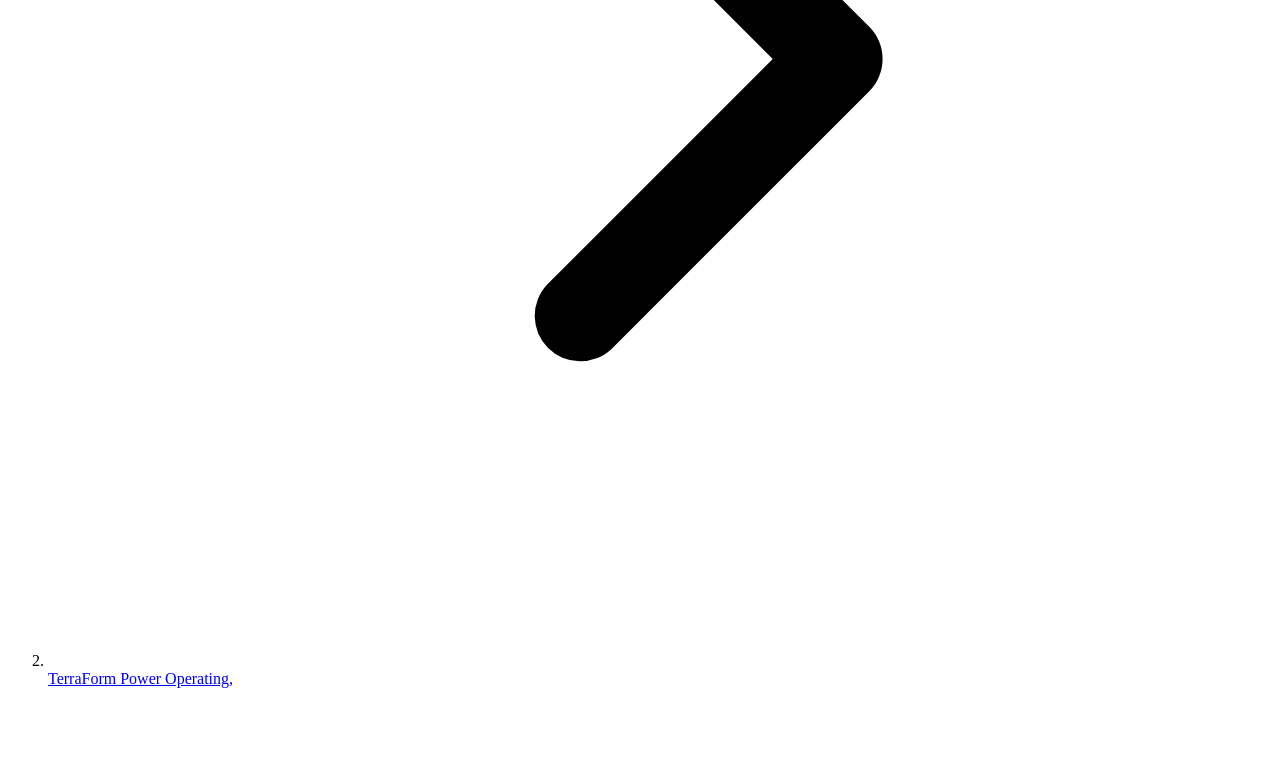 click on "Download File" at bounding box center (850, 12119) 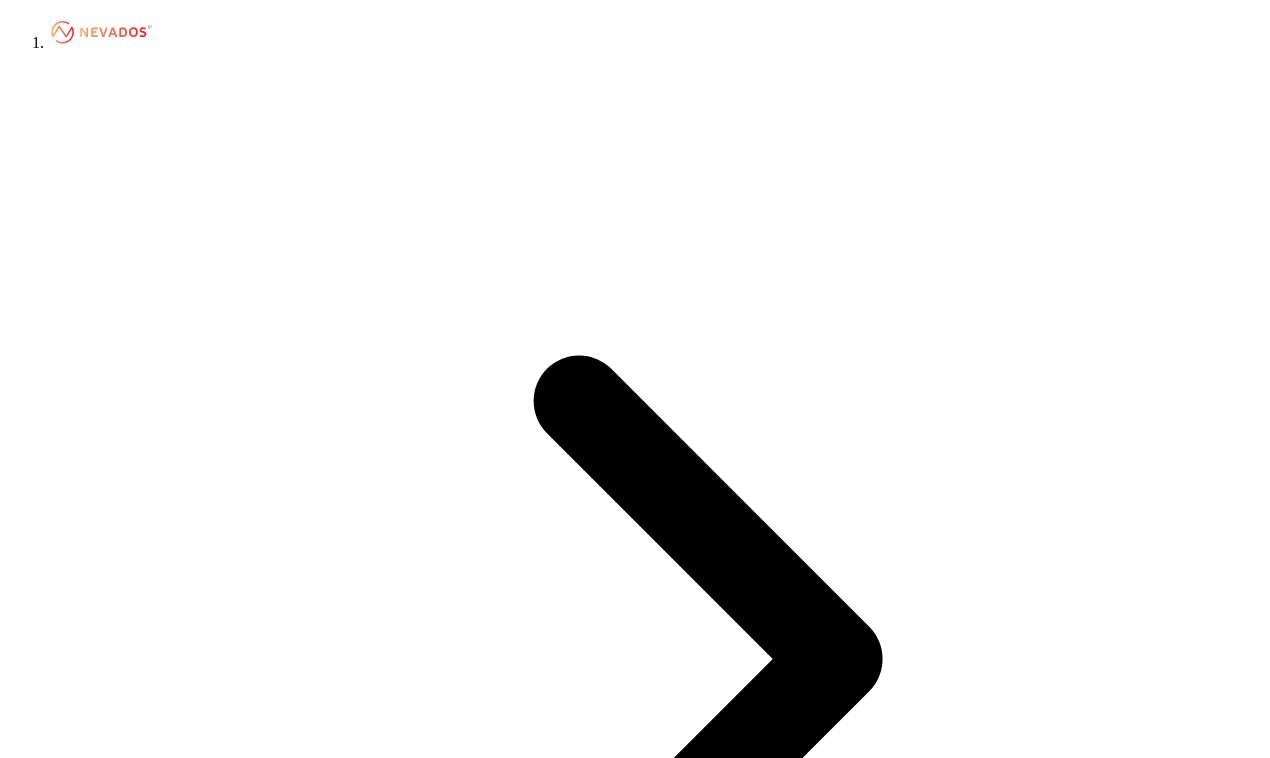 click on "Inputs CAD Point Cloud Accepted 524974c5 Created:  07/07/25 andrew@nevados.solar andrew@nevados.solar boston-hill-solar-llc_cad-point-cloud_524974c5.csv Nevados Specifications Accepted a6818344 Created:  07/07/25 andrew@nevados.solar andrew@nevados.solar boston-hill-solar-llc_nevados-specifications_a6818344.json" at bounding box center [635, 9261] 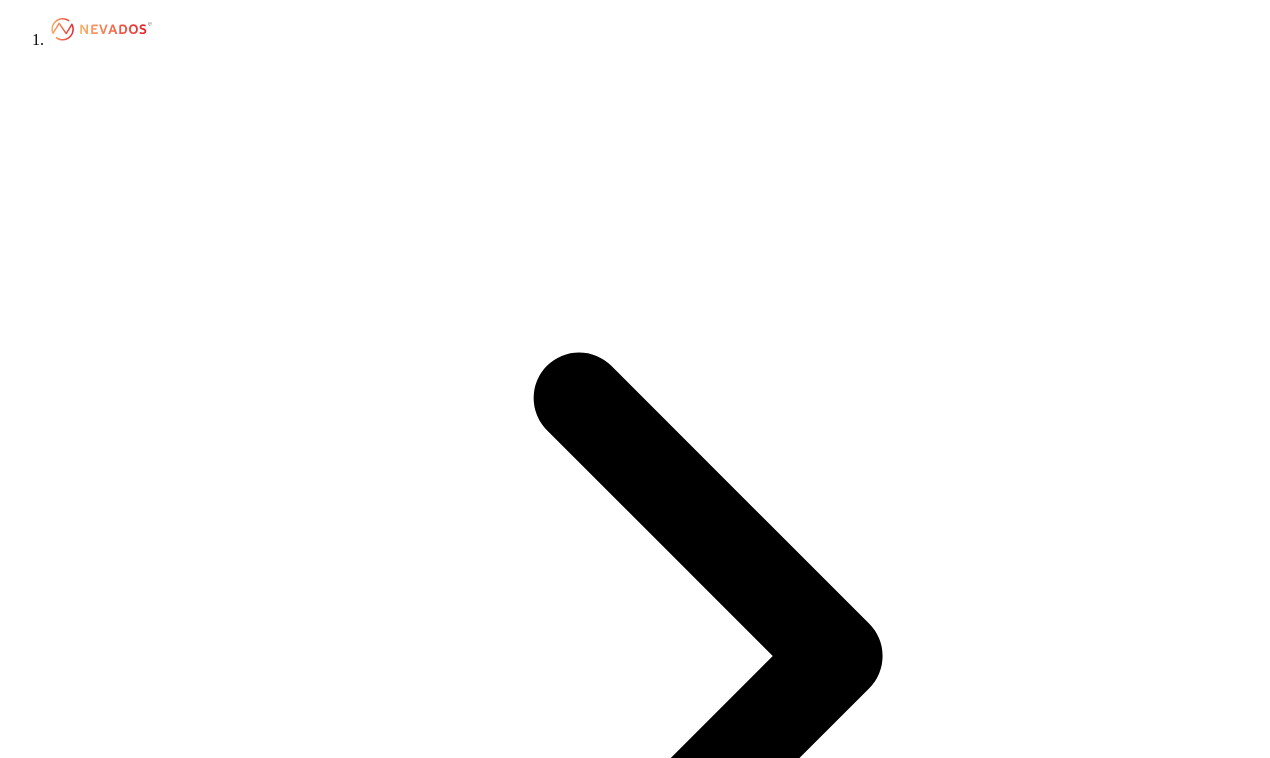 scroll, scrollTop: 0, scrollLeft: 0, axis: both 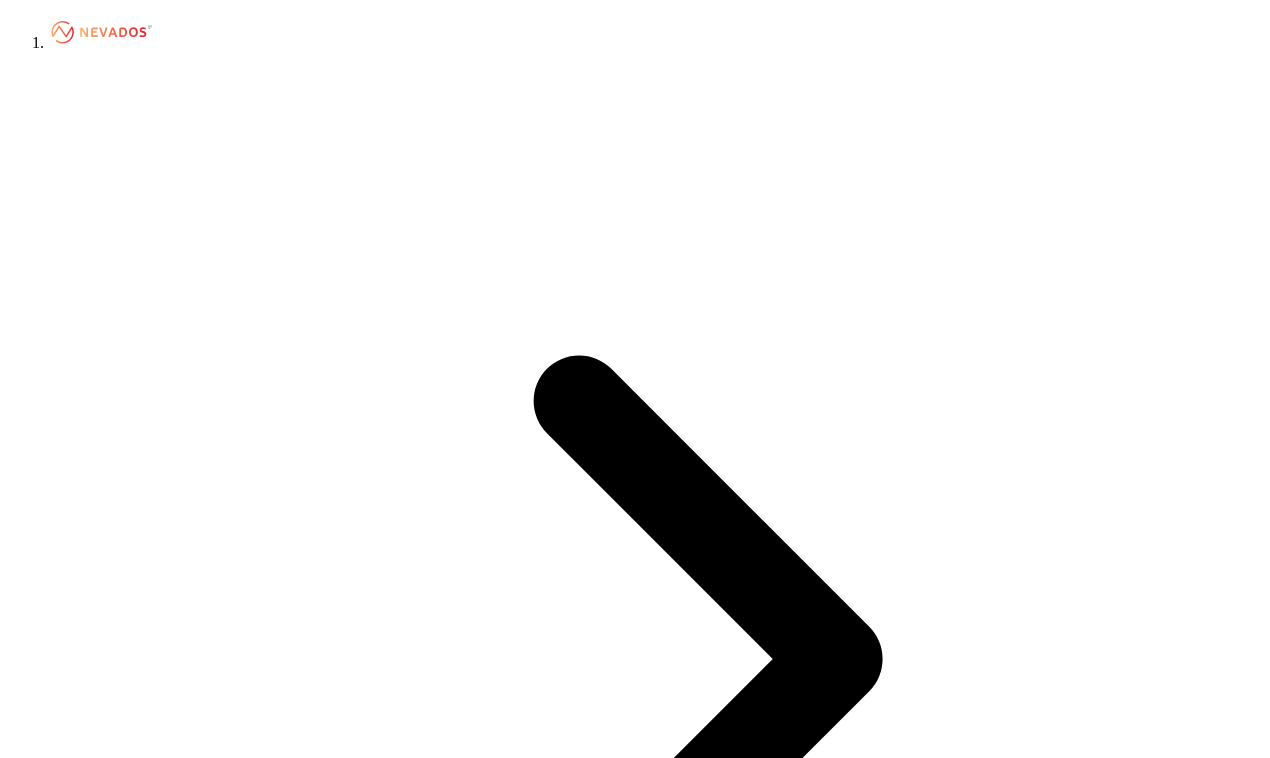 click on "Site Design" at bounding box center (85, 4986) 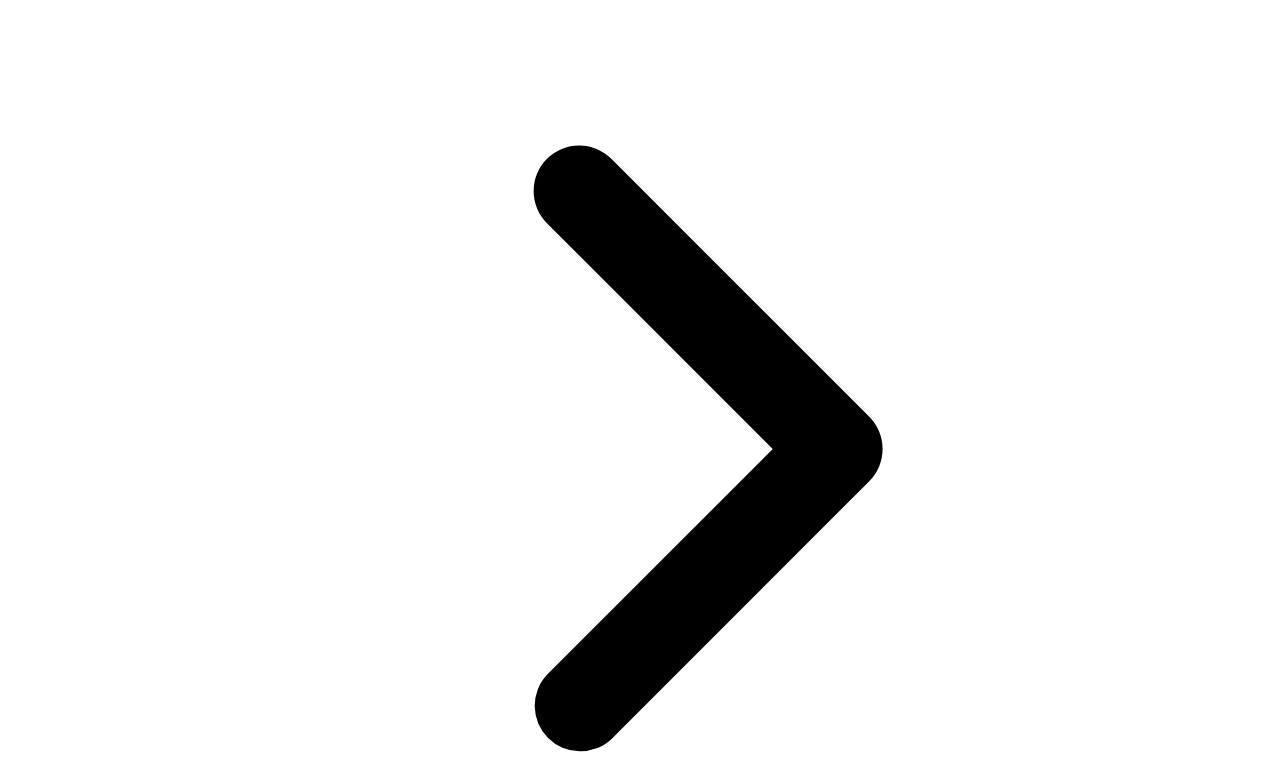 scroll, scrollTop: 213, scrollLeft: 0, axis: vertical 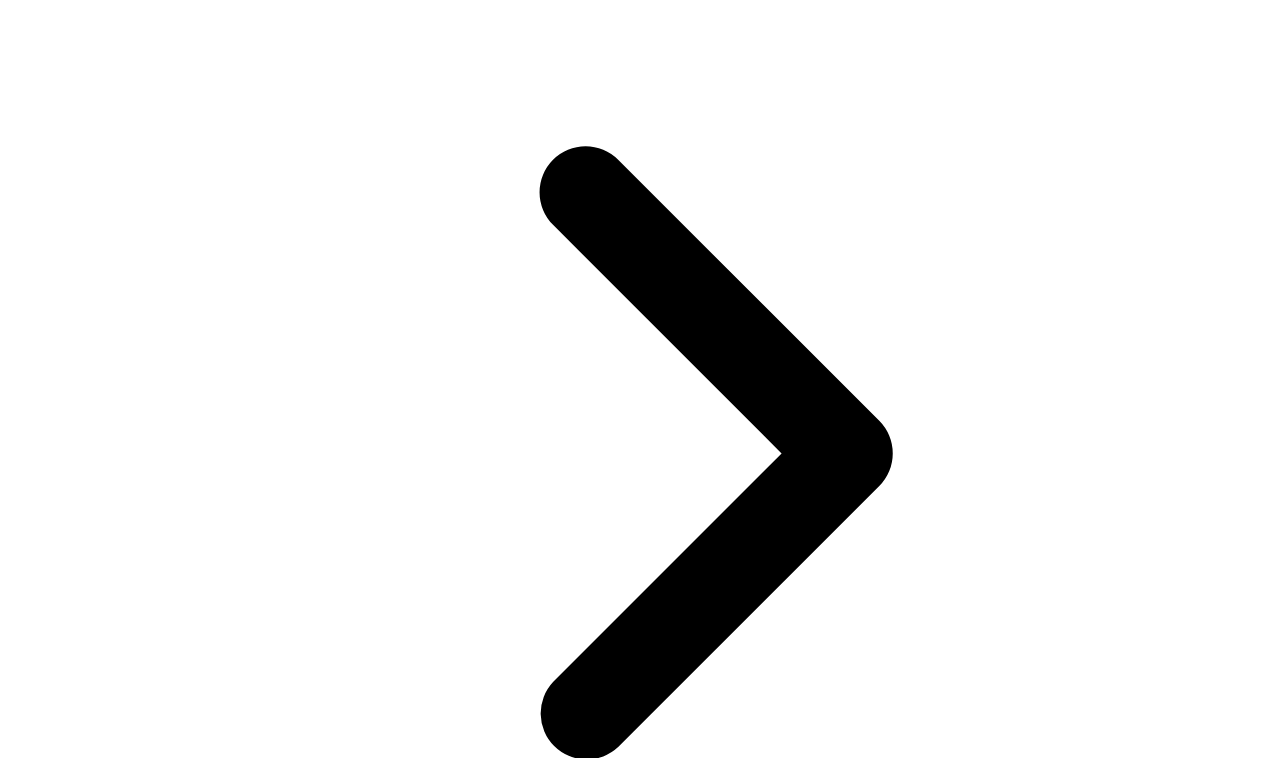 click at bounding box center (655, 10974) 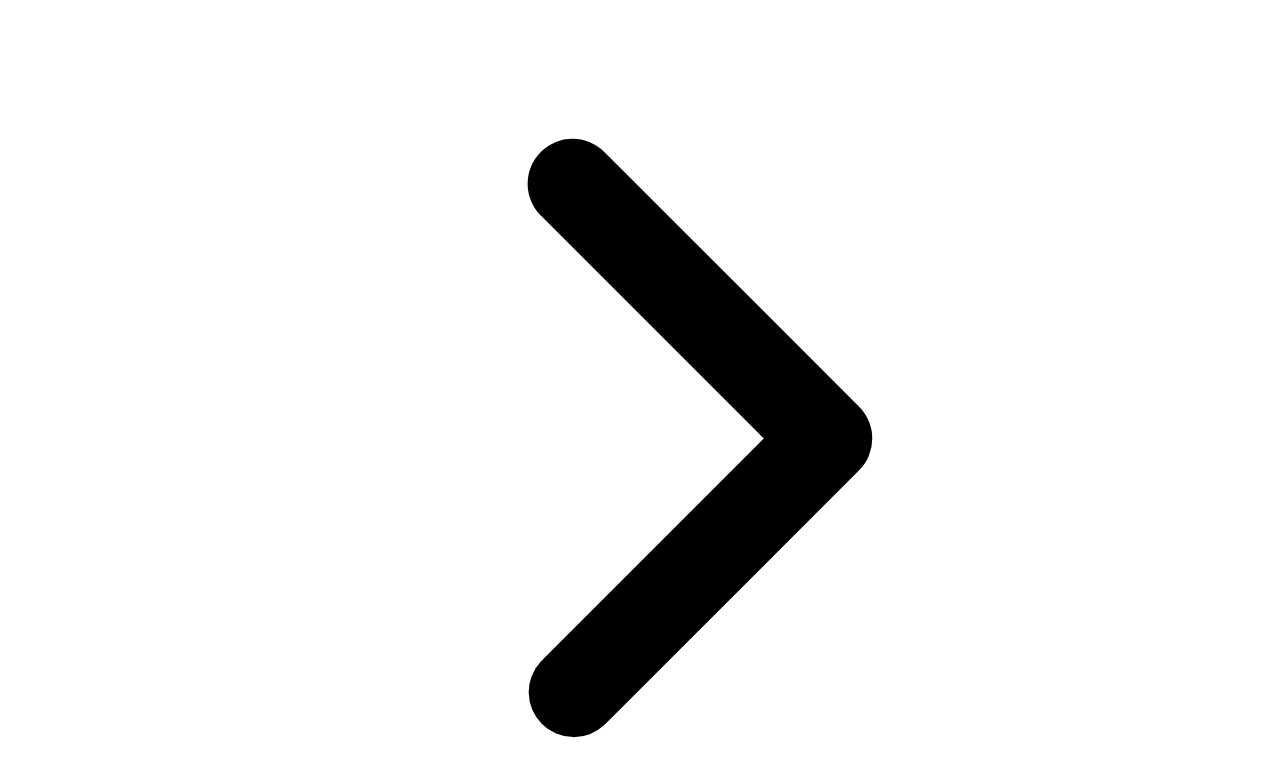 click at bounding box center (655, 10734) 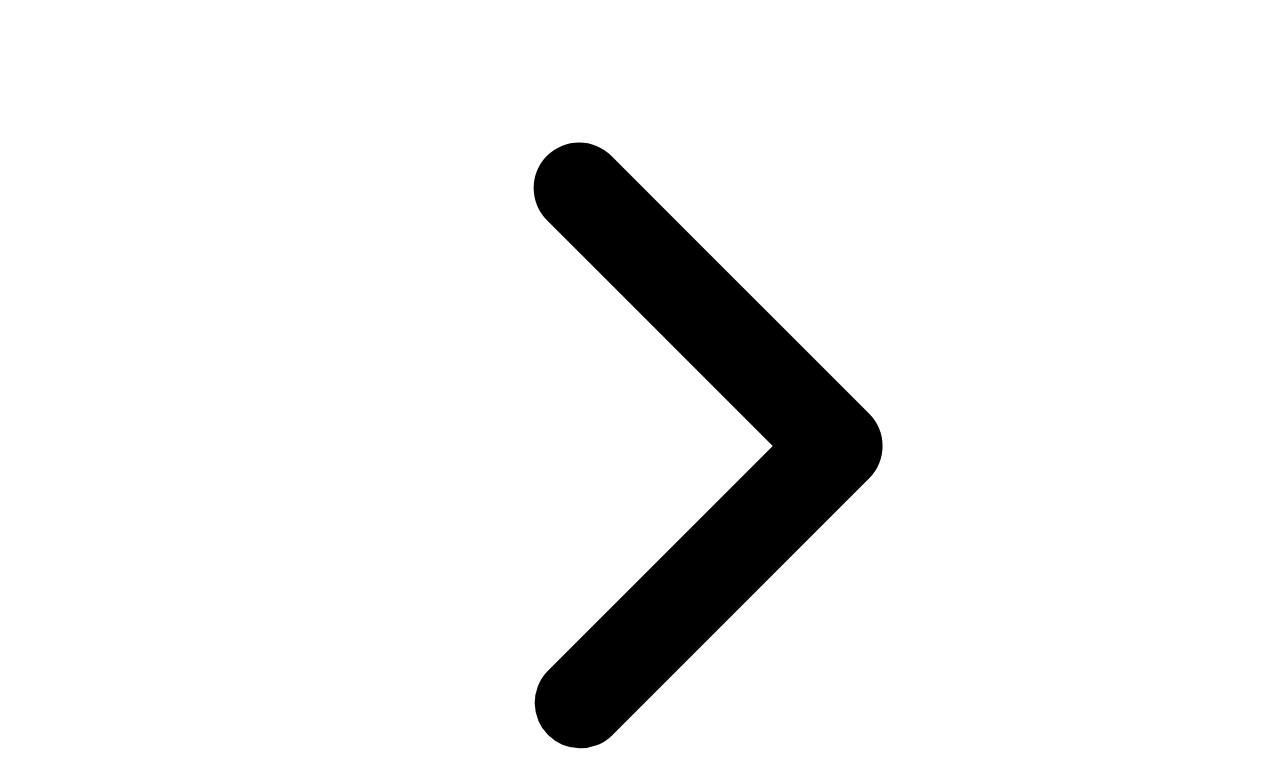 click on "7eade132" at bounding box center [90, 10838] 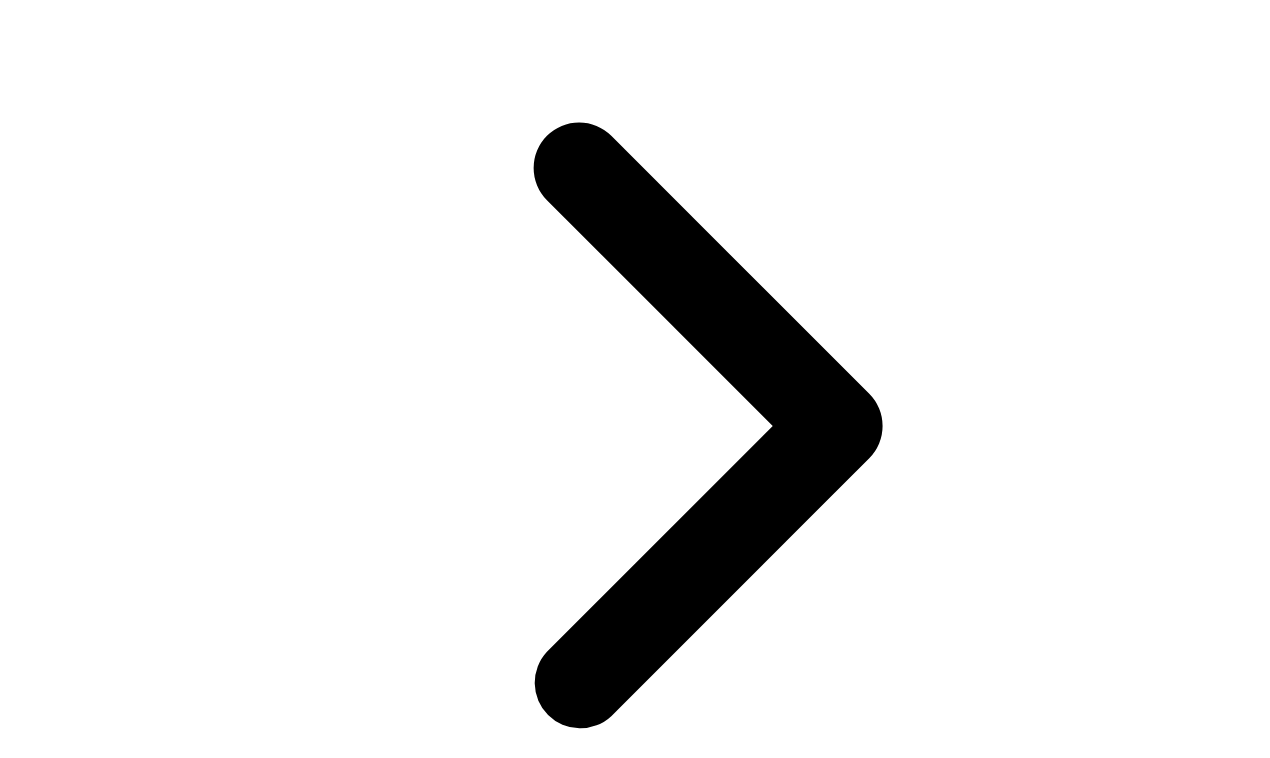 scroll, scrollTop: 0, scrollLeft: 0, axis: both 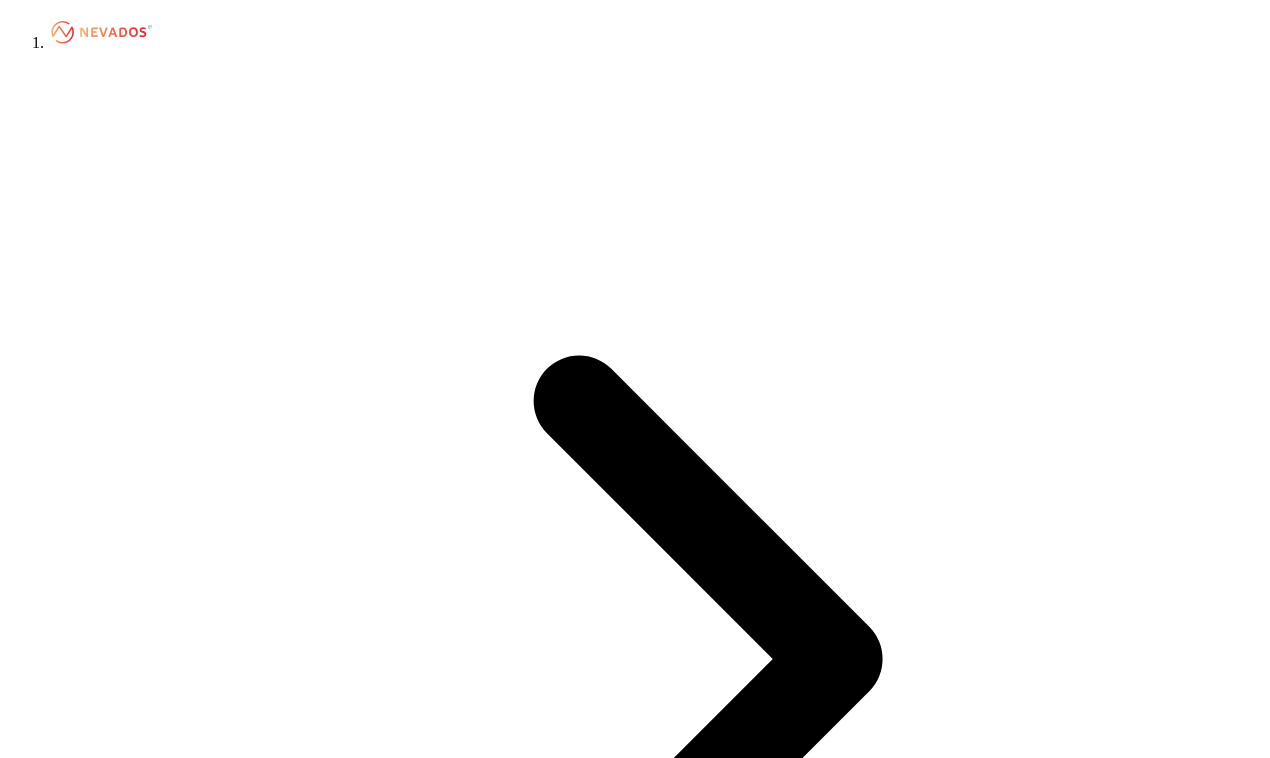 click on "Site Design" at bounding box center [85, 4986] 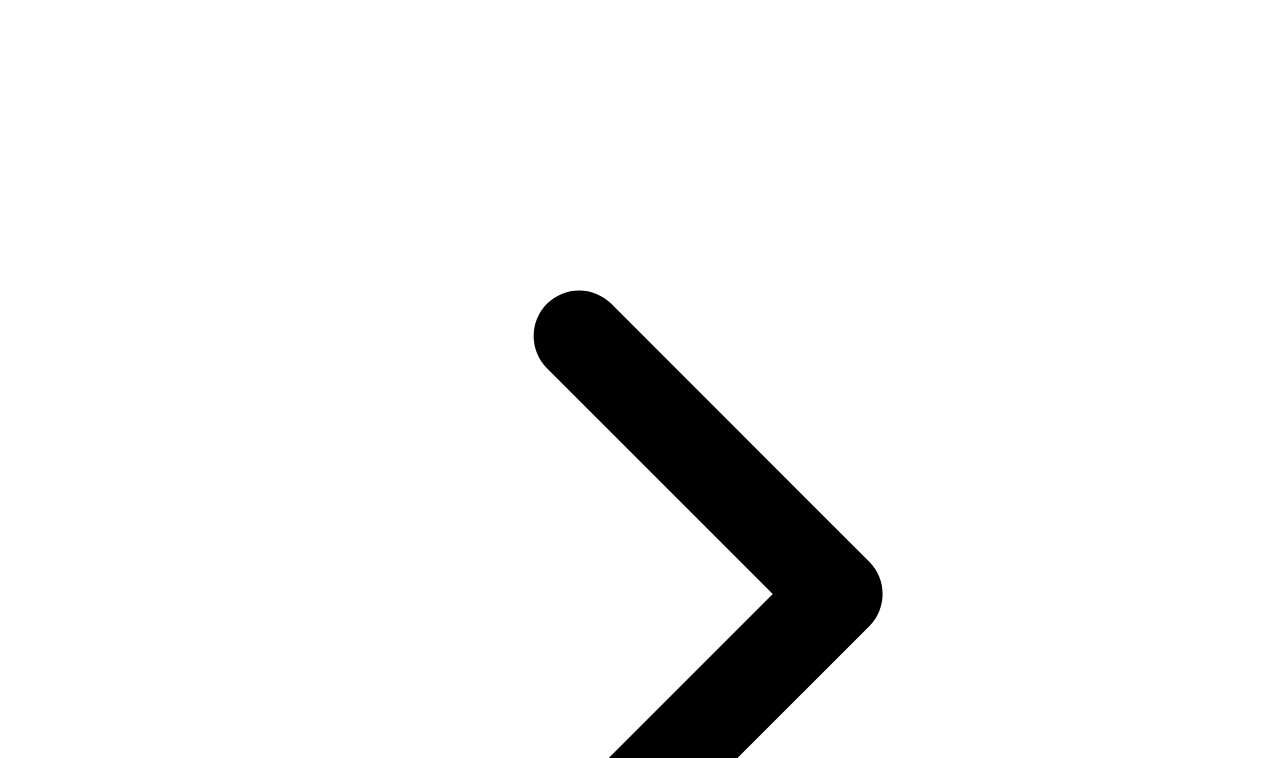 scroll, scrollTop: 0, scrollLeft: 0, axis: both 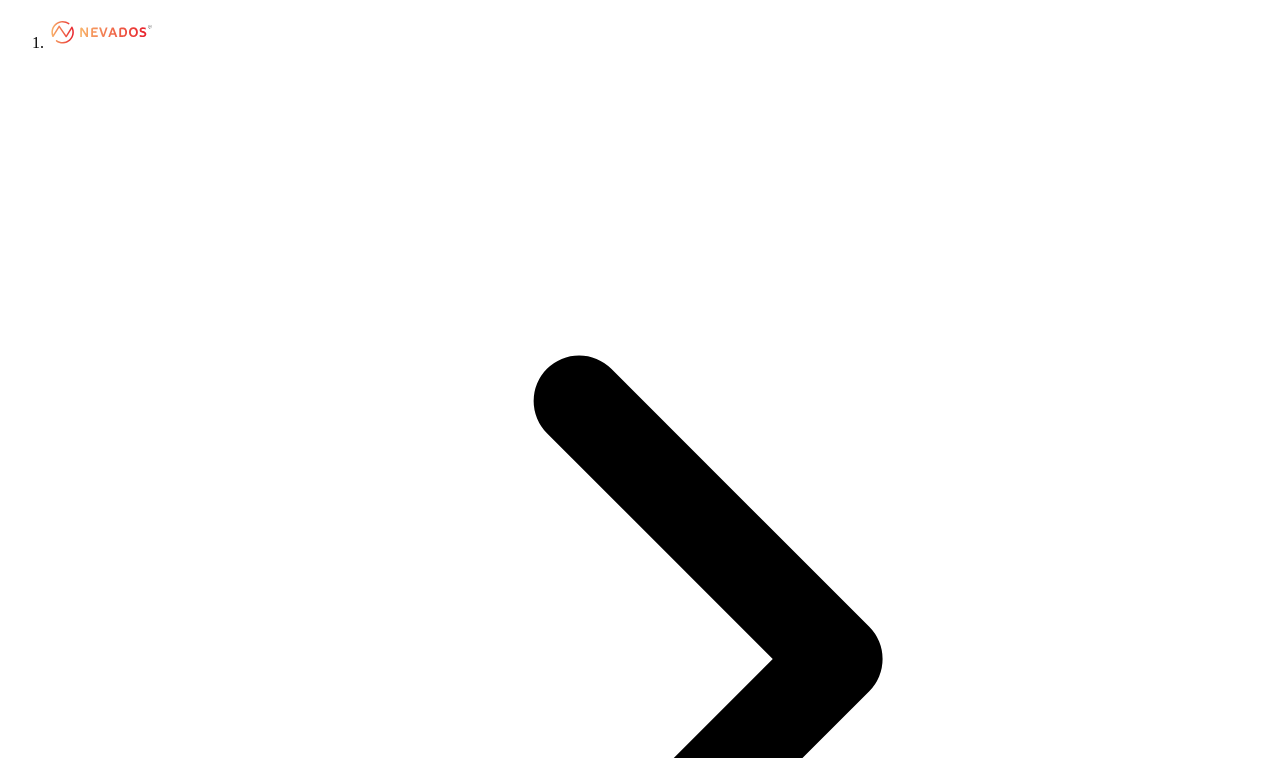 click on "CAD Point Cloud" at bounding box center (99, 5484) 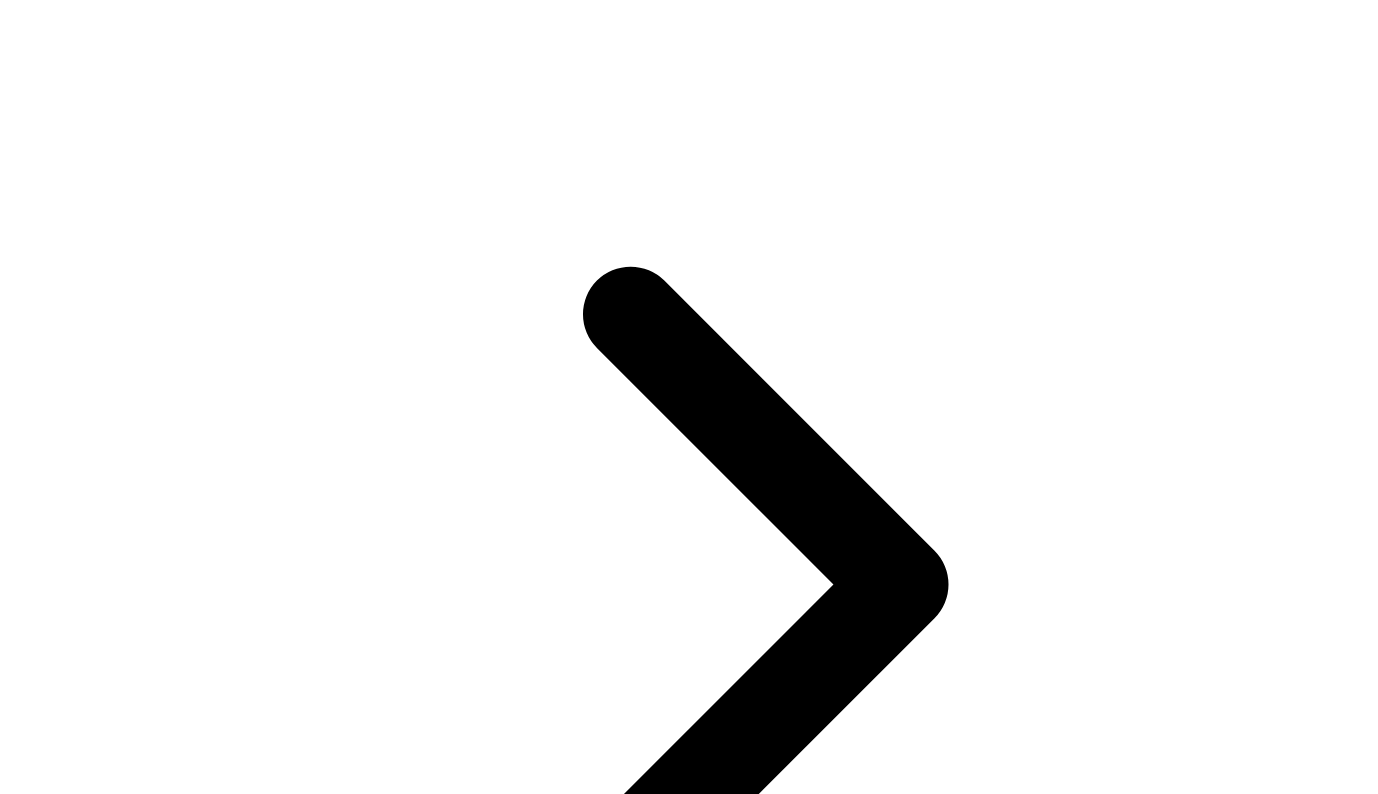 scroll, scrollTop: 105, scrollLeft: 0, axis: vertical 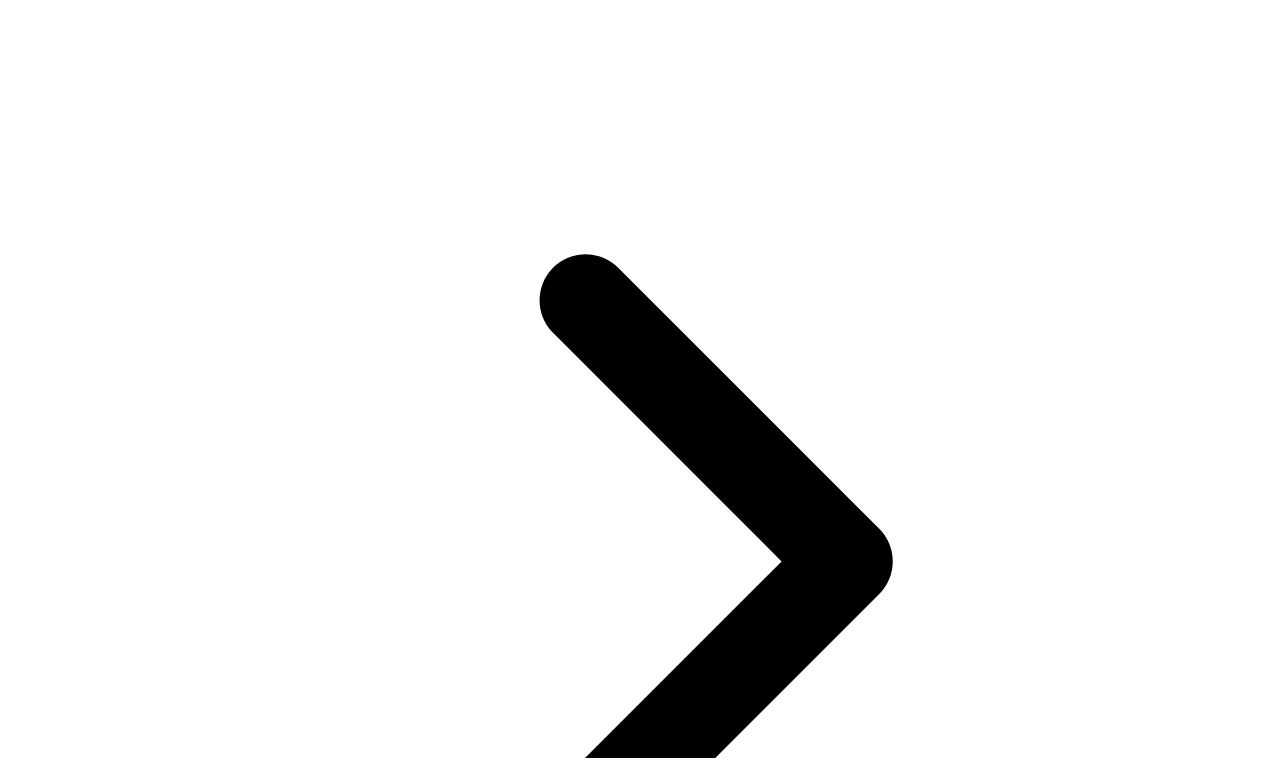click at bounding box center [846, 7122] 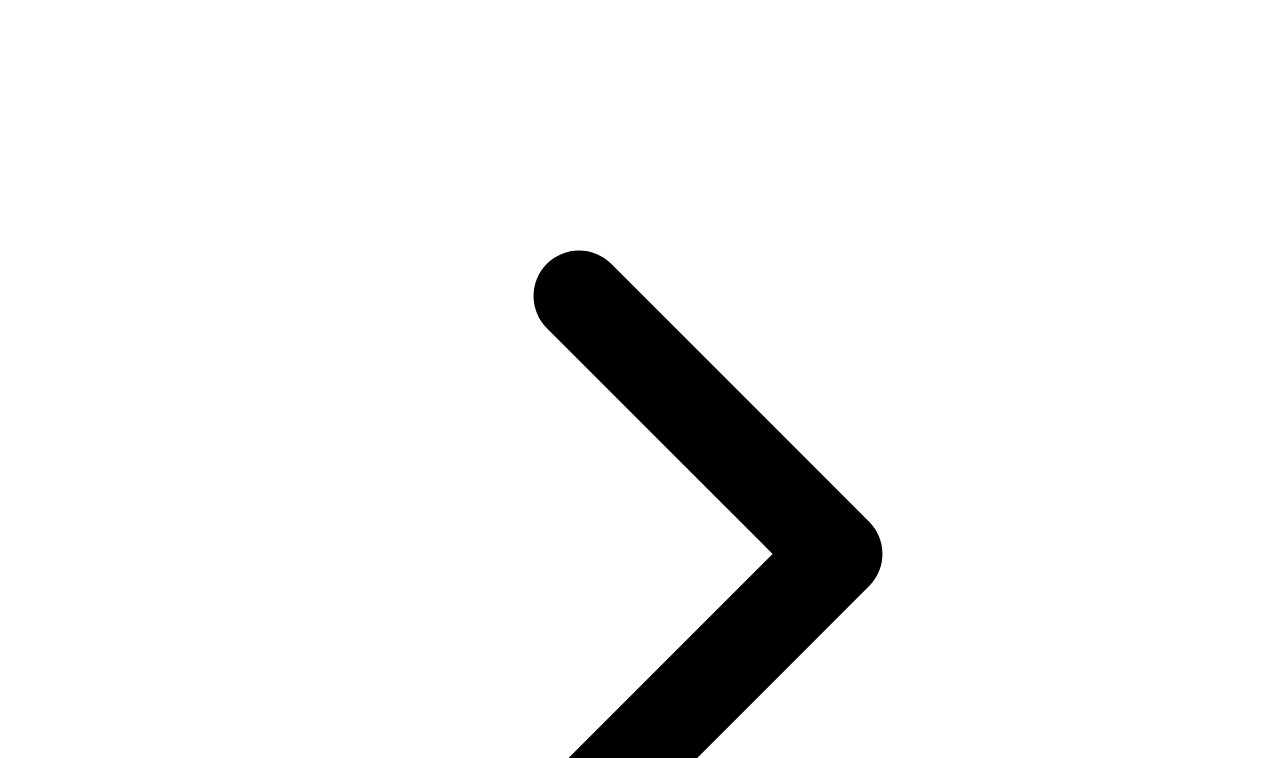 click on "View Point File" at bounding box center [890, 7207] 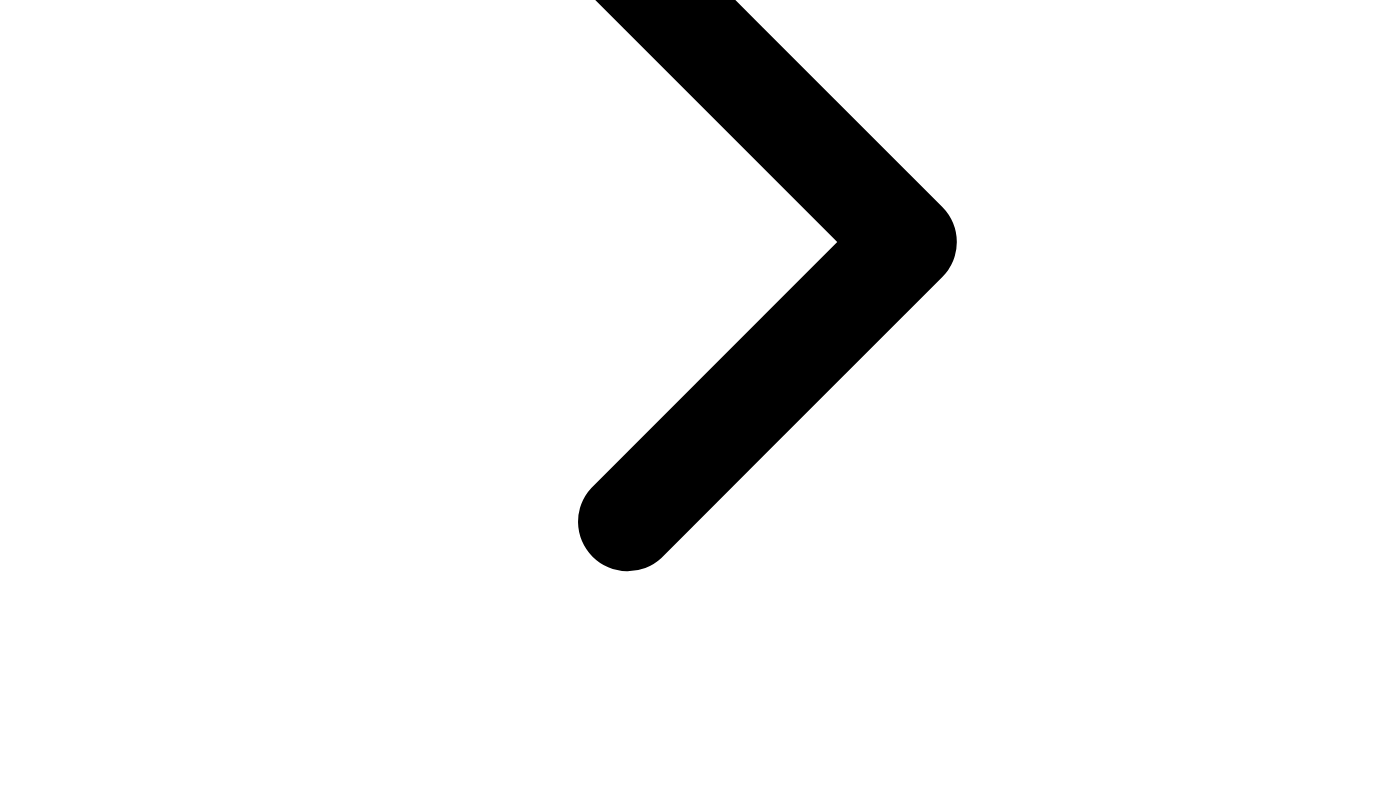 scroll, scrollTop: 505, scrollLeft: 0, axis: vertical 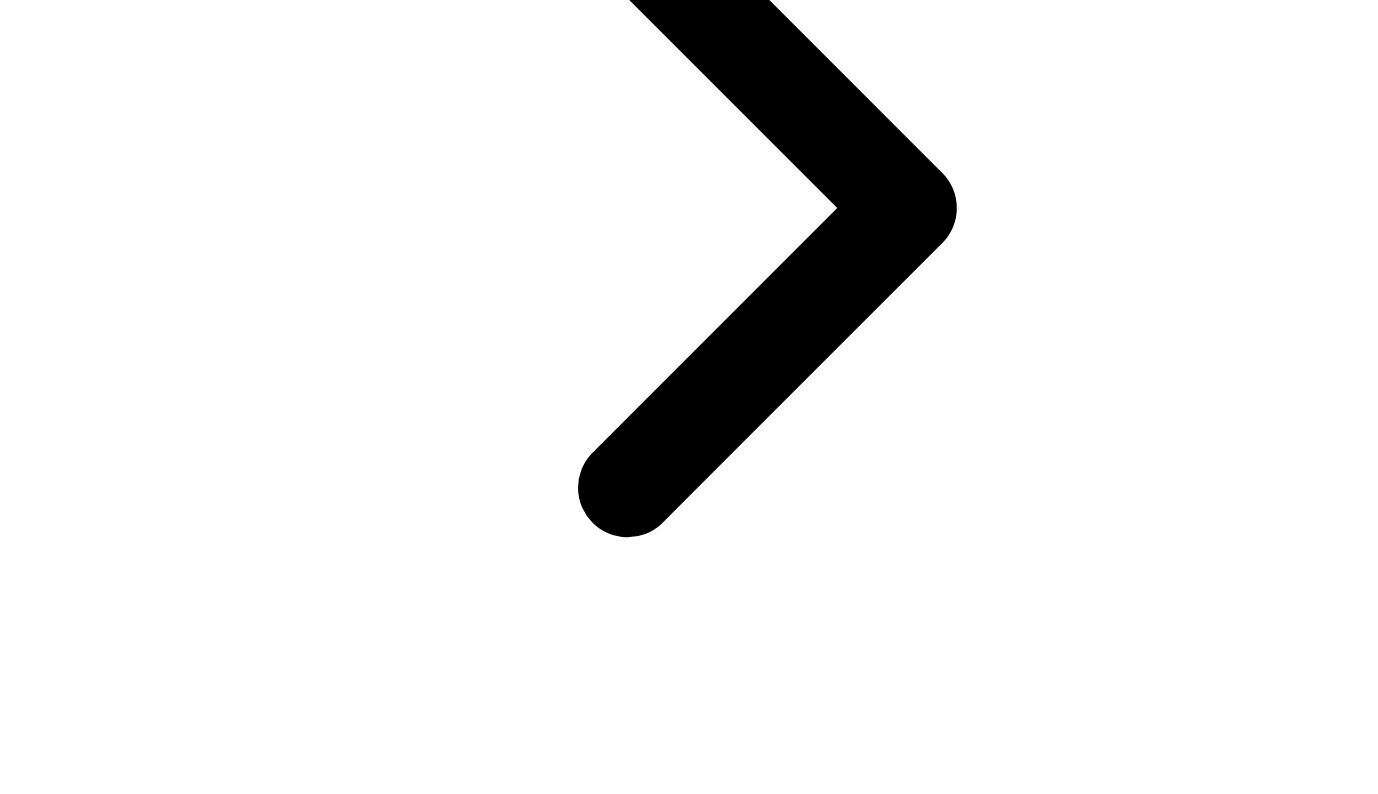 click on "Structural Auto Exposure Structural Design Design Combiner" at bounding box center (689, 11573) 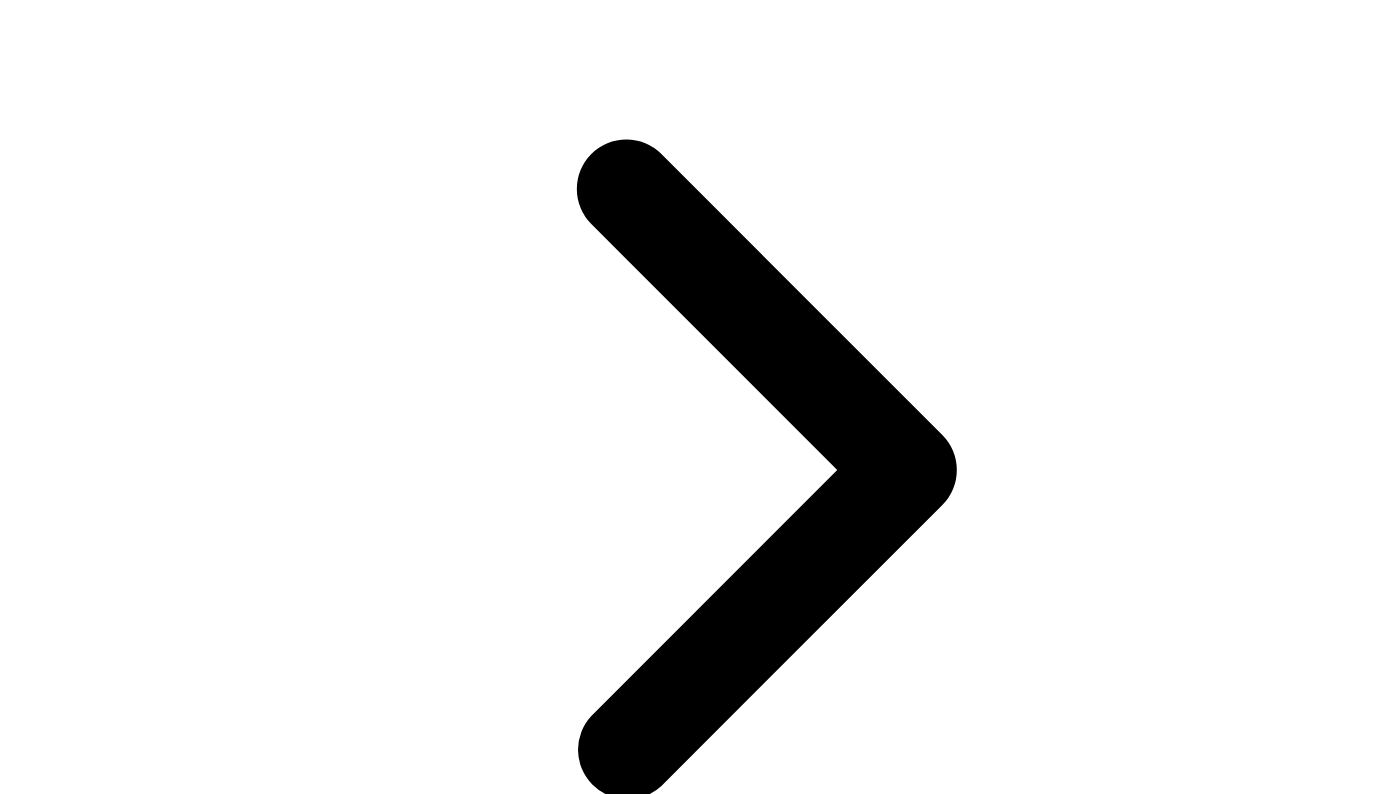 scroll, scrollTop: 213, scrollLeft: 0, axis: vertical 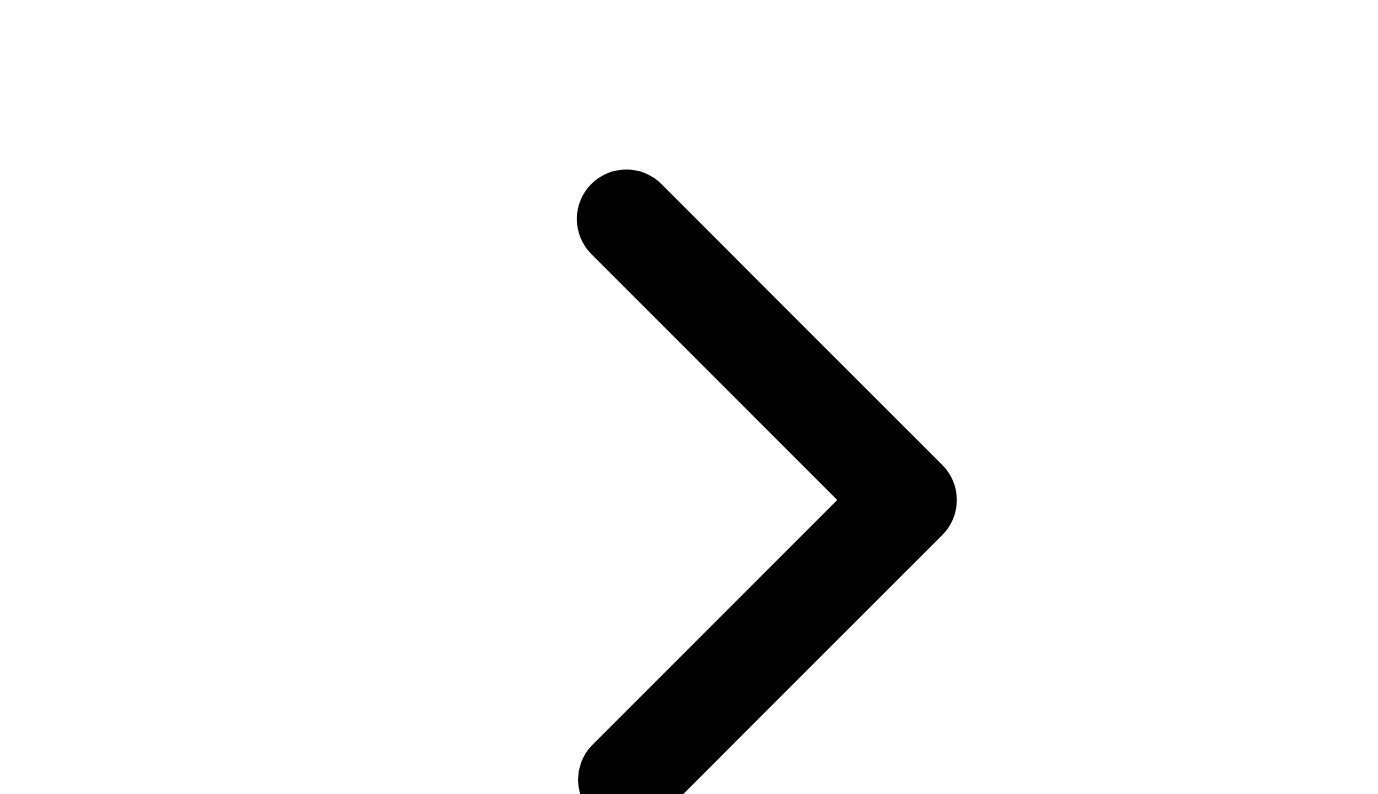 click on "New Run" at bounding box center [689, 11638] 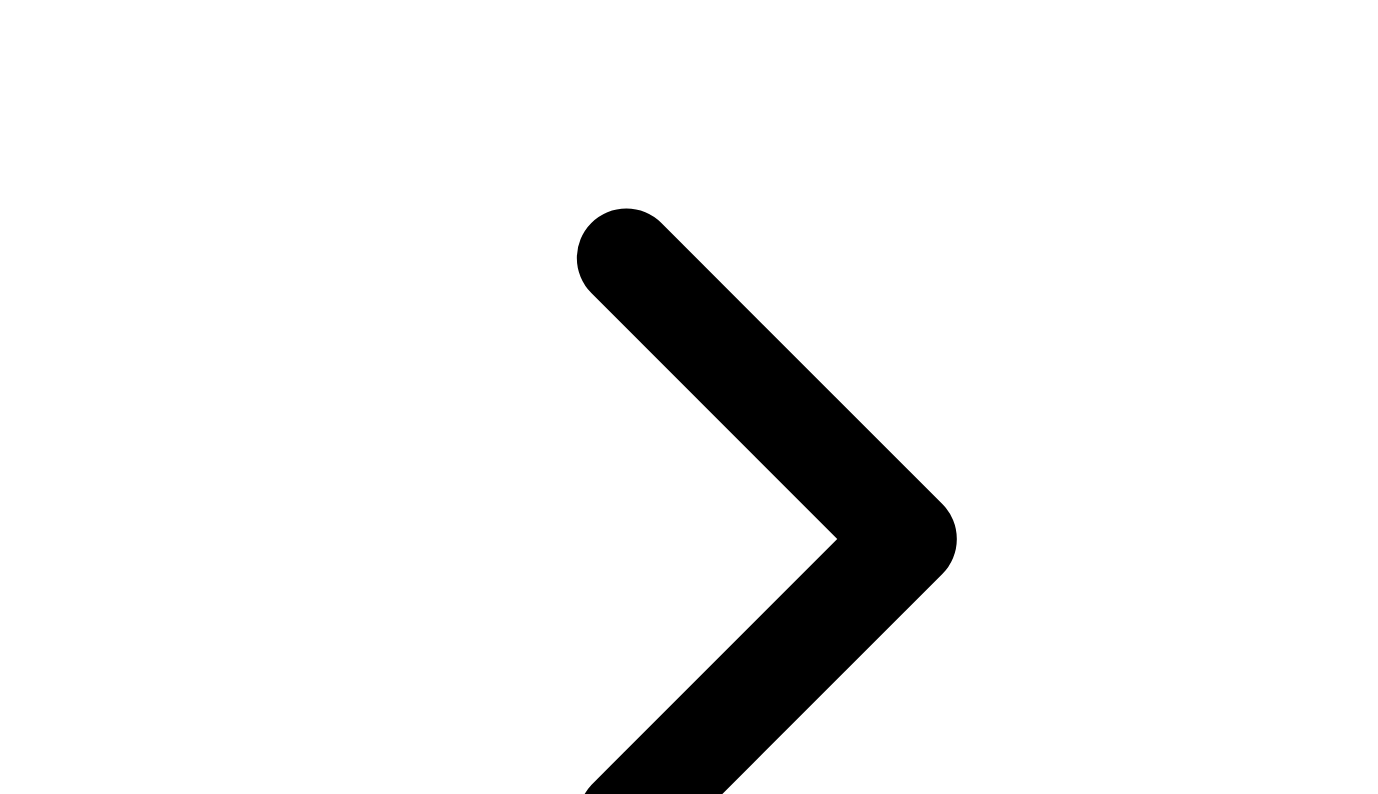 scroll, scrollTop: 200, scrollLeft: 0, axis: vertical 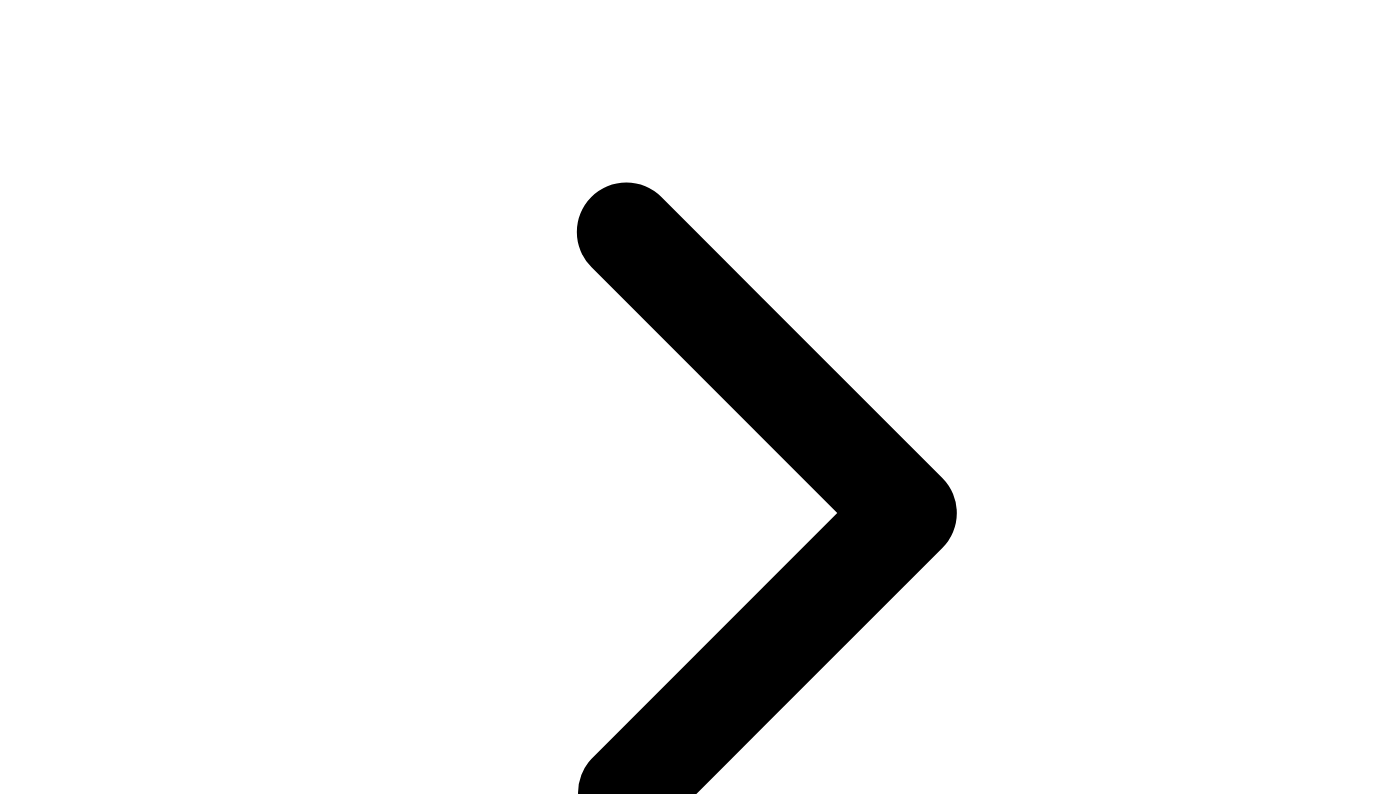 click on "**********" at bounding box center (99, 13426) 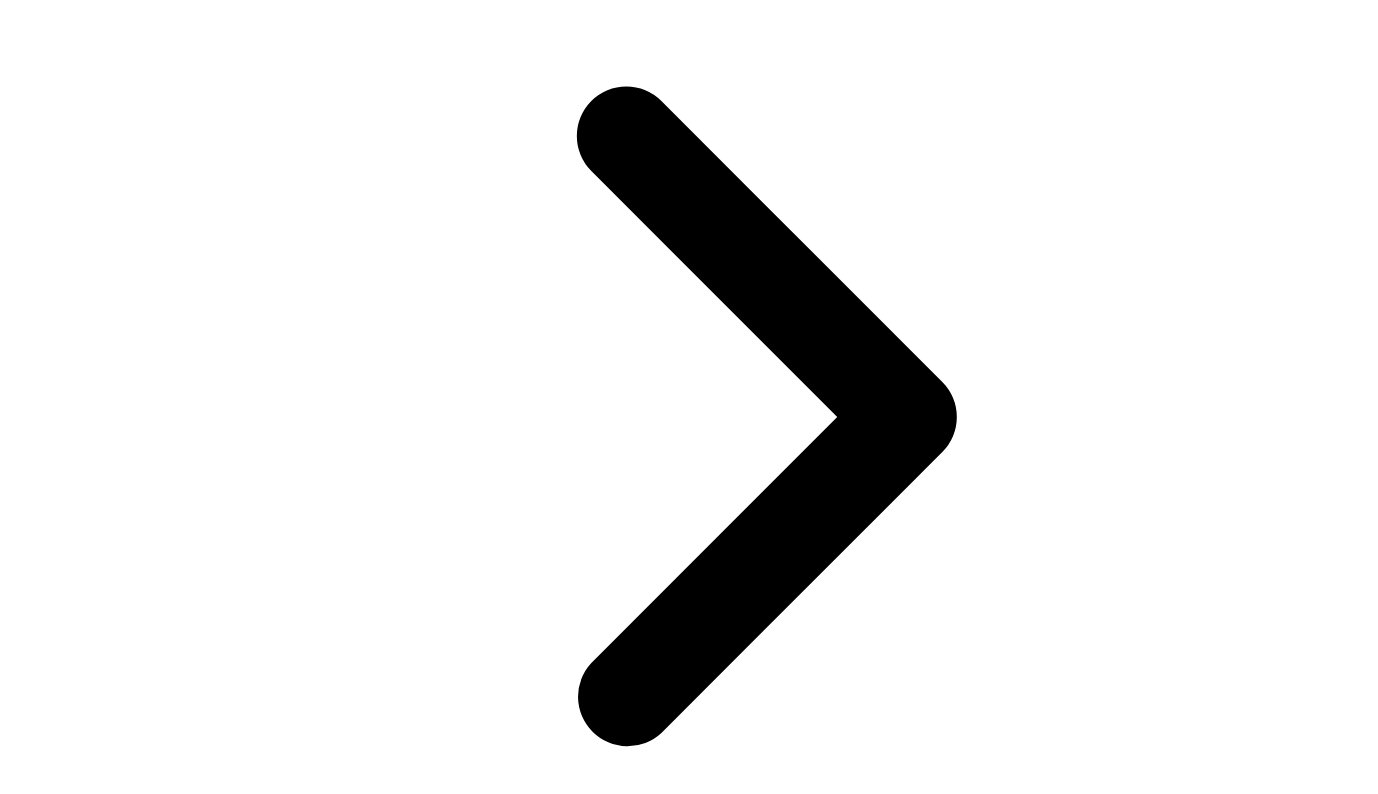 scroll, scrollTop: 382, scrollLeft: 0, axis: vertical 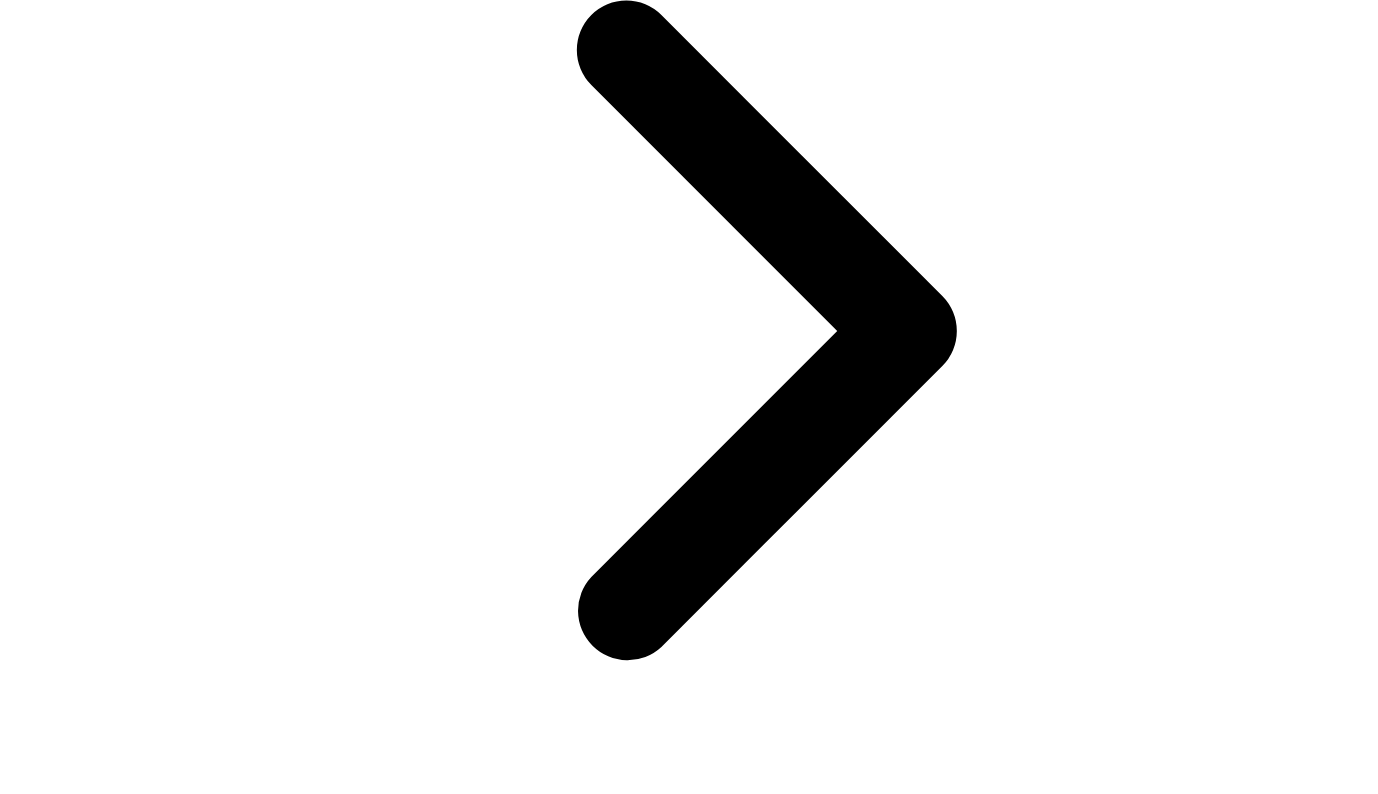 type on "**********" 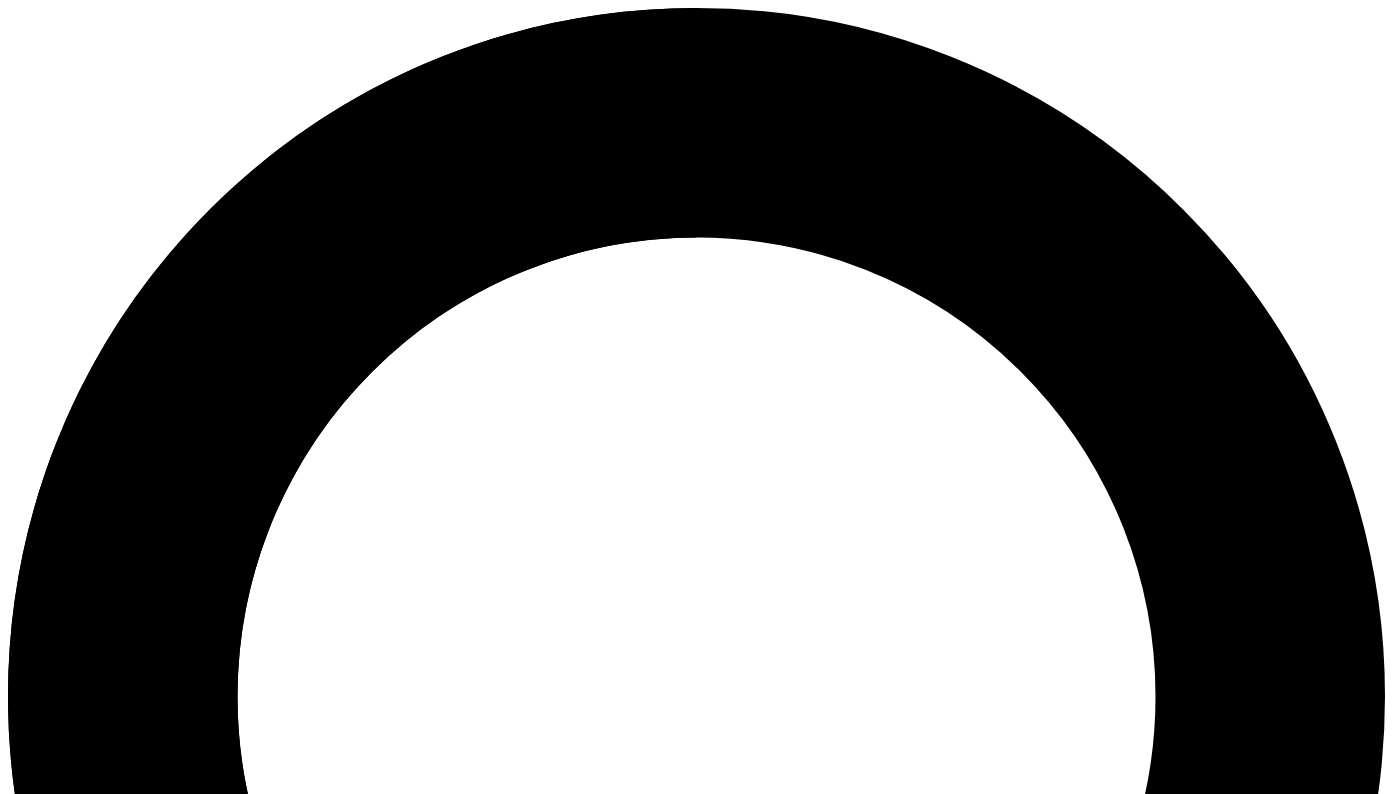 scroll, scrollTop: 0, scrollLeft: 0, axis: both 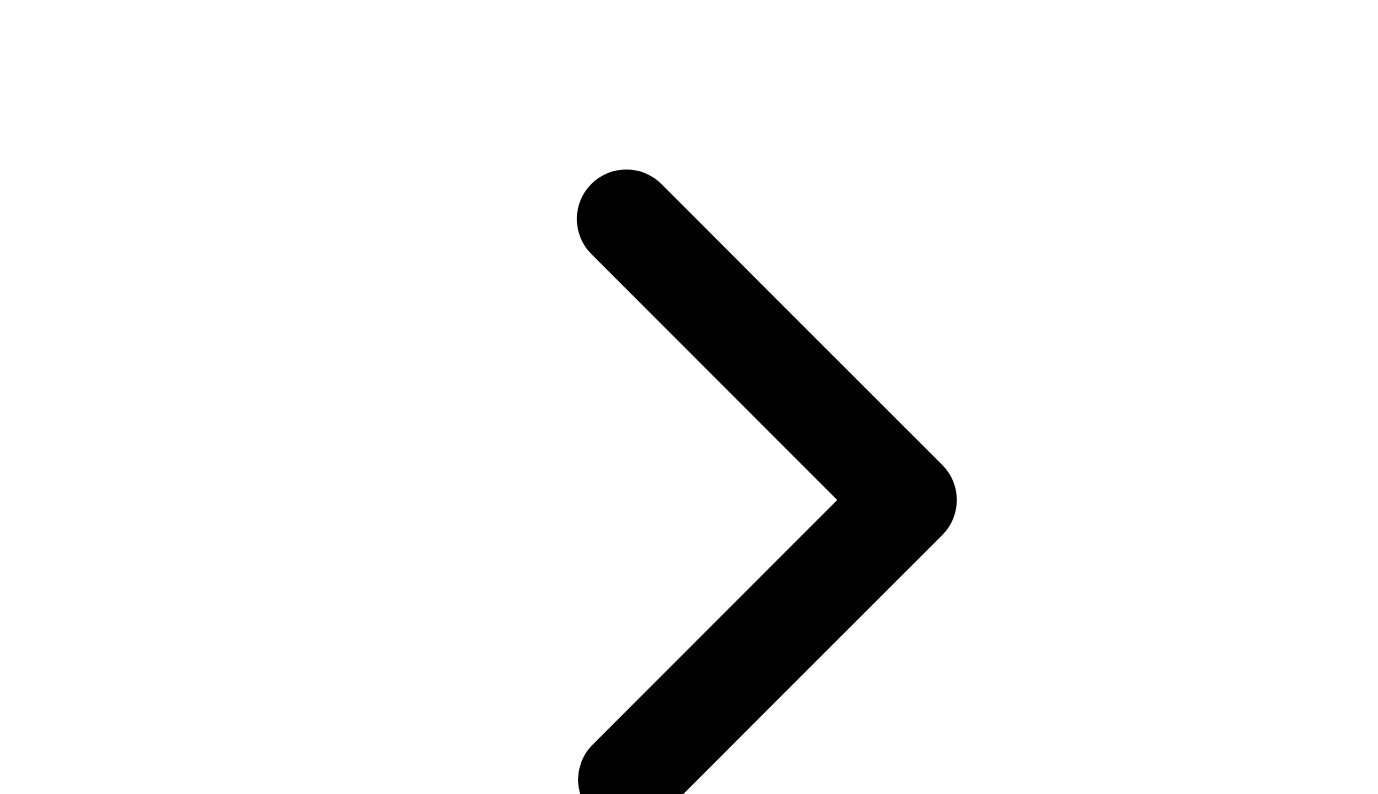 click on "Site Design 1 Status" at bounding box center (689, 5461) 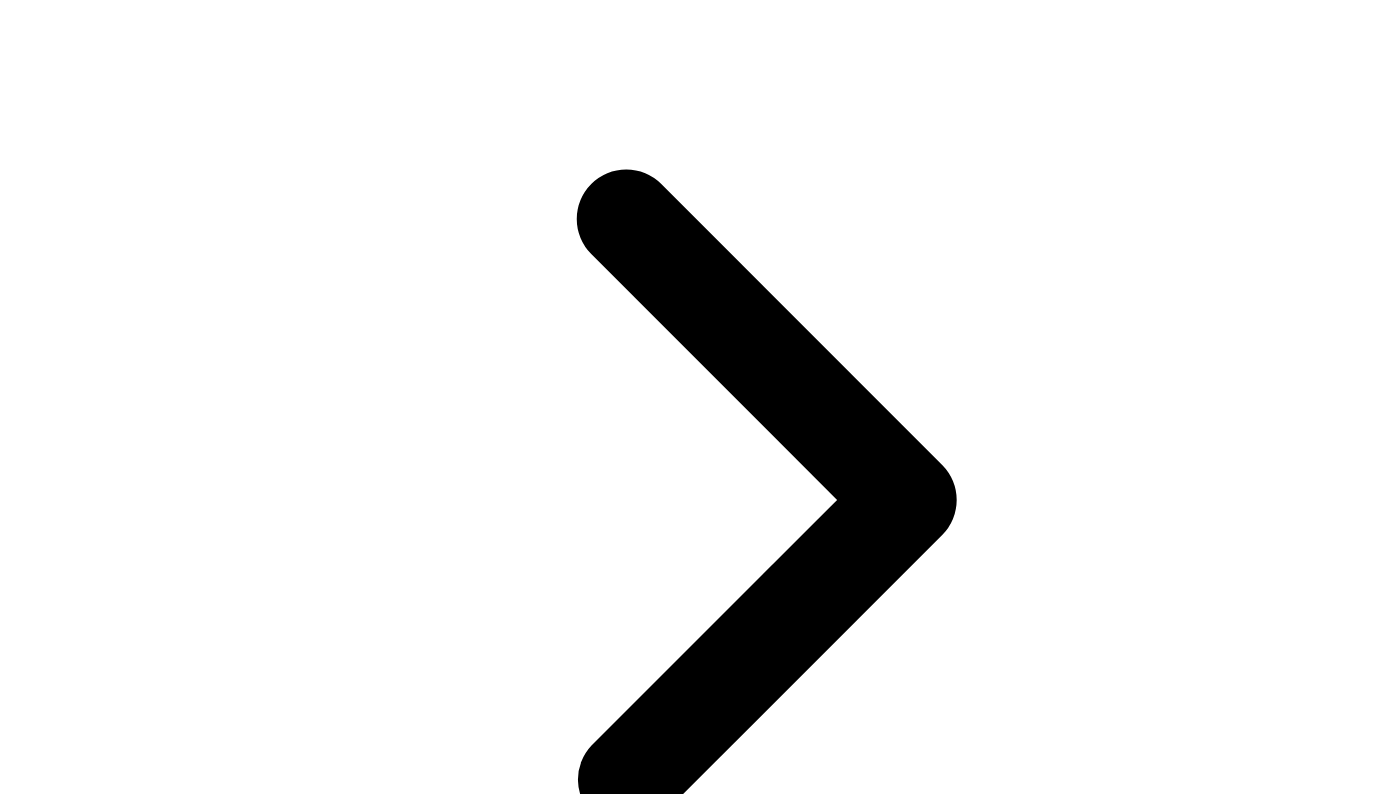 click at bounding box center (1067, 11739) 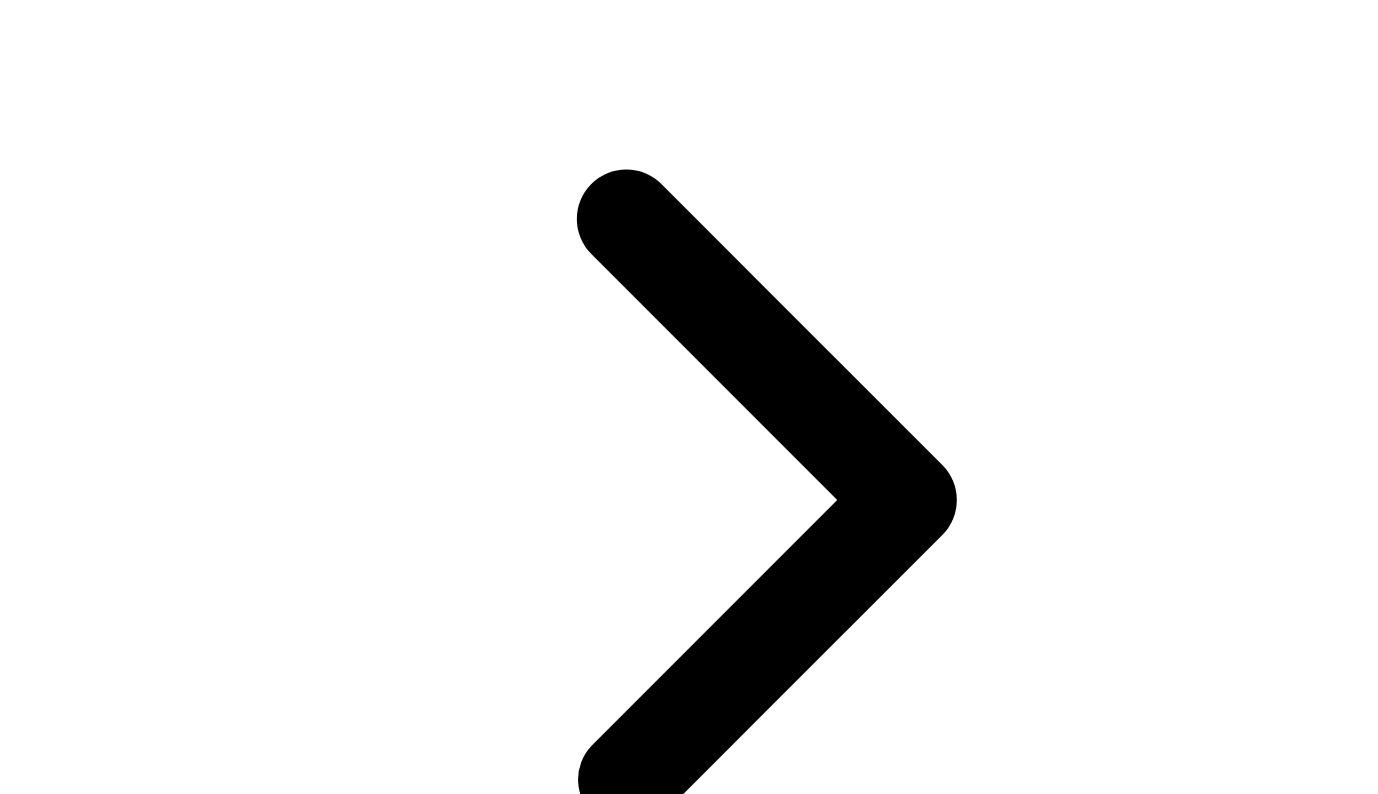 click on "Approve" at bounding box center [1092, 11692] 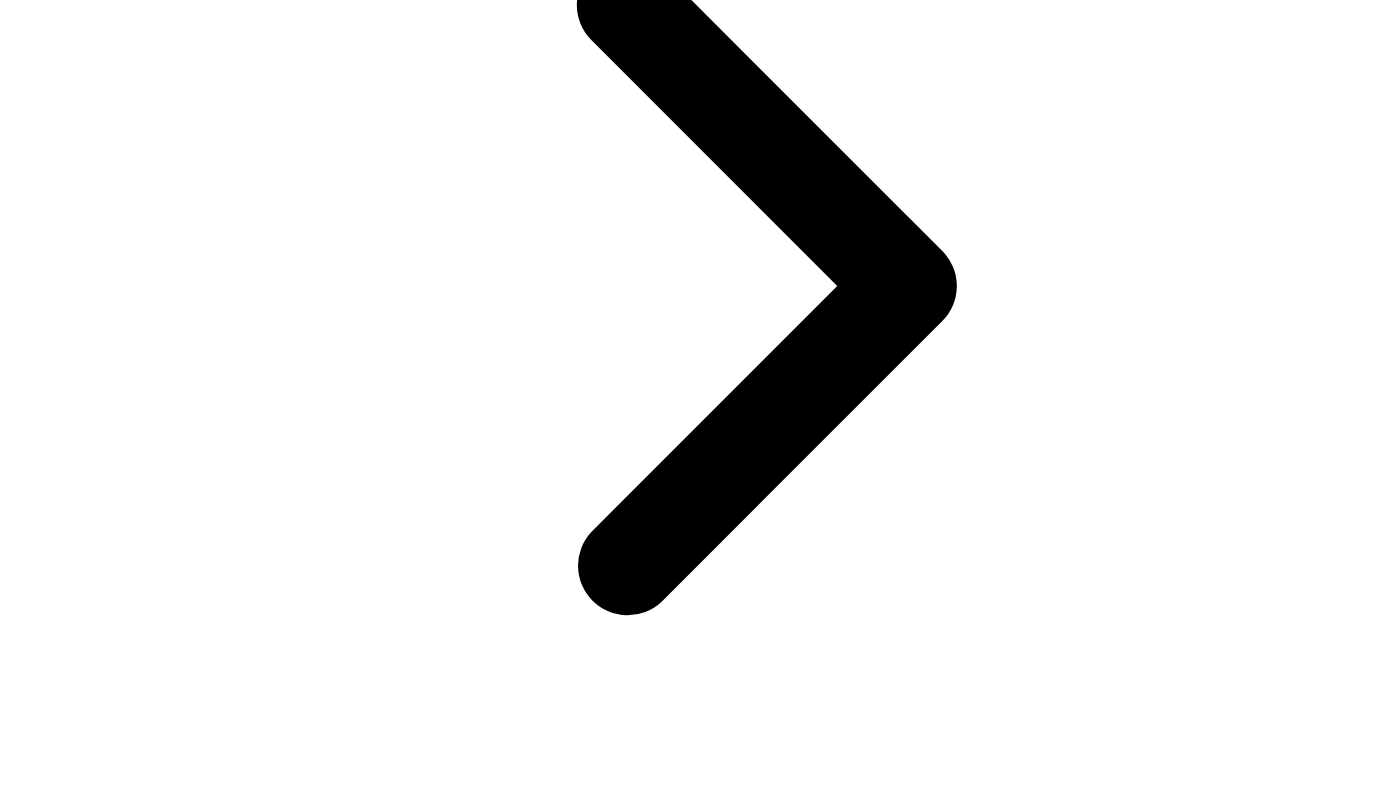 scroll, scrollTop: 513, scrollLeft: 0, axis: vertical 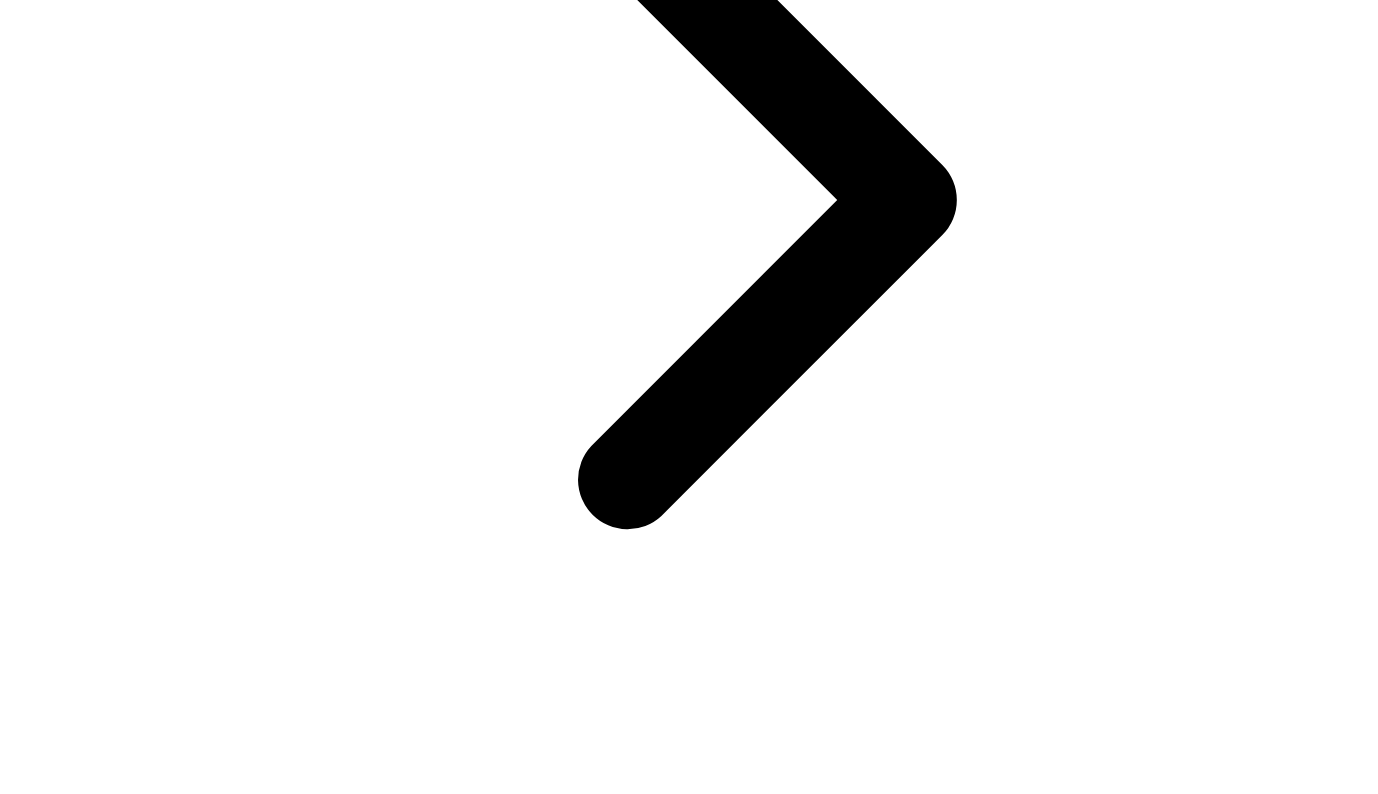 click on "NEBULA" at bounding box center [67, 13170] 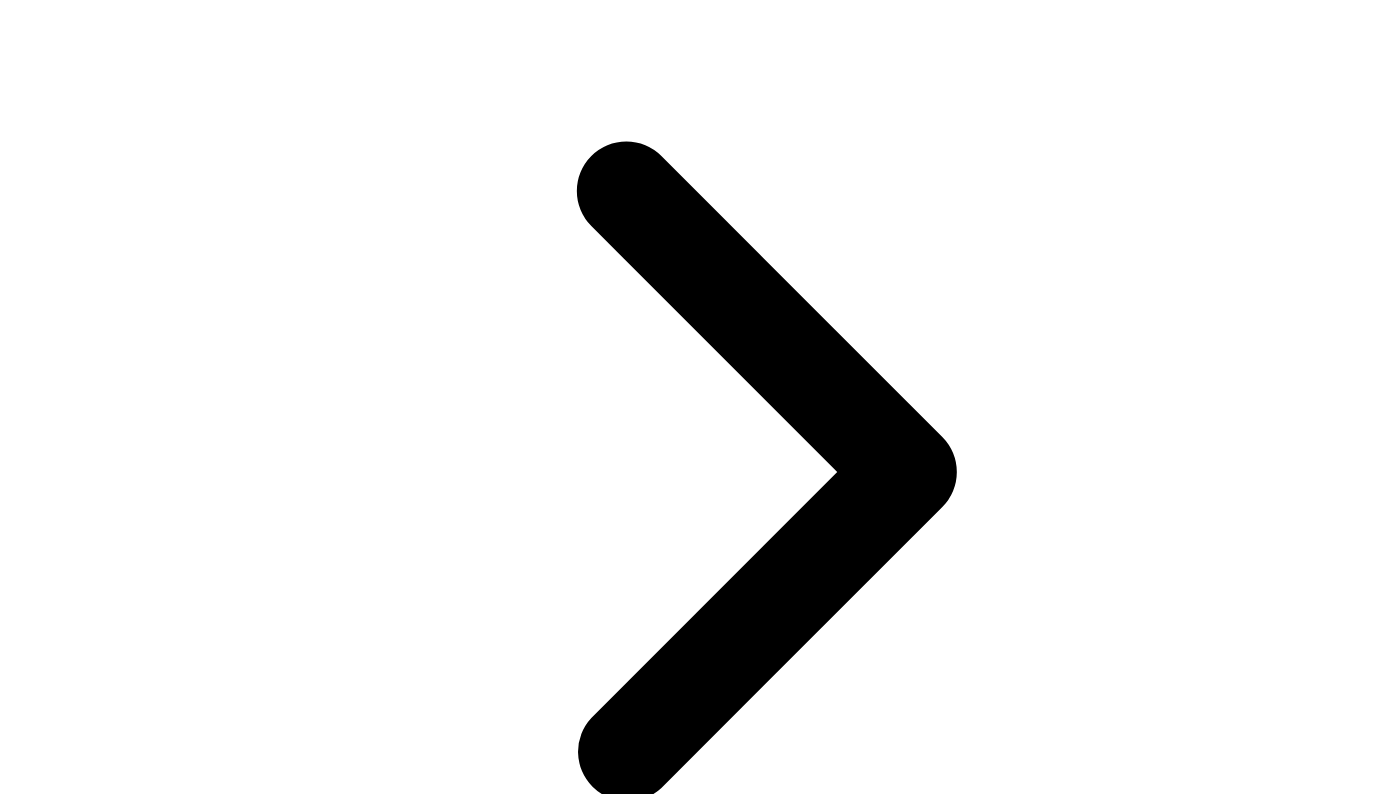 scroll, scrollTop: 240, scrollLeft: 0, axis: vertical 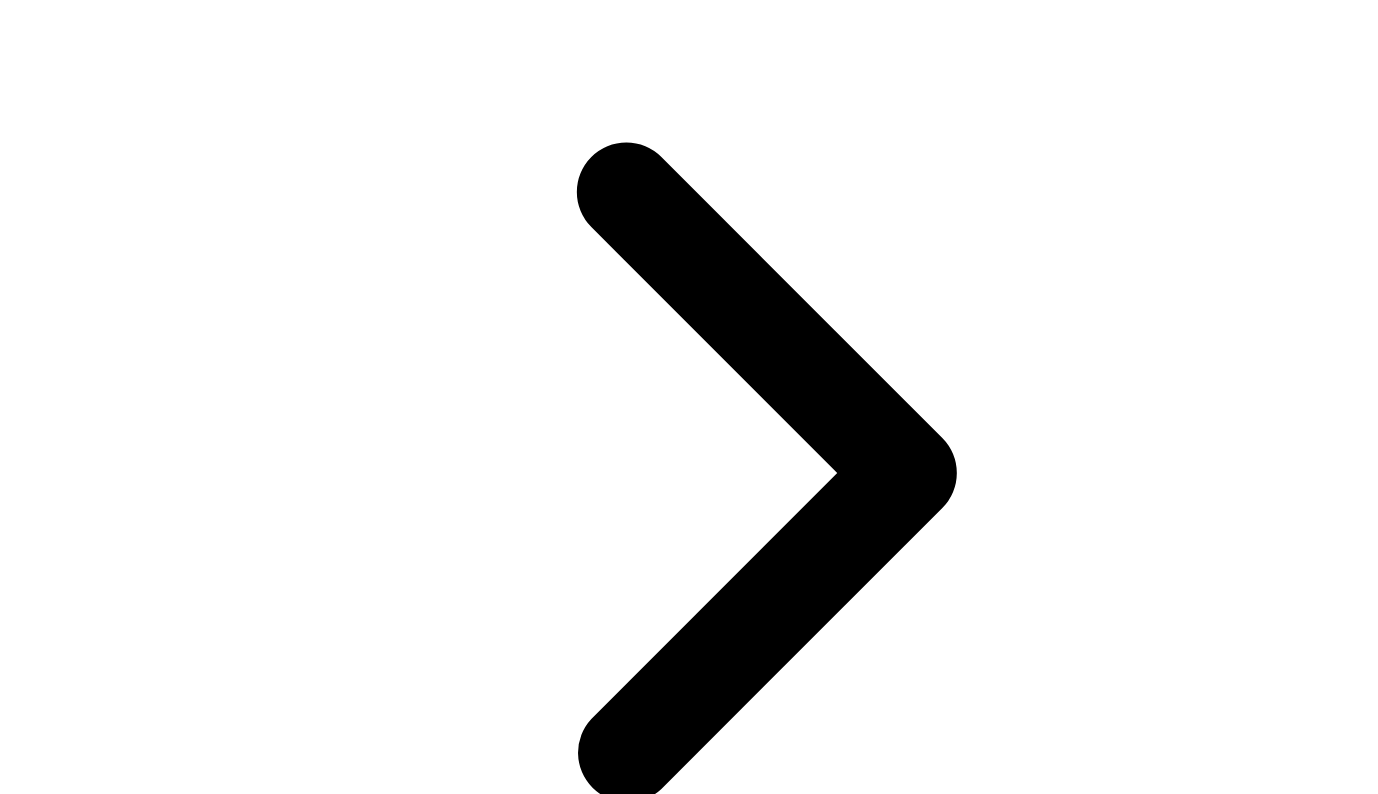click on "TOPO Point Cloud" at bounding box center (67, 7645) 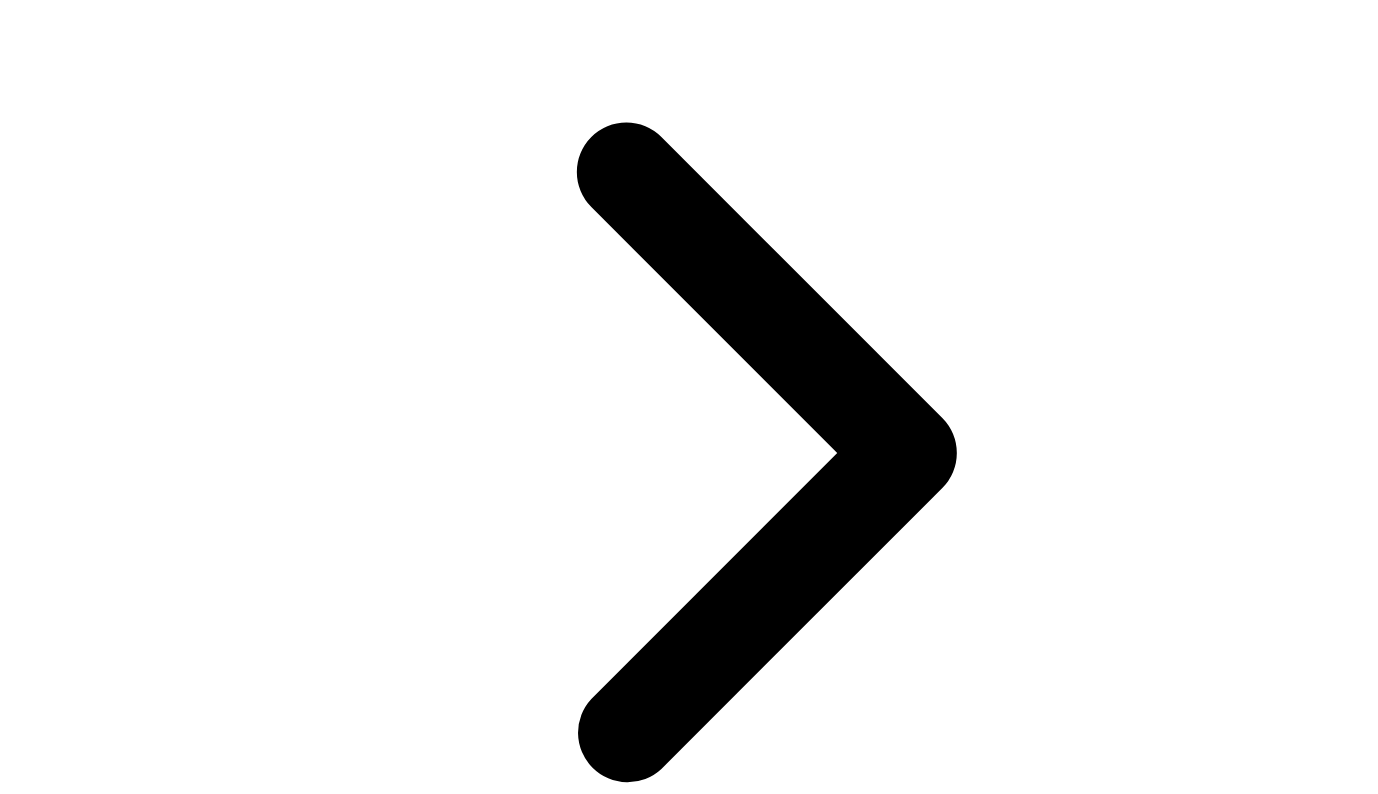 scroll, scrollTop: 160, scrollLeft: 0, axis: vertical 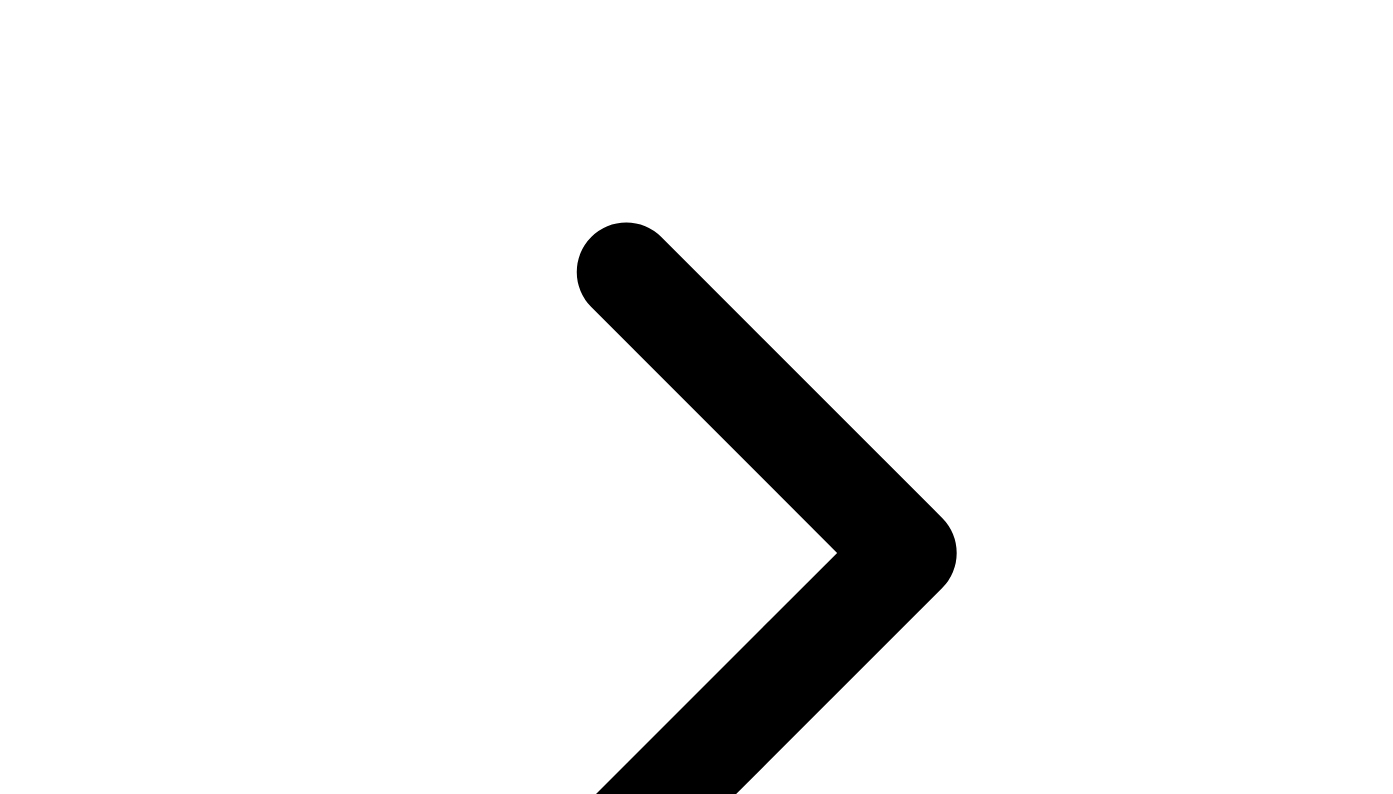 click on "**********" at bounding box center (99, 31331) 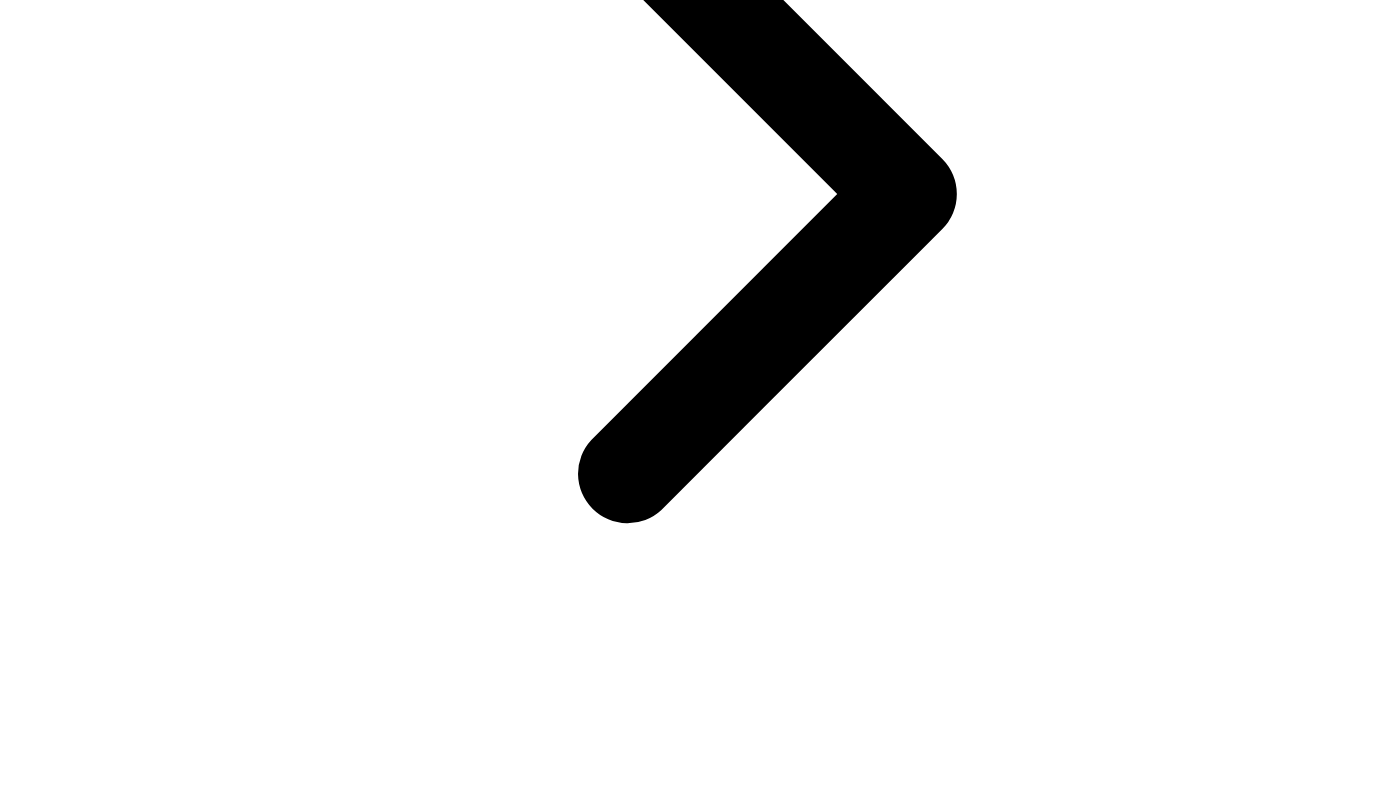 scroll, scrollTop: 521, scrollLeft: 0, axis: vertical 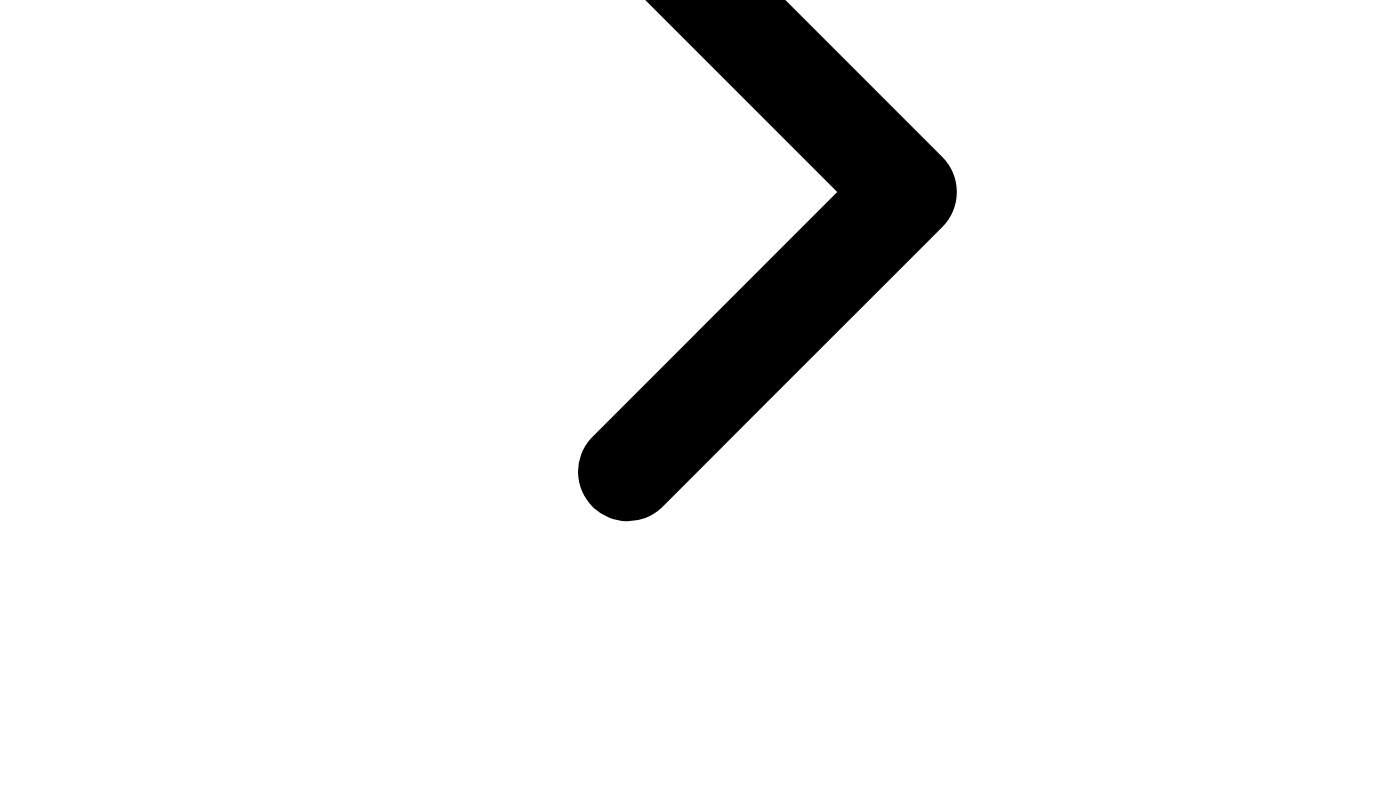 click on "Approve" at bounding box center (1059, 13362) 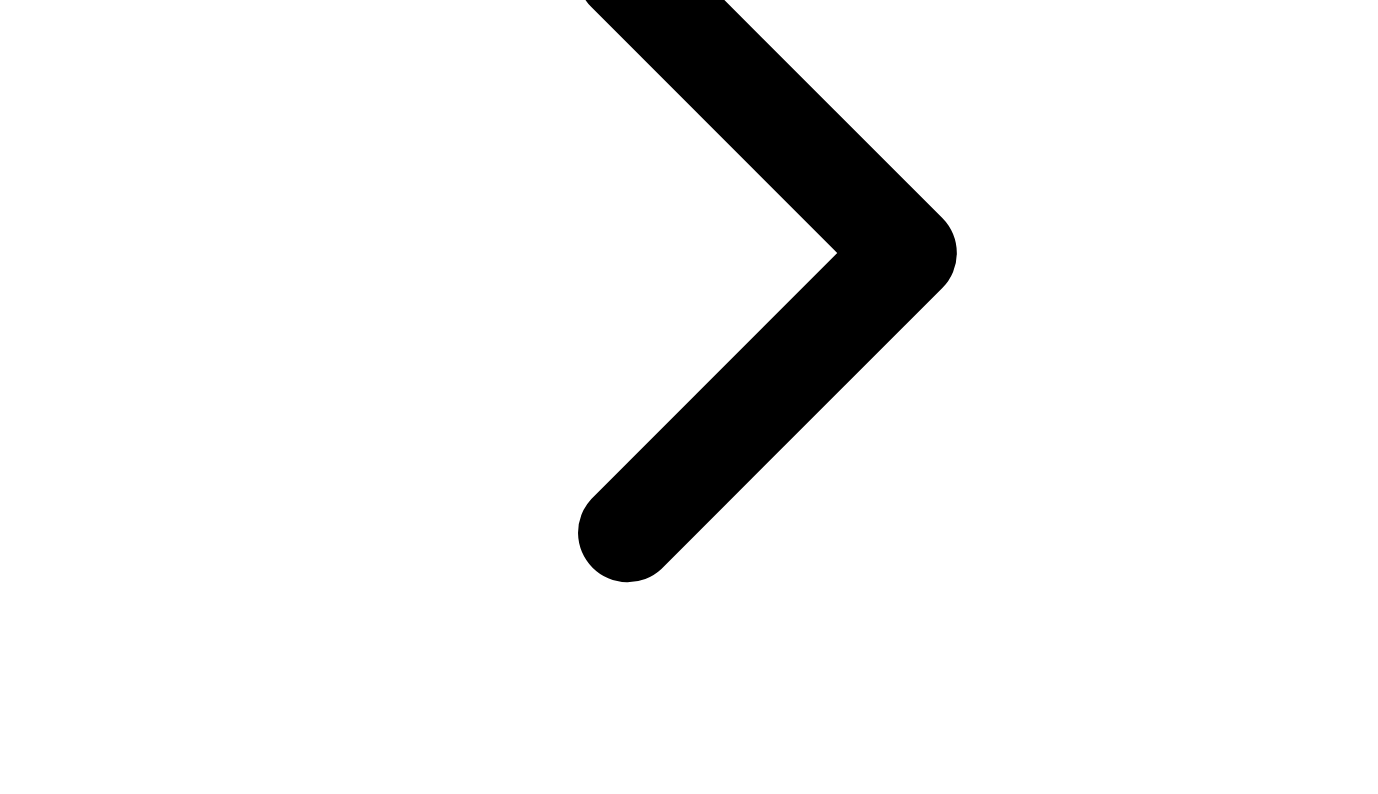 scroll, scrollTop: 521, scrollLeft: 0, axis: vertical 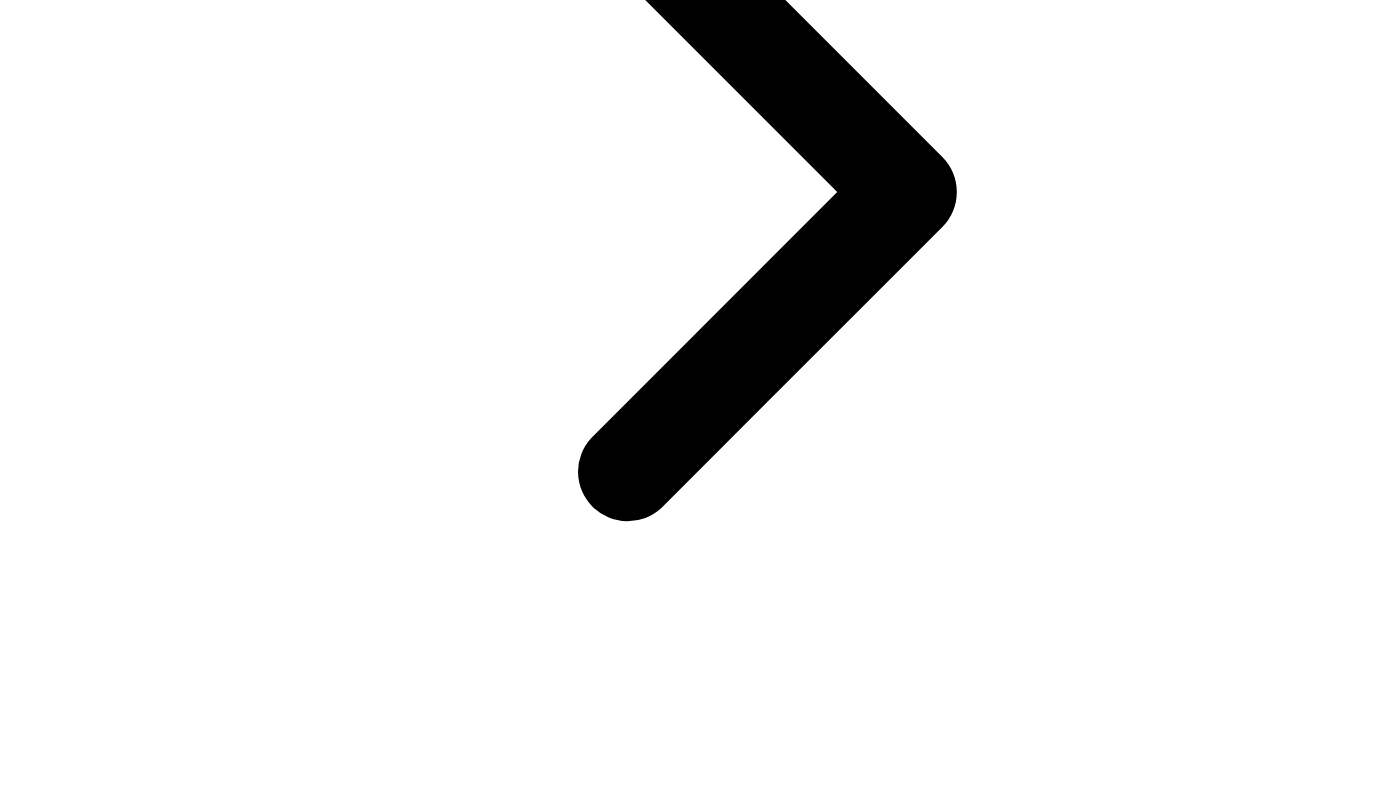 click on "New Run" at bounding box center (689, 16195) 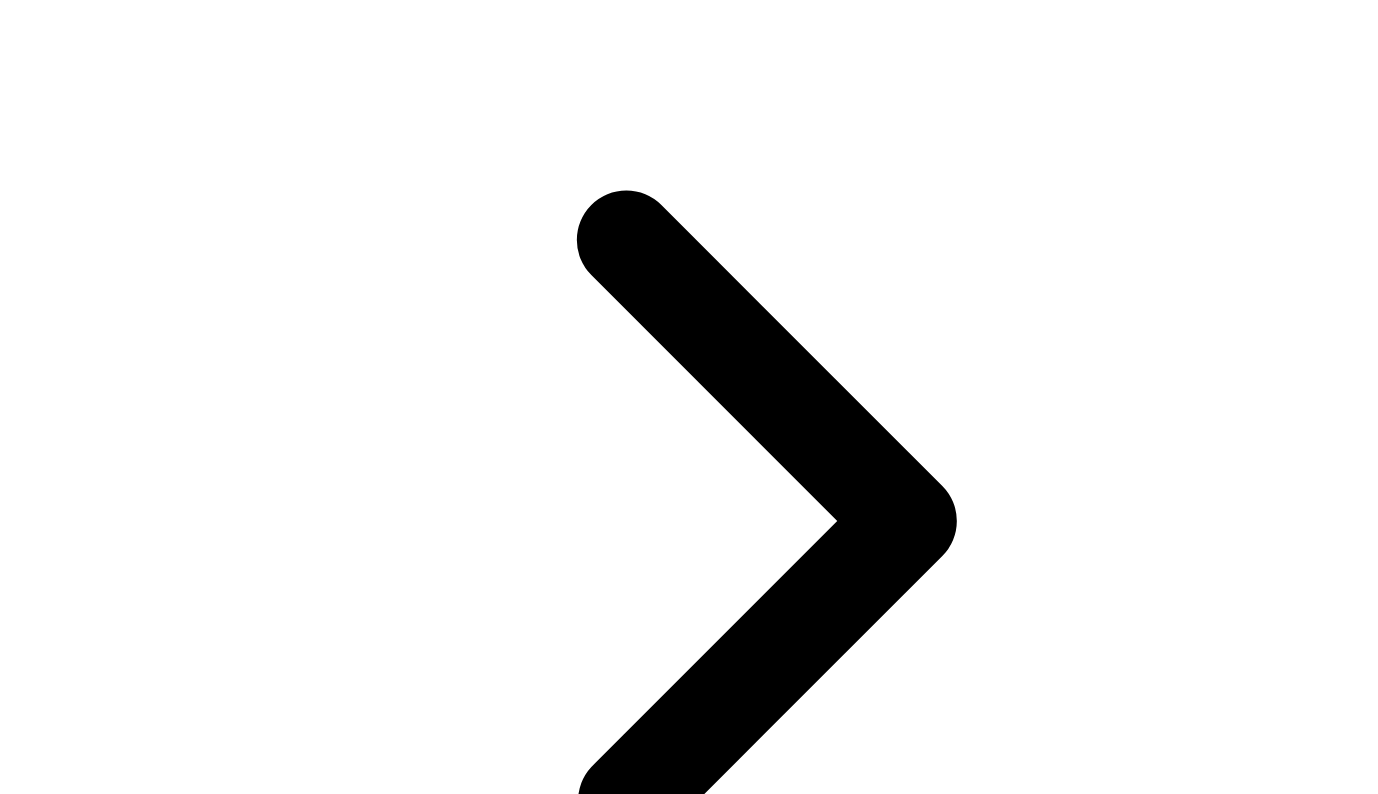 scroll, scrollTop: 200, scrollLeft: 0, axis: vertical 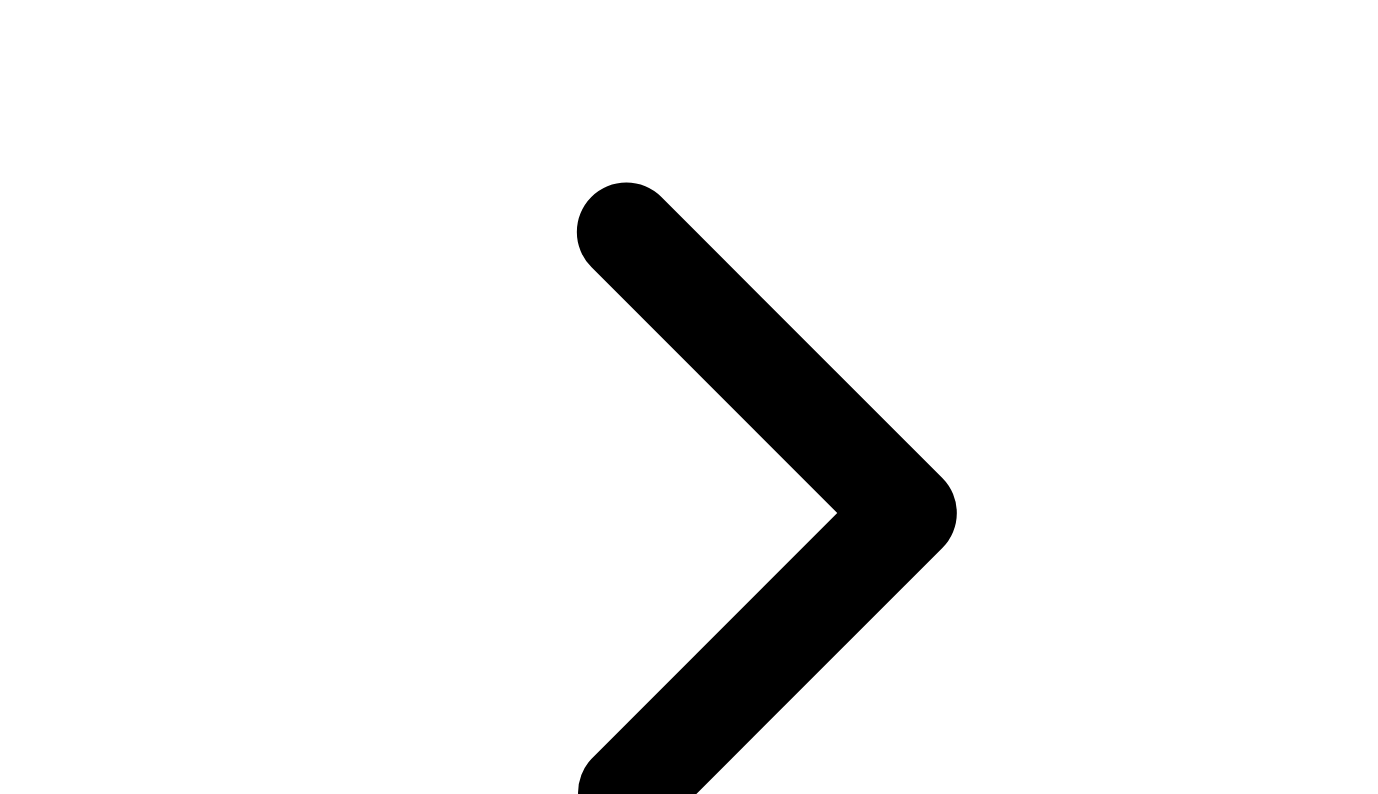 click on "*" at bounding box center (36, 19247) 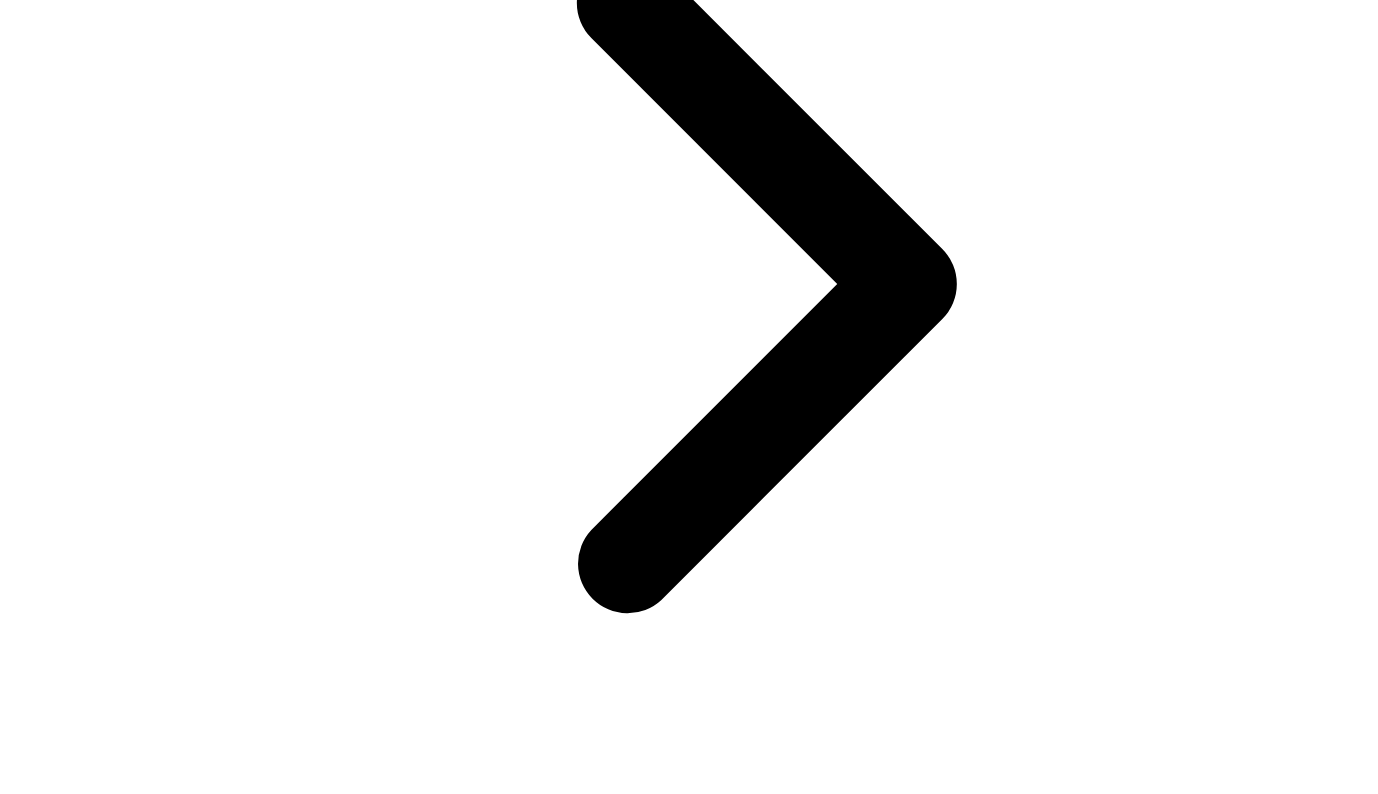 scroll, scrollTop: 594, scrollLeft: 0, axis: vertical 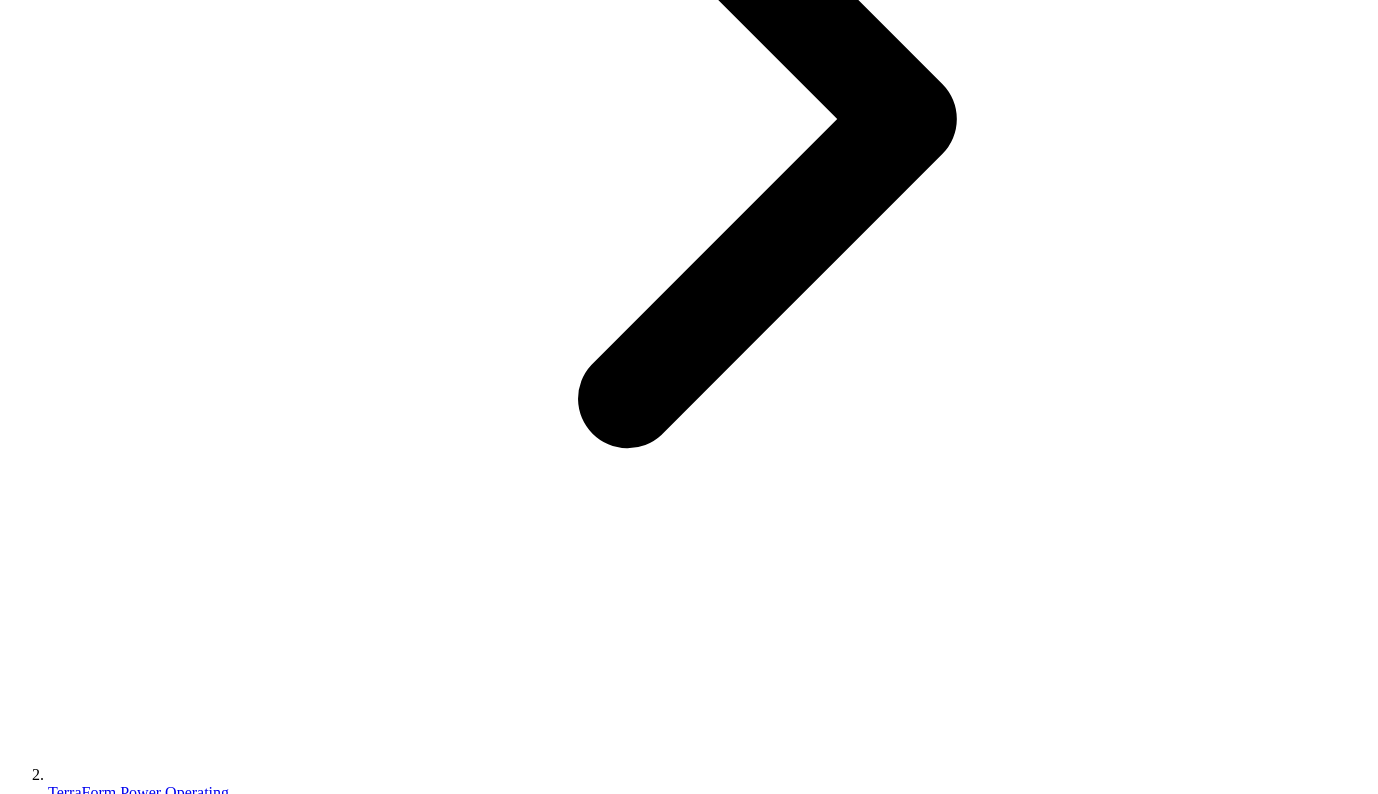 click on "**********" at bounding box center [99, 19132] 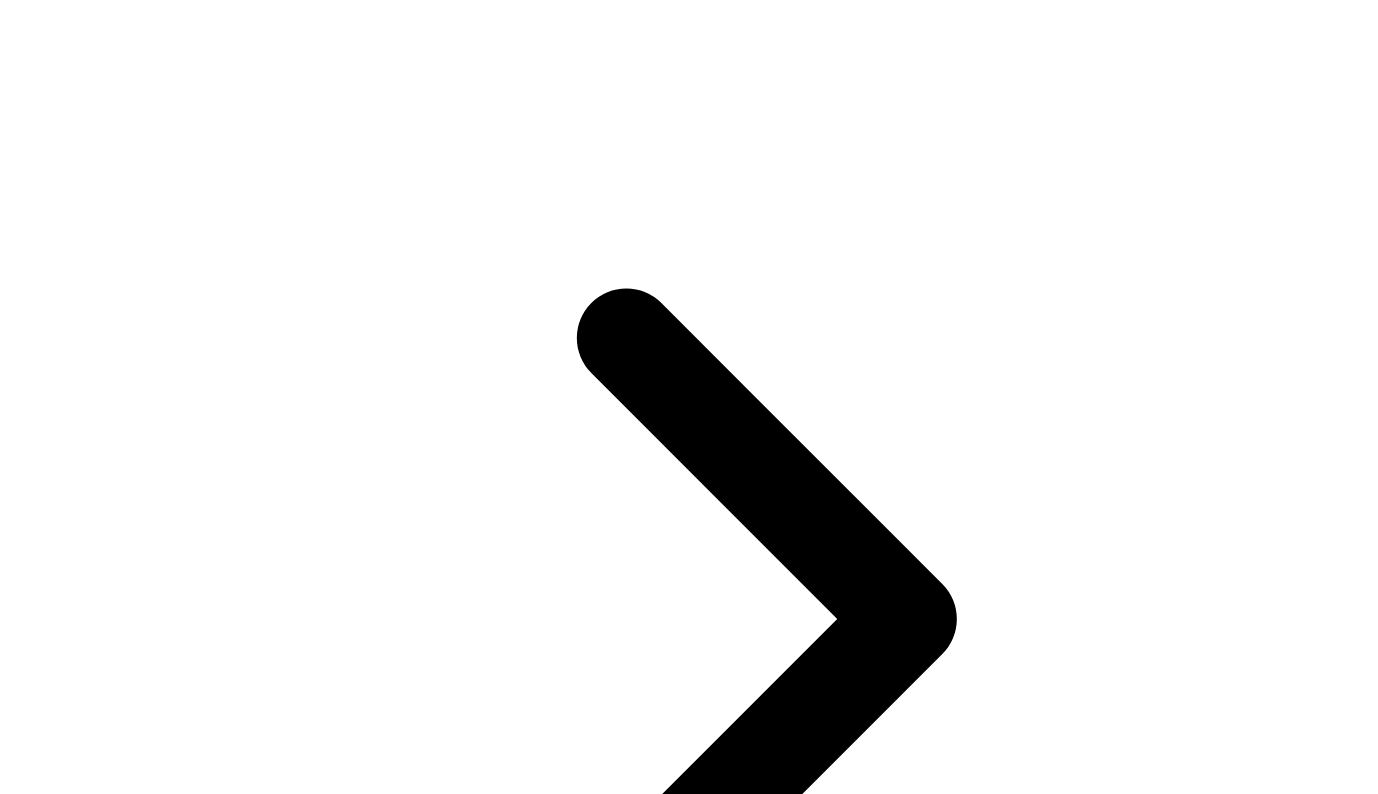 scroll, scrollTop: 594, scrollLeft: 0, axis: vertical 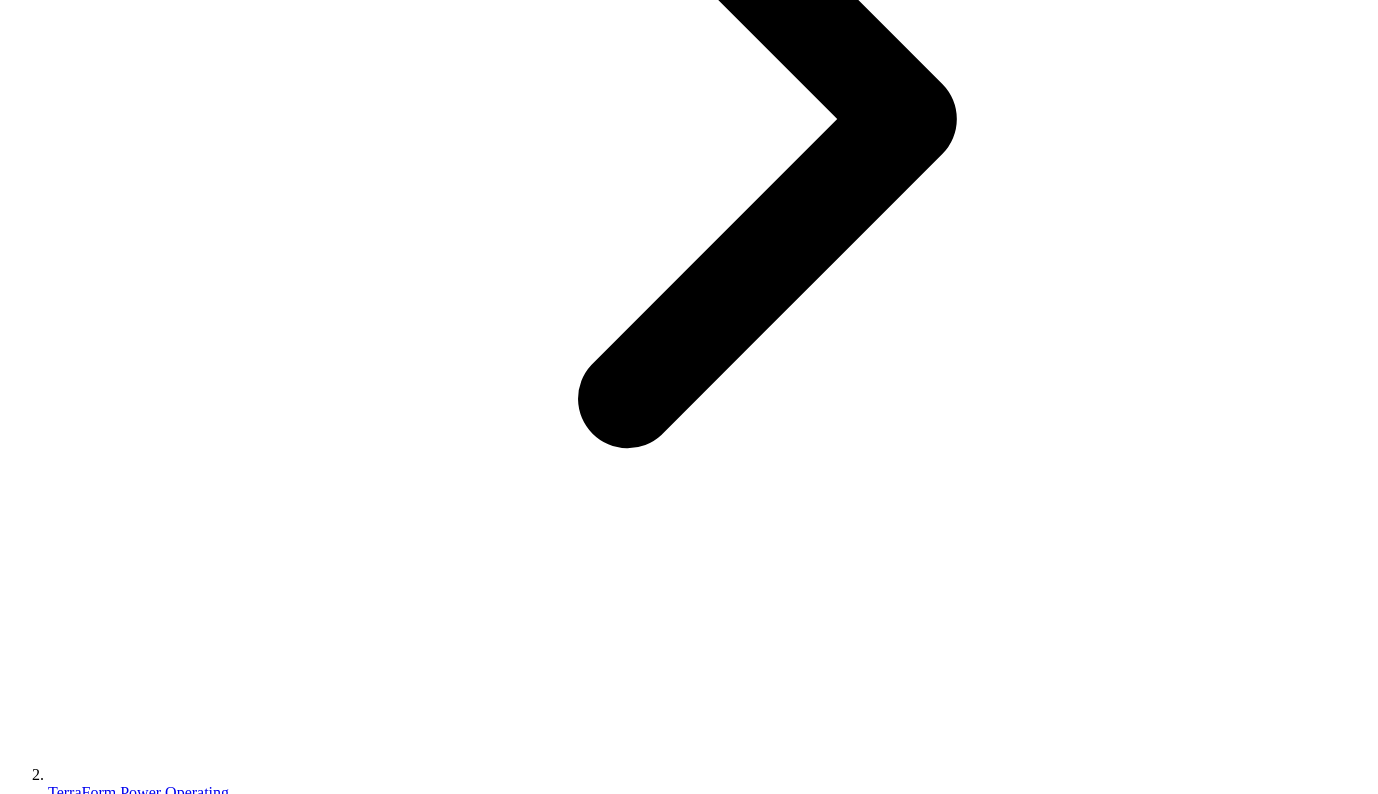 click on "Run NEBULA" at bounding box center [58, 19245] 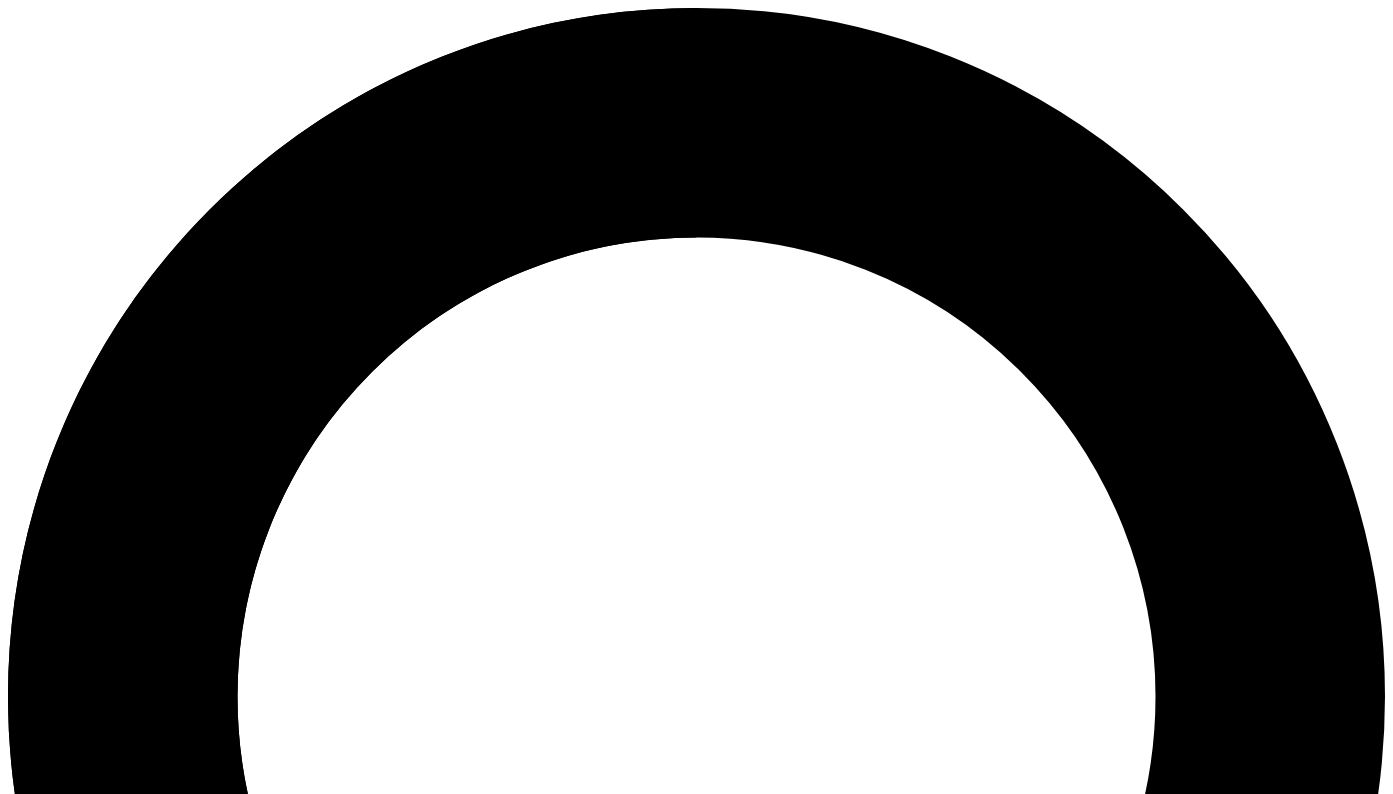 scroll, scrollTop: 0, scrollLeft: 0, axis: both 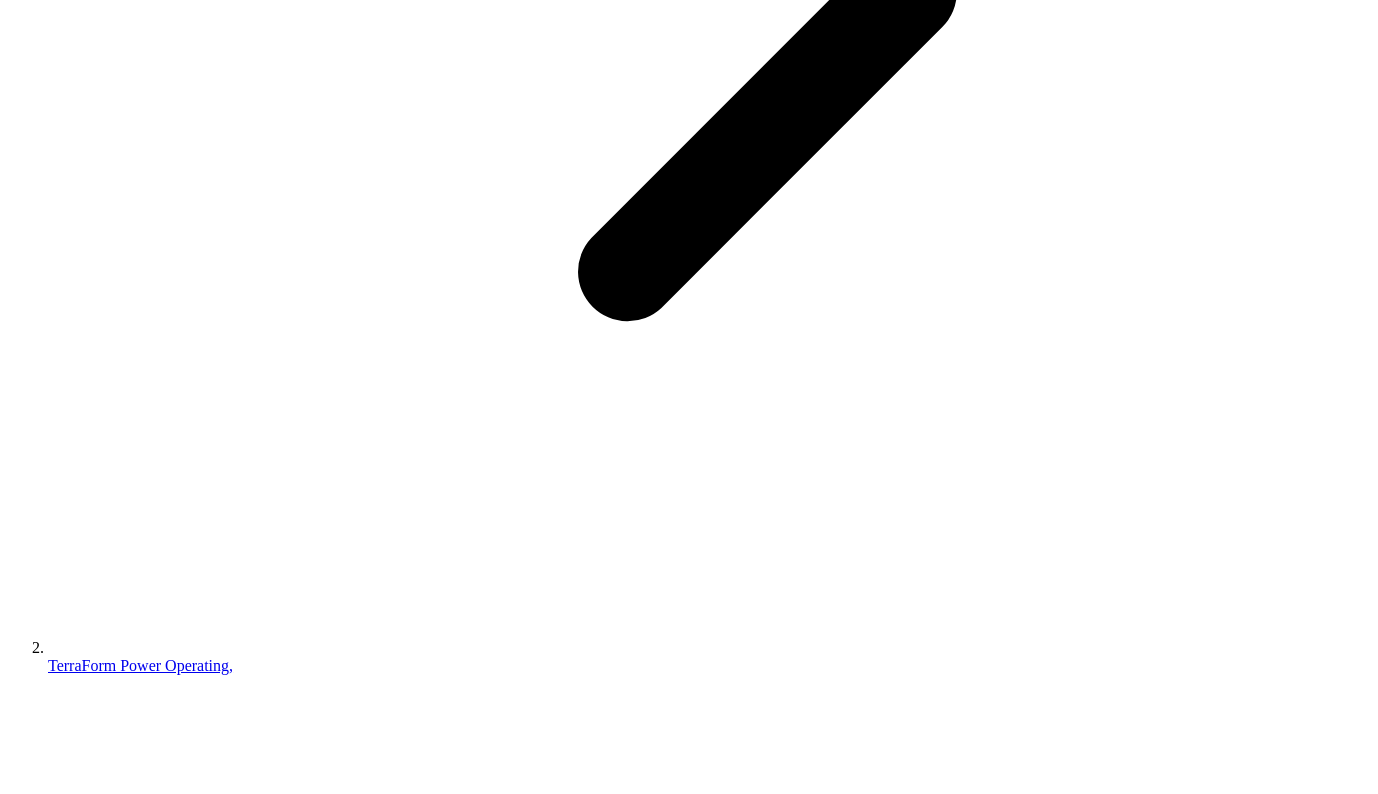 click on "846b6694" at bounding box center (117, 16069) 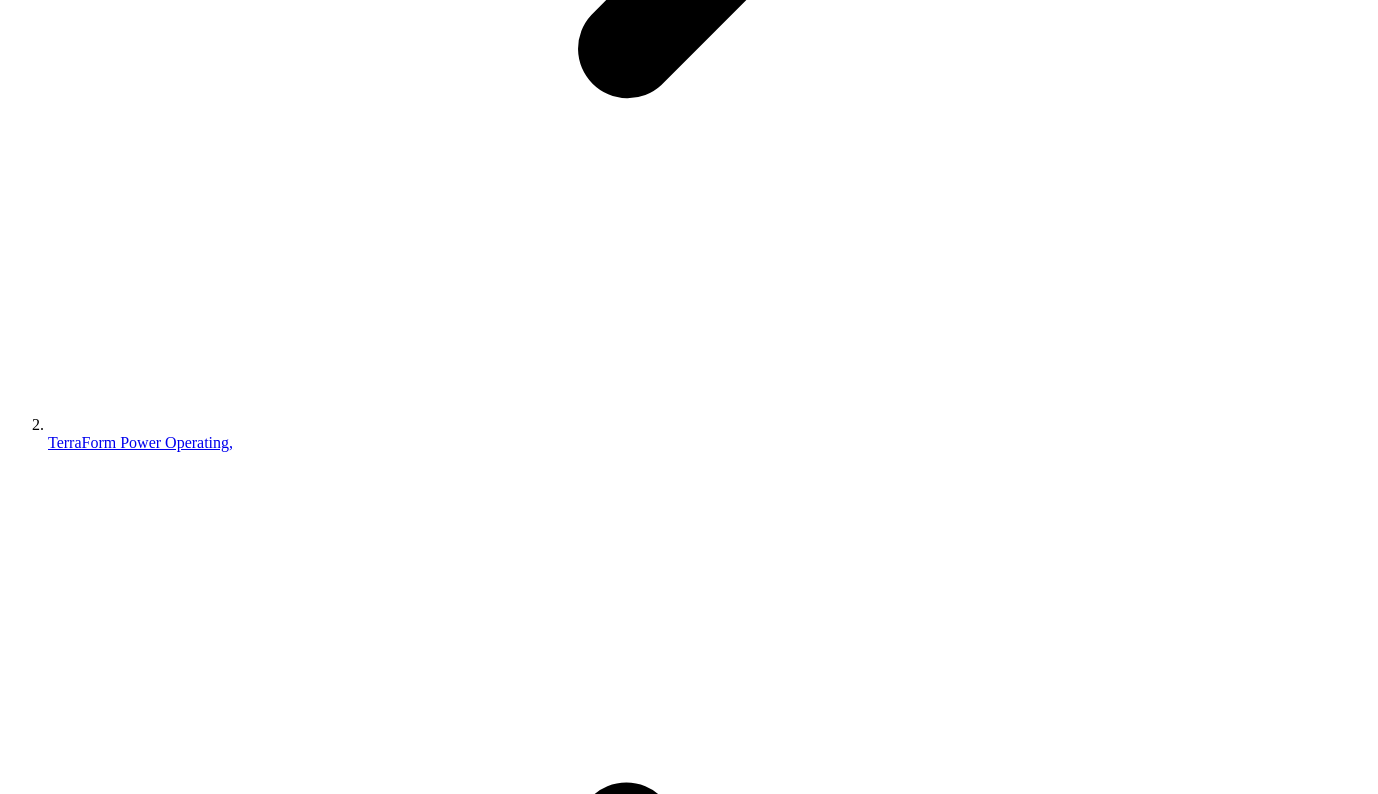 scroll, scrollTop: 1000, scrollLeft: 0, axis: vertical 